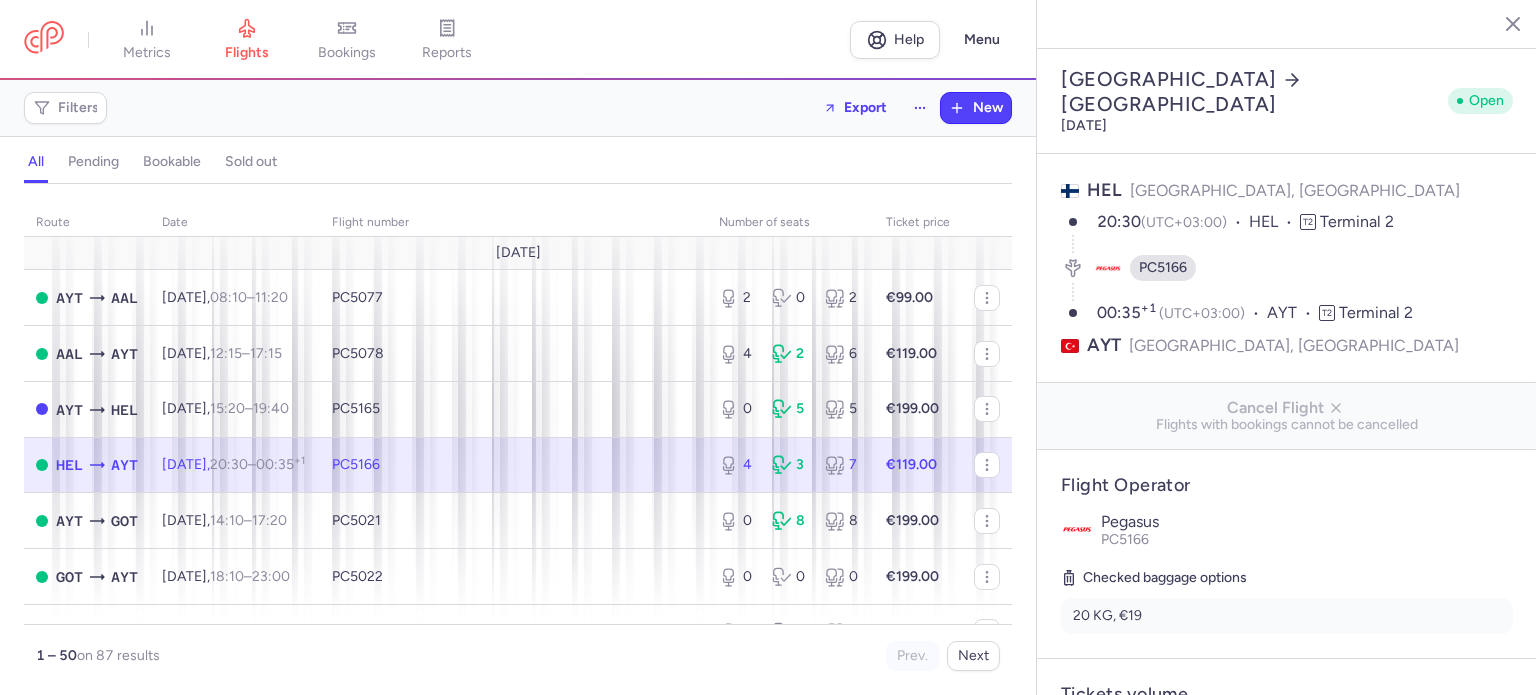 select on "days" 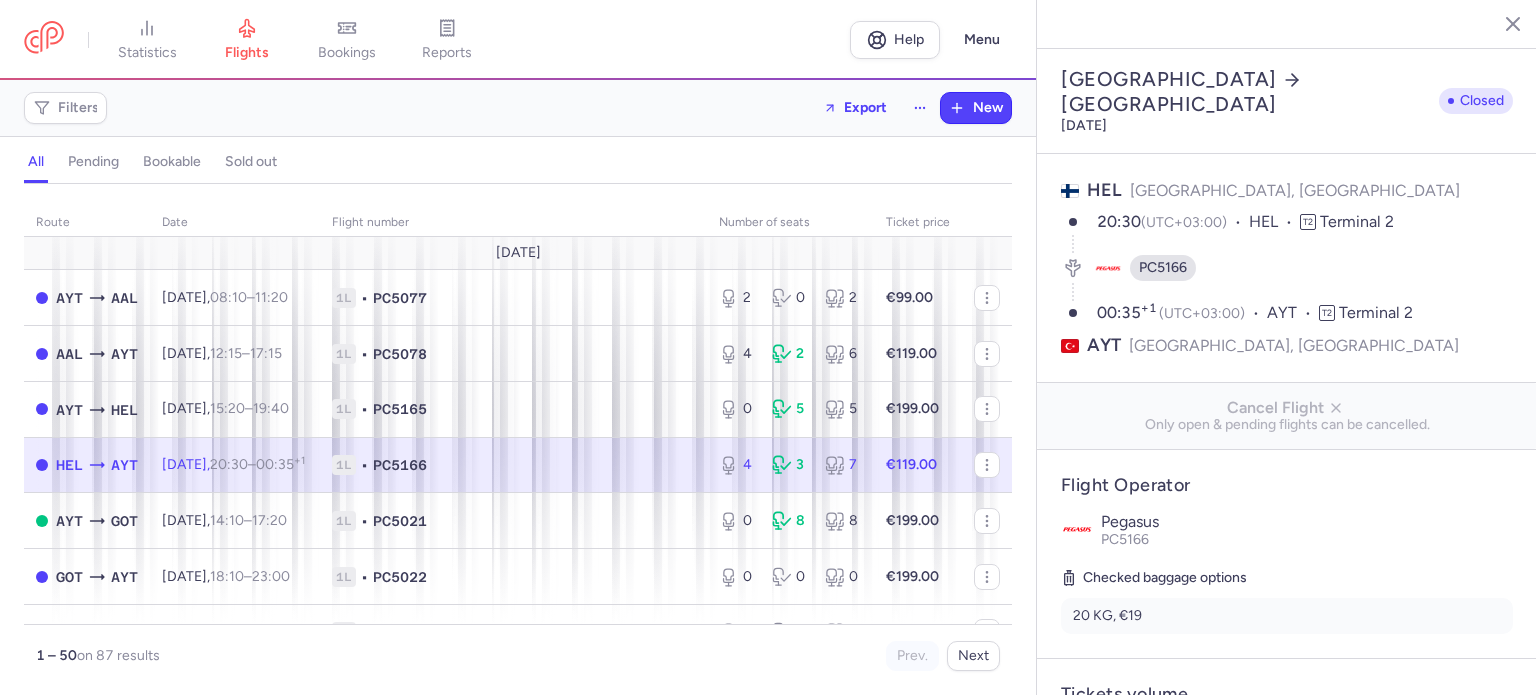 select on "days" 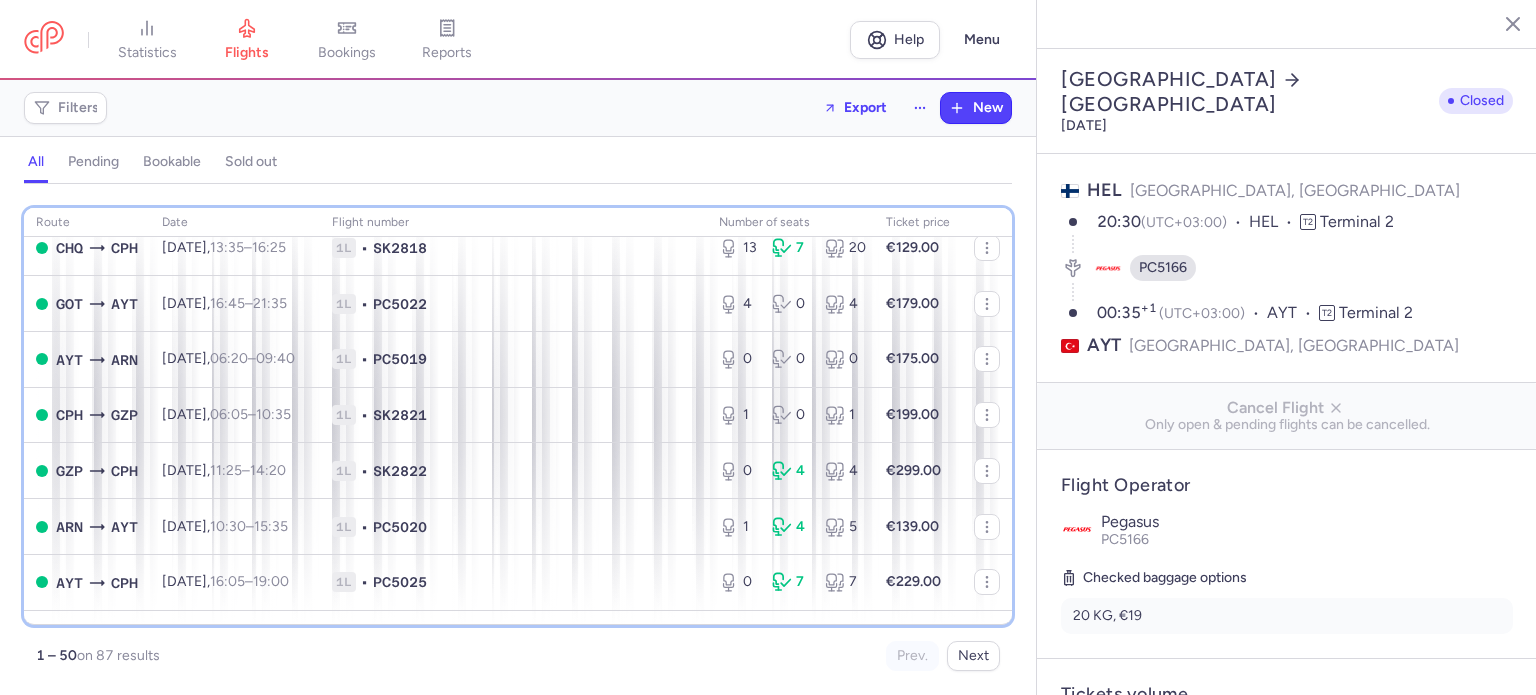 scroll, scrollTop: 824, scrollLeft: 0, axis: vertical 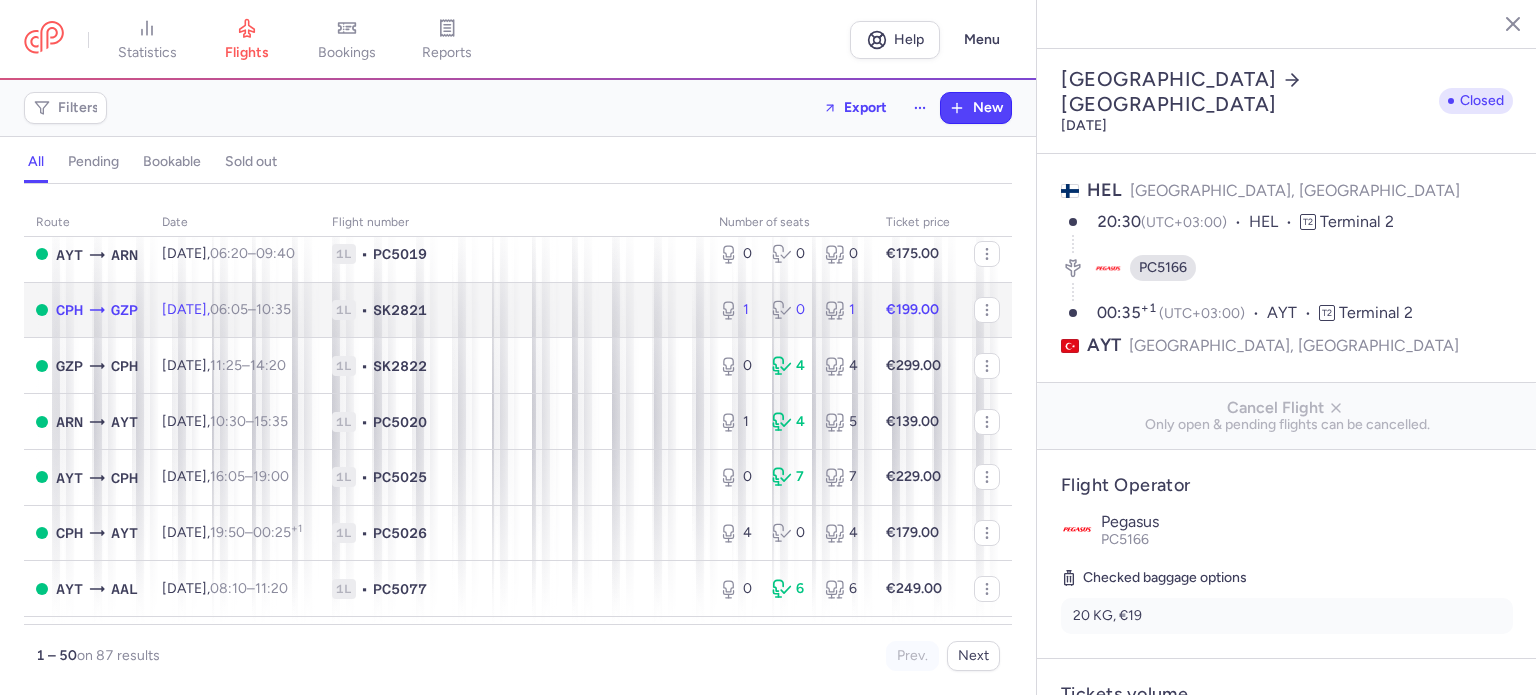 click on "1L" at bounding box center [344, 310] 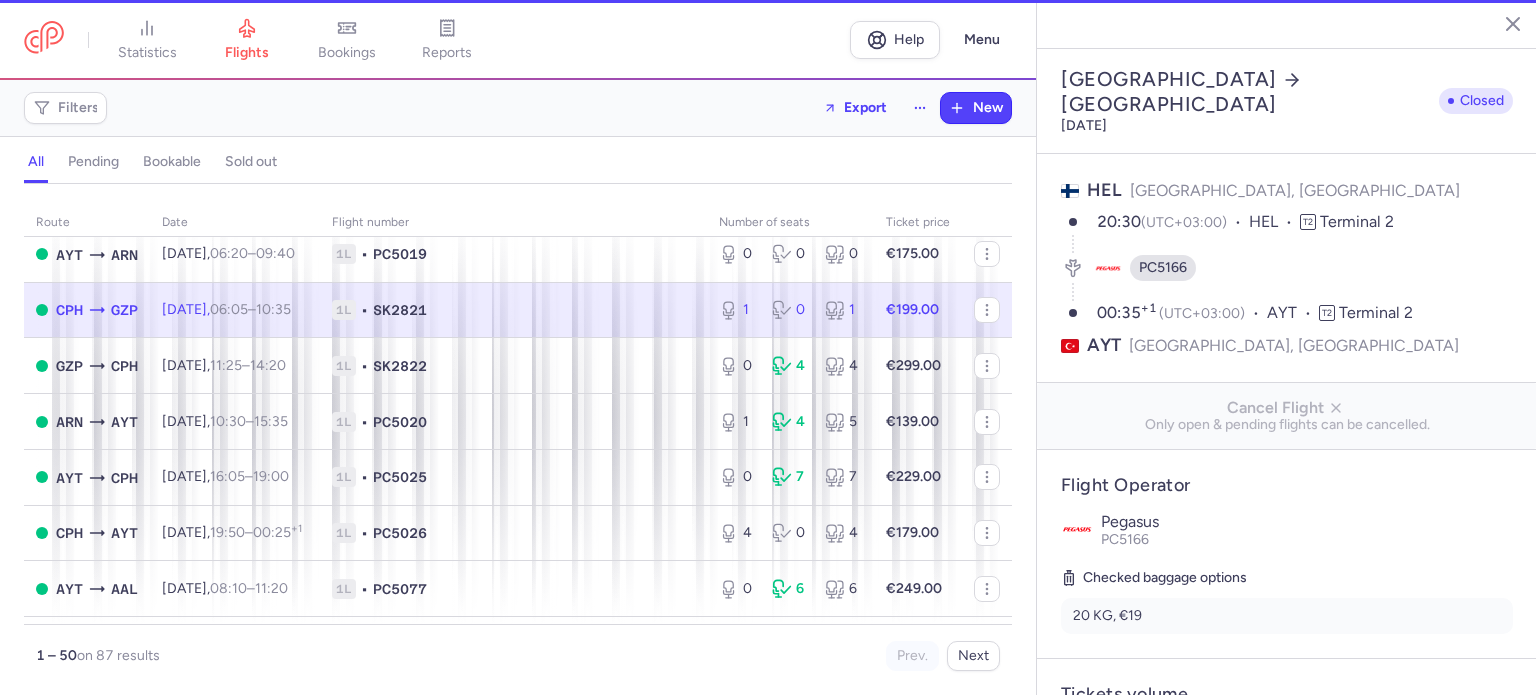 type on "1" 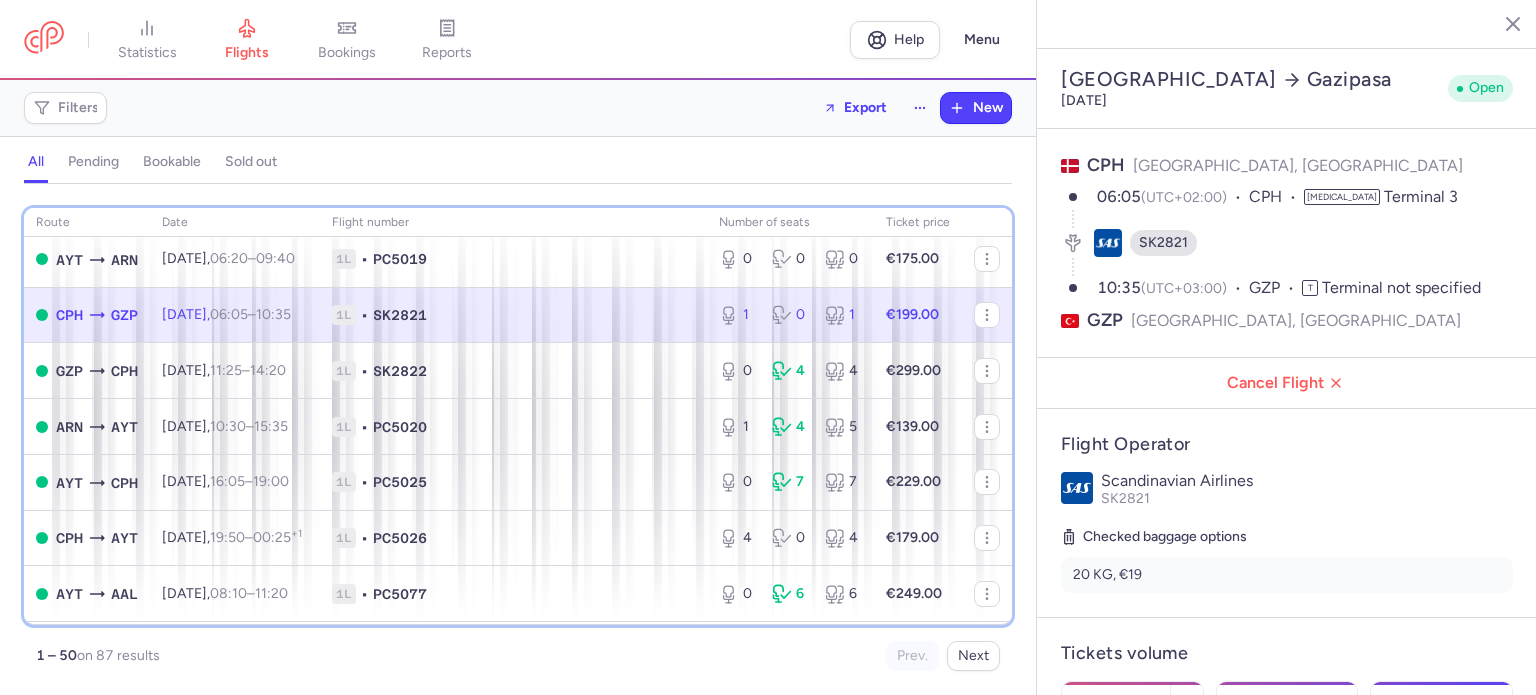 scroll, scrollTop: 578, scrollLeft: 0, axis: vertical 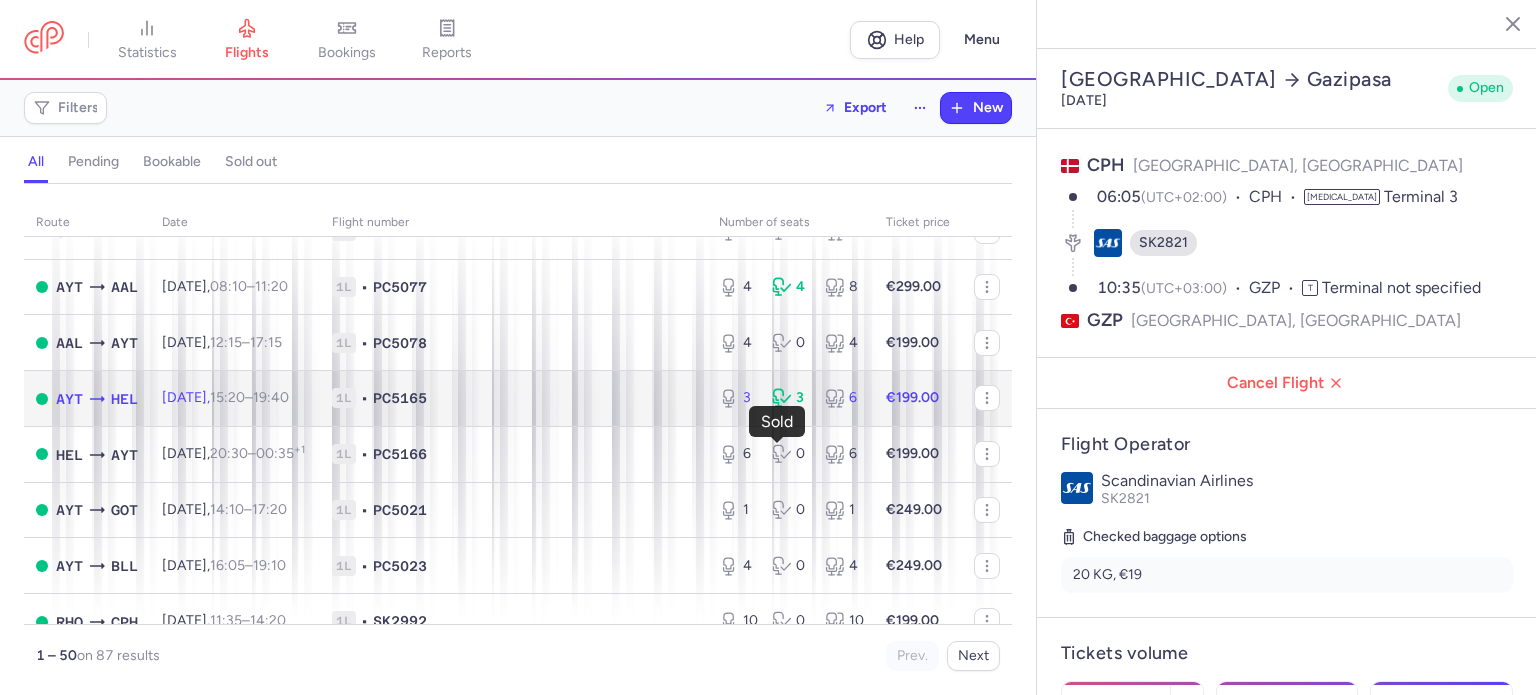 click on "3" at bounding box center (790, 398) 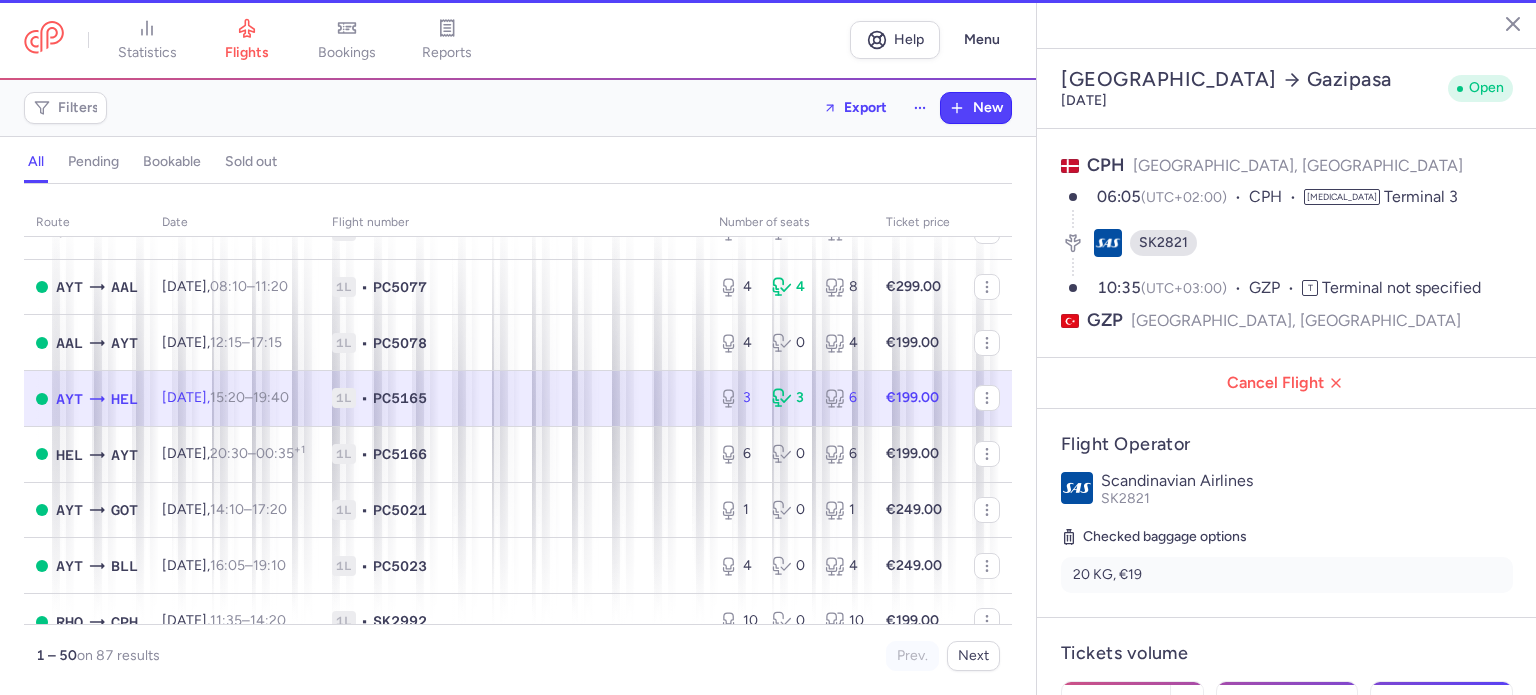 type on "3" 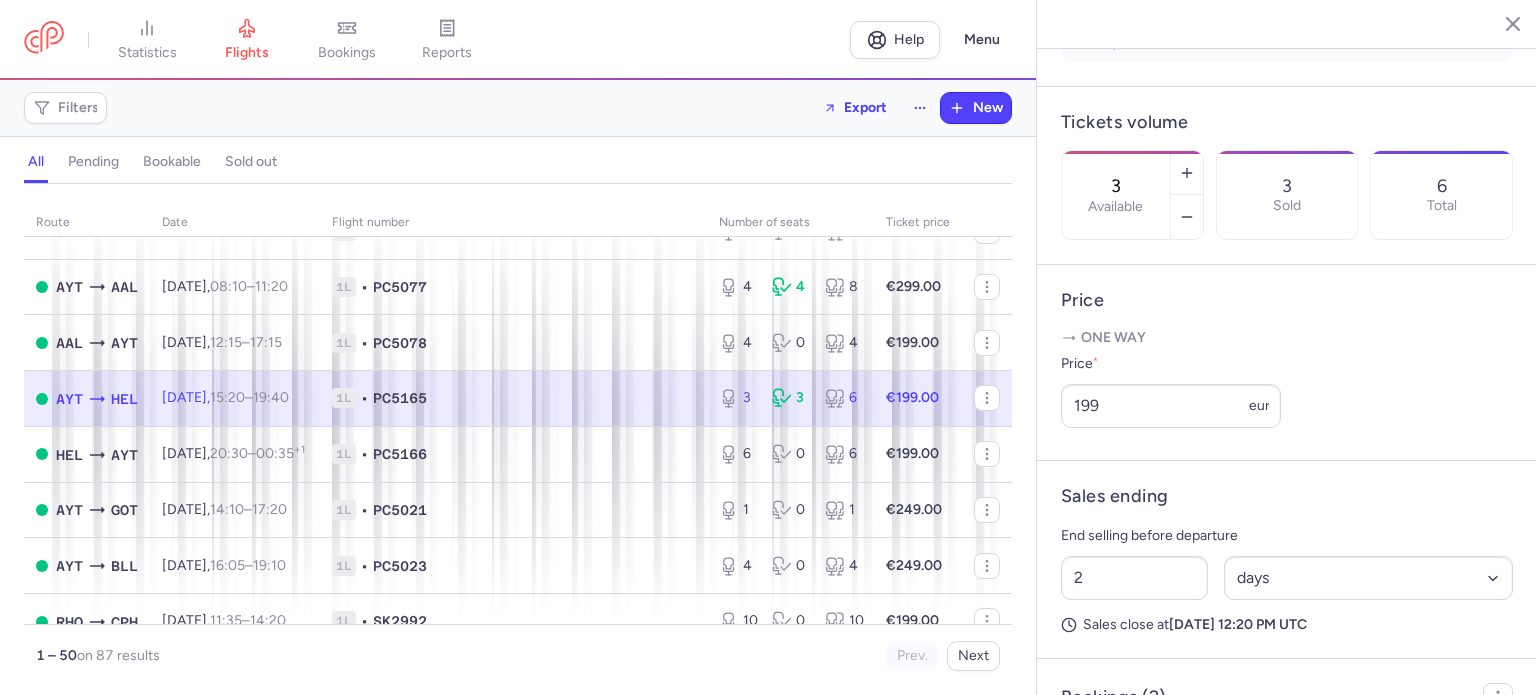 scroll, scrollTop: 577, scrollLeft: 0, axis: vertical 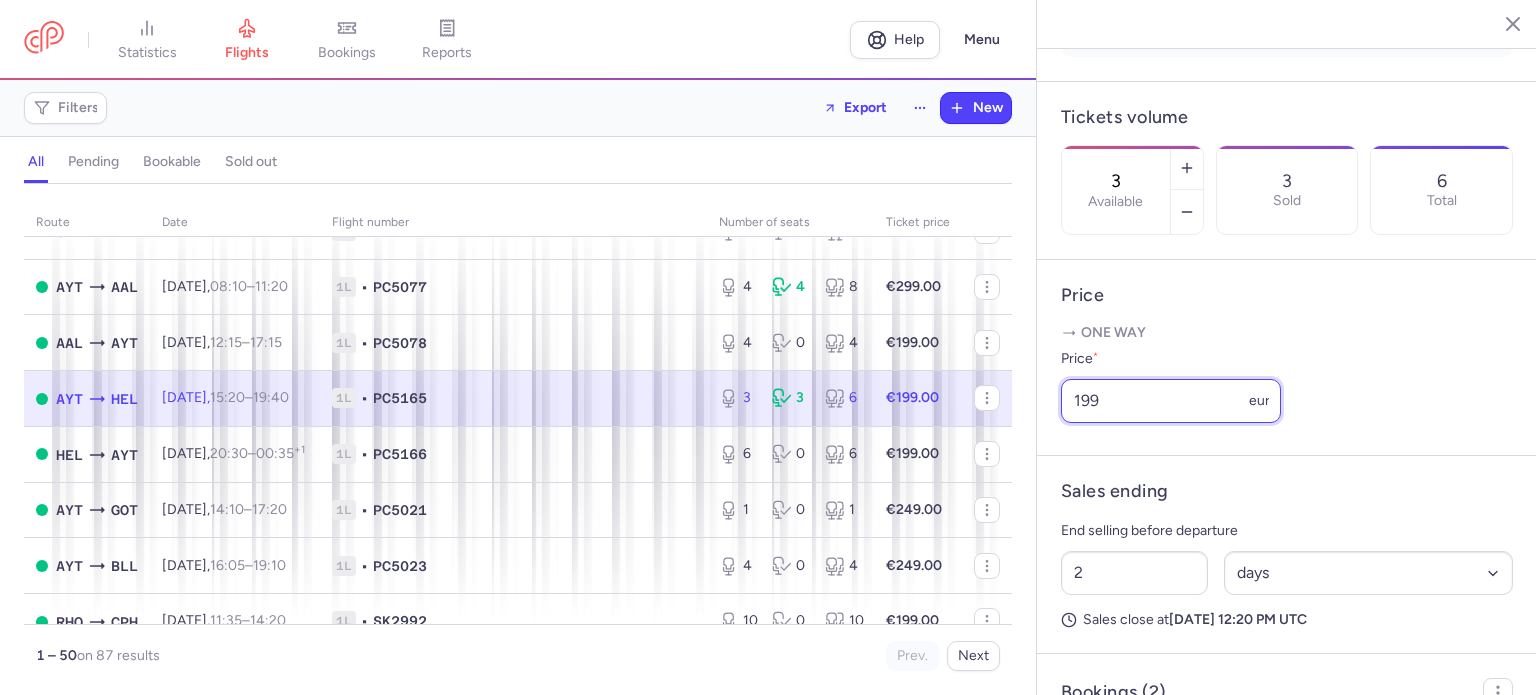 click on "199" at bounding box center [1171, 401] 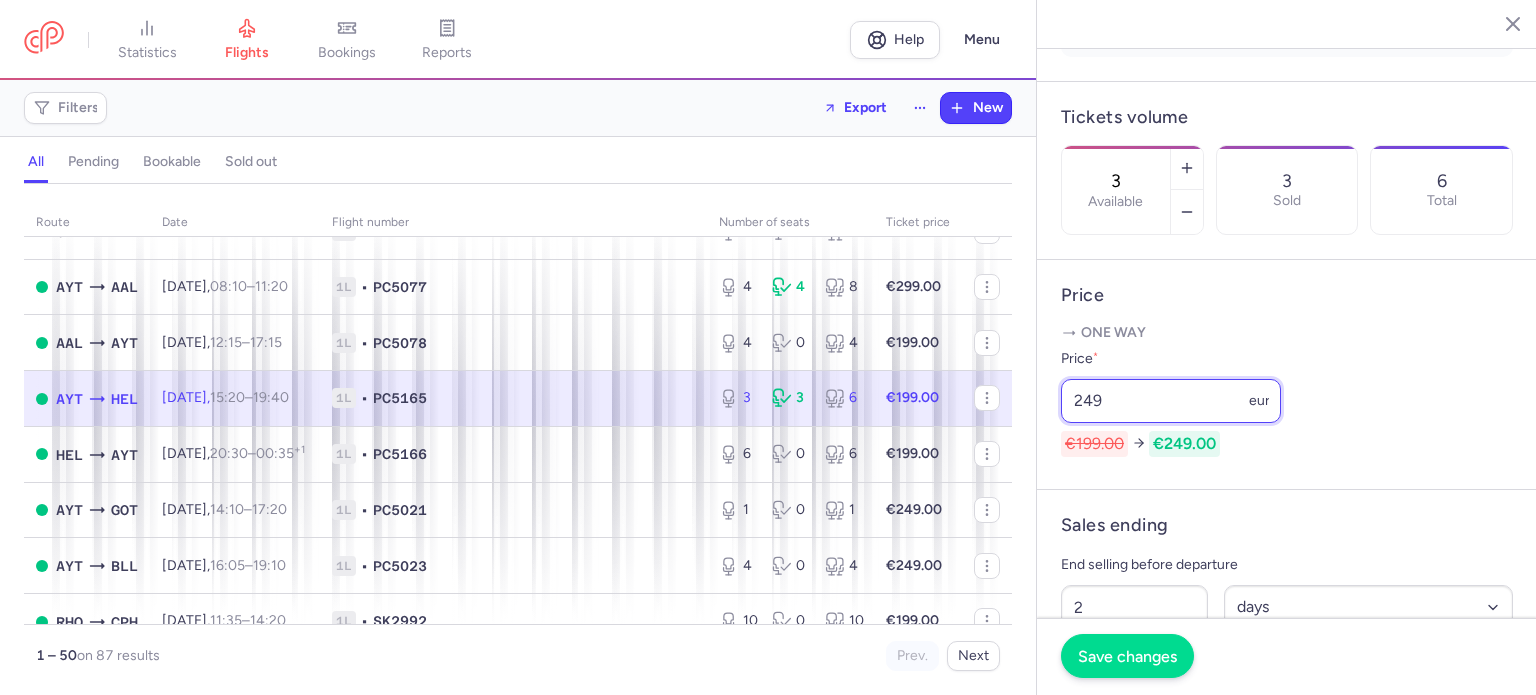 type on "249" 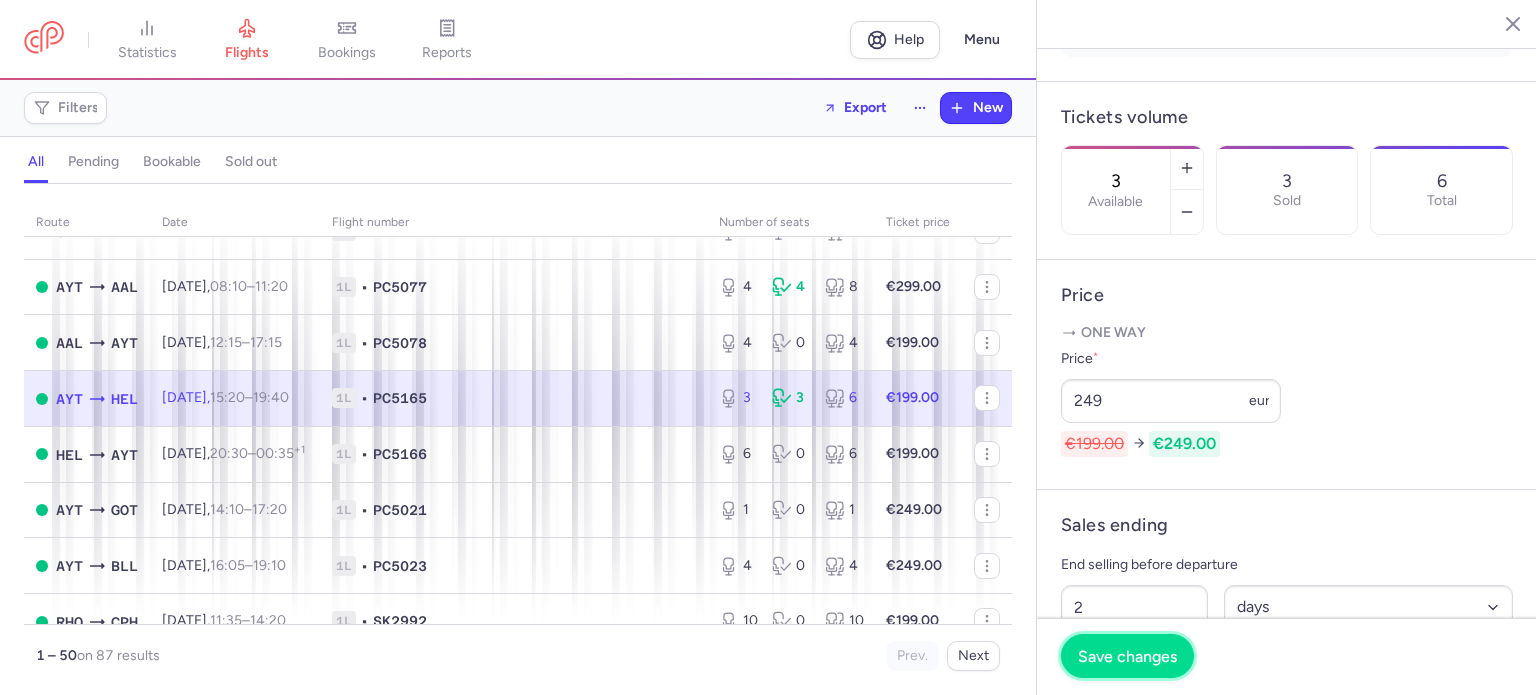 click on "Save changes" at bounding box center (1127, 656) 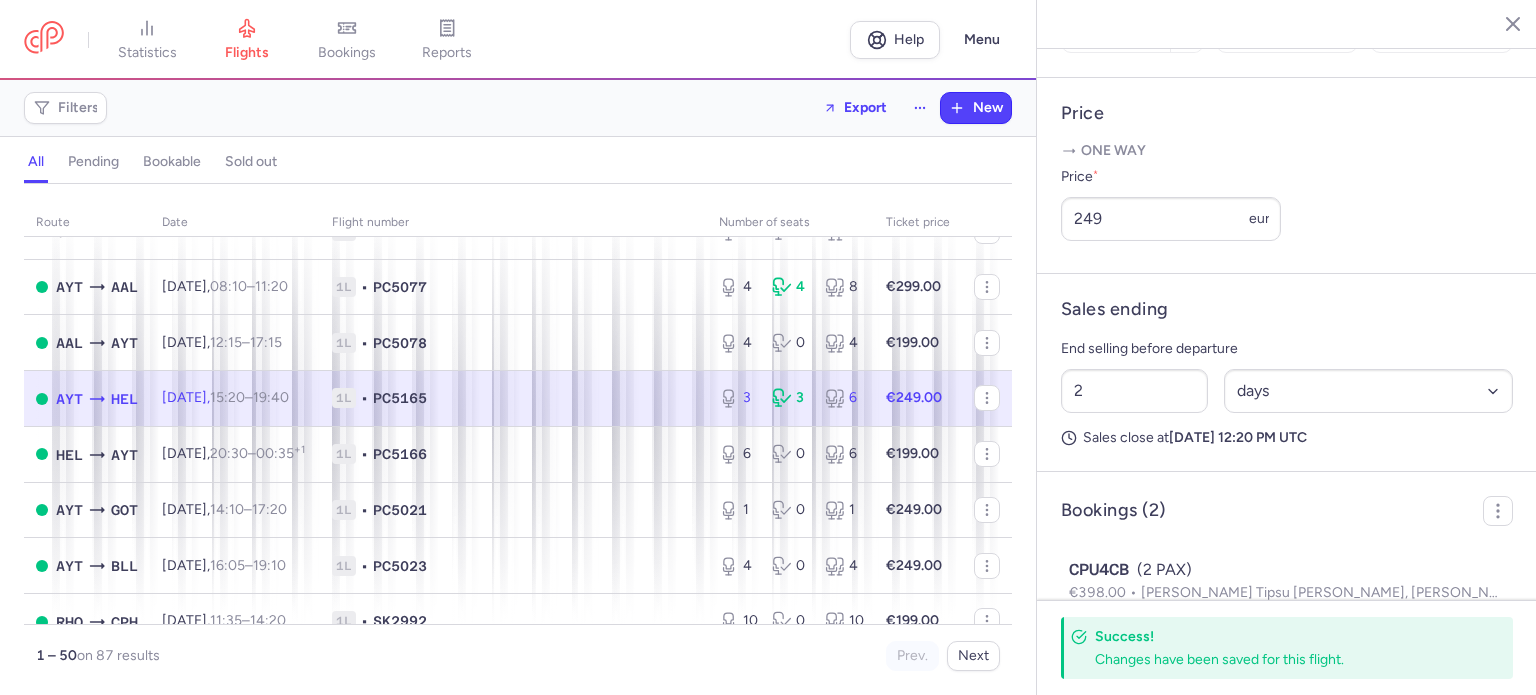 scroll, scrollTop: 810, scrollLeft: 0, axis: vertical 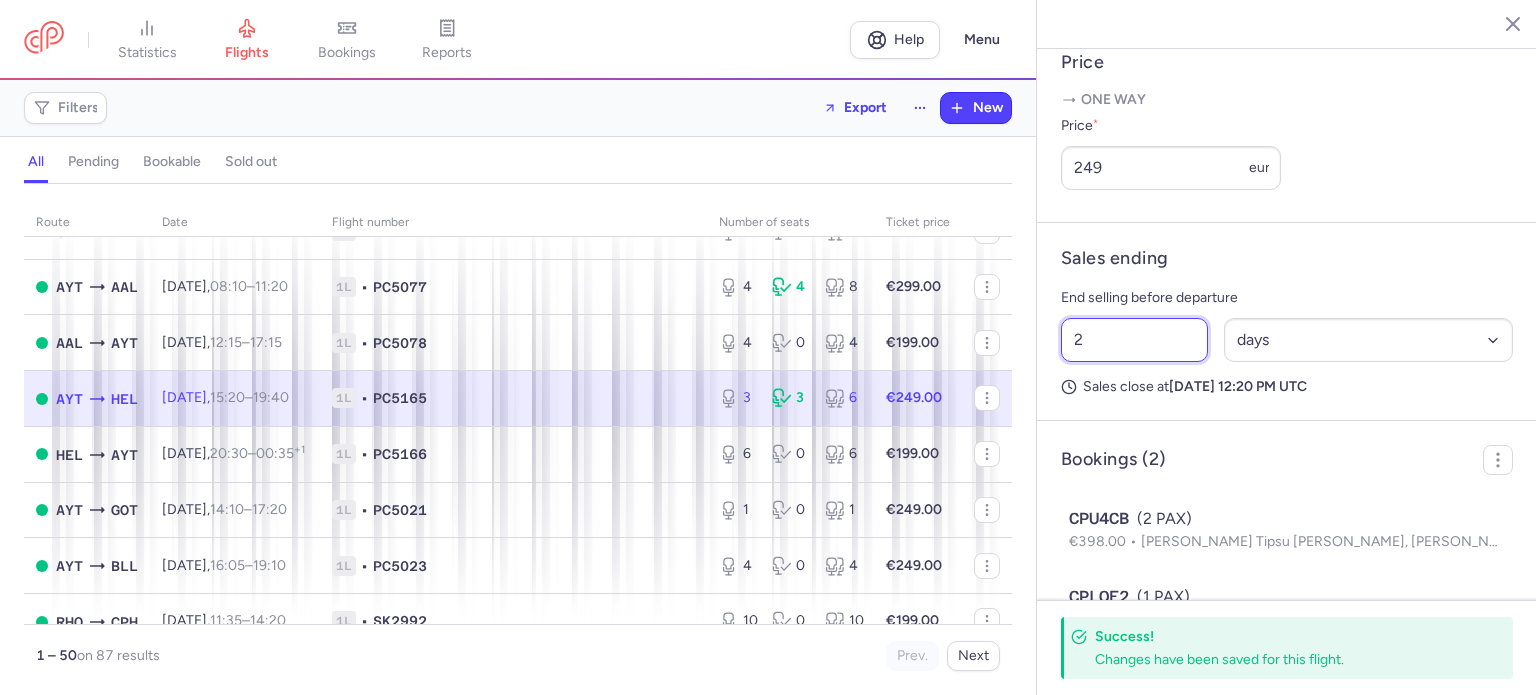 click on "2" at bounding box center [1134, 340] 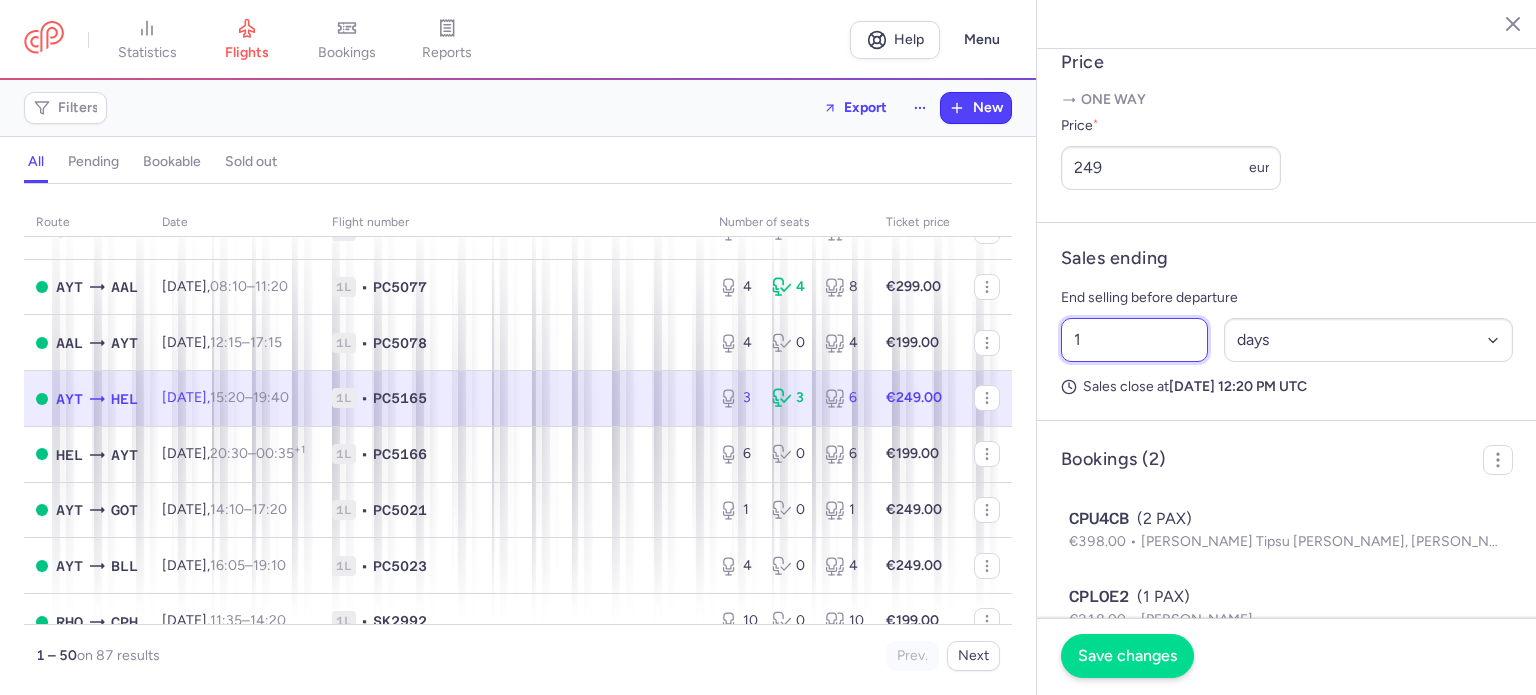 type on "1" 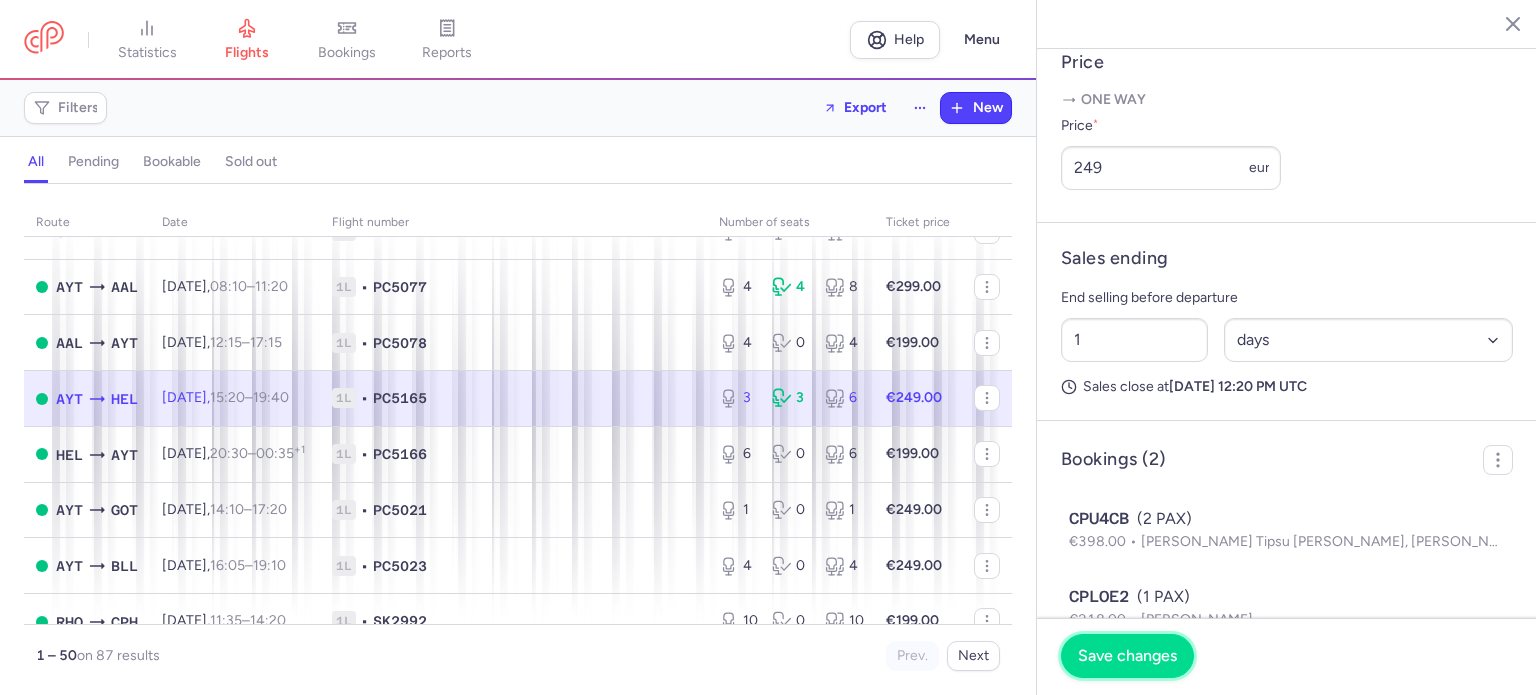 click on "Save changes" at bounding box center (1127, 656) 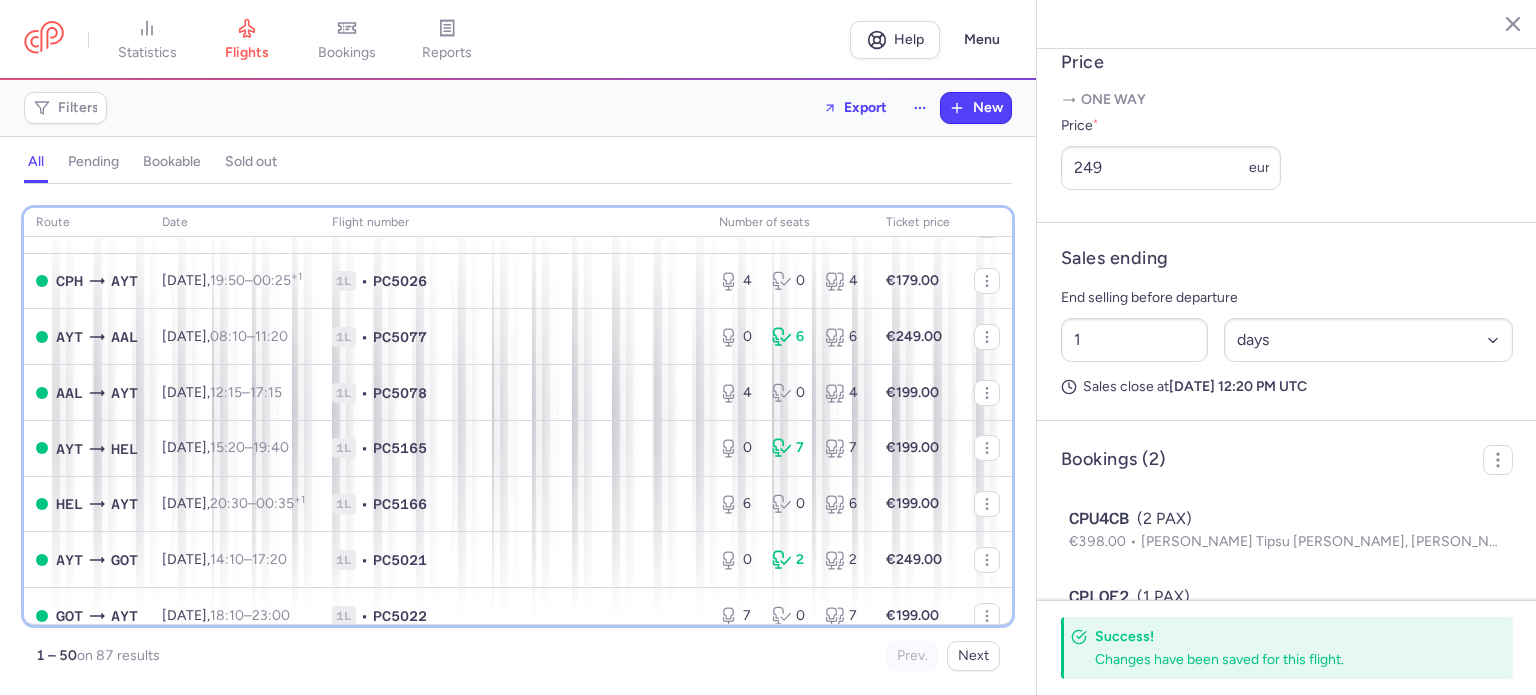scroll, scrollTop: 1082, scrollLeft: 0, axis: vertical 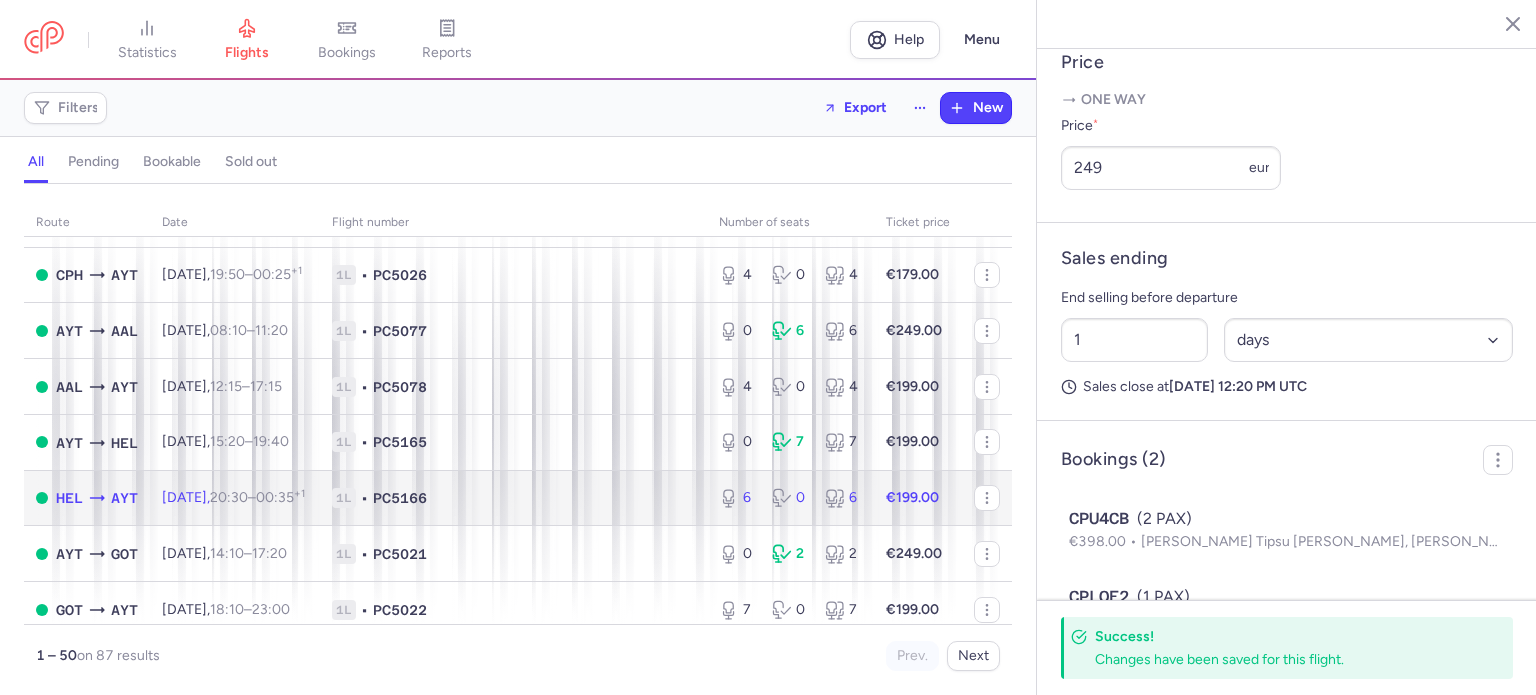 click on "€199.00" at bounding box center (912, 497) 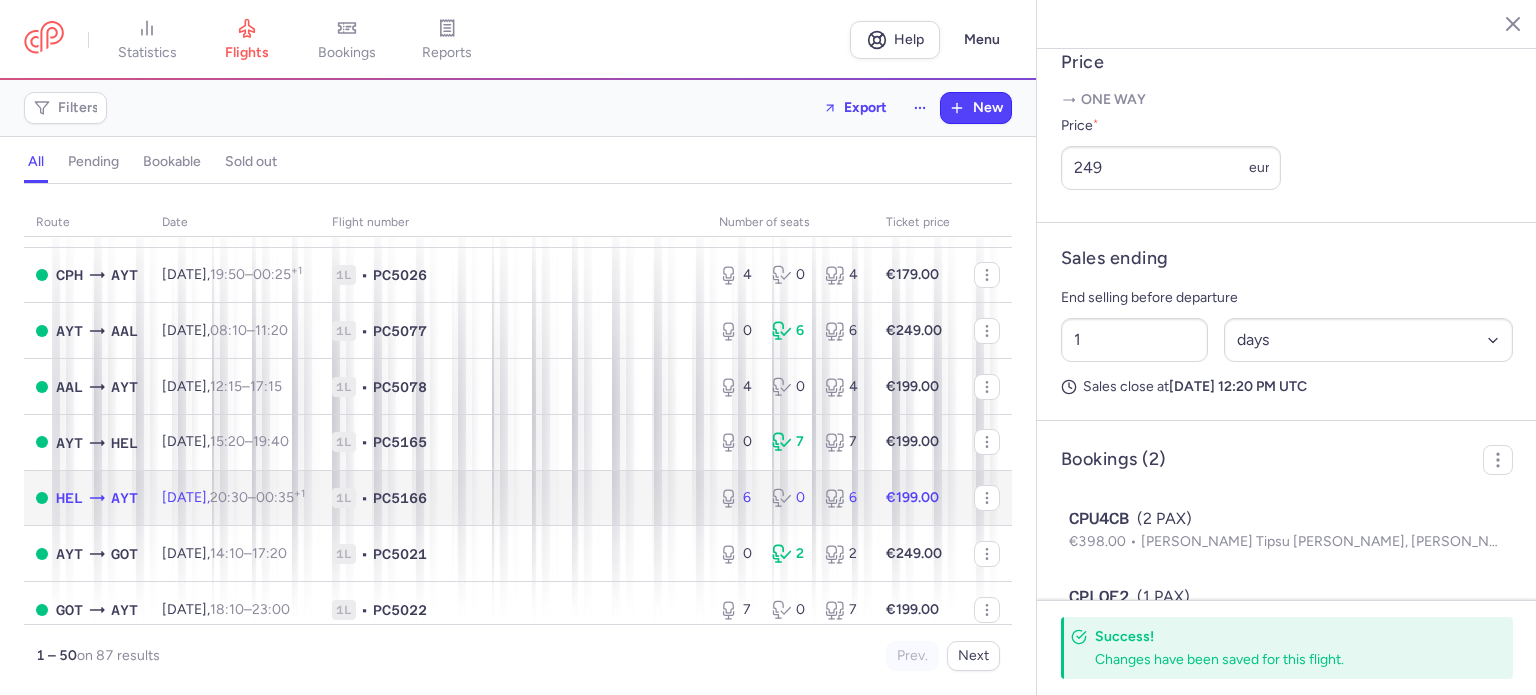 click on "€199.00" at bounding box center [912, 497] 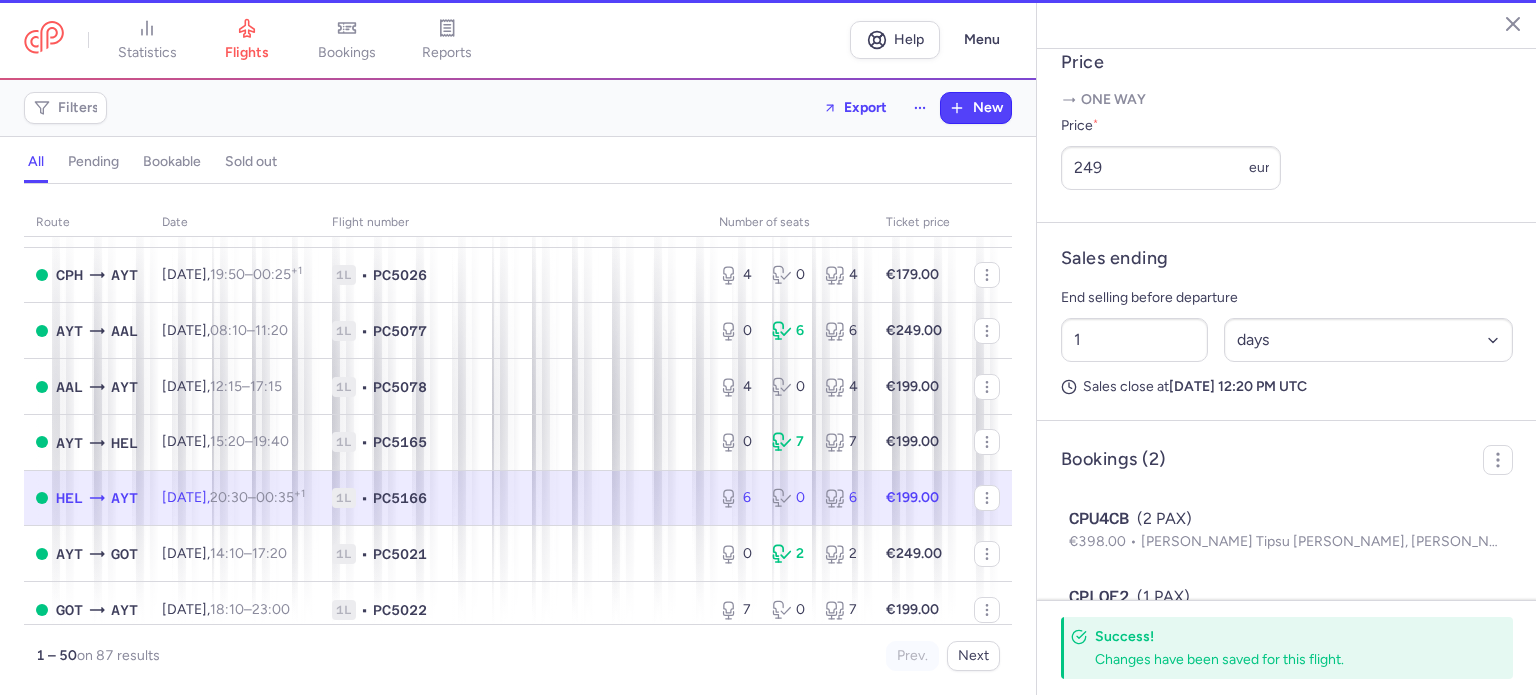 type on "6" 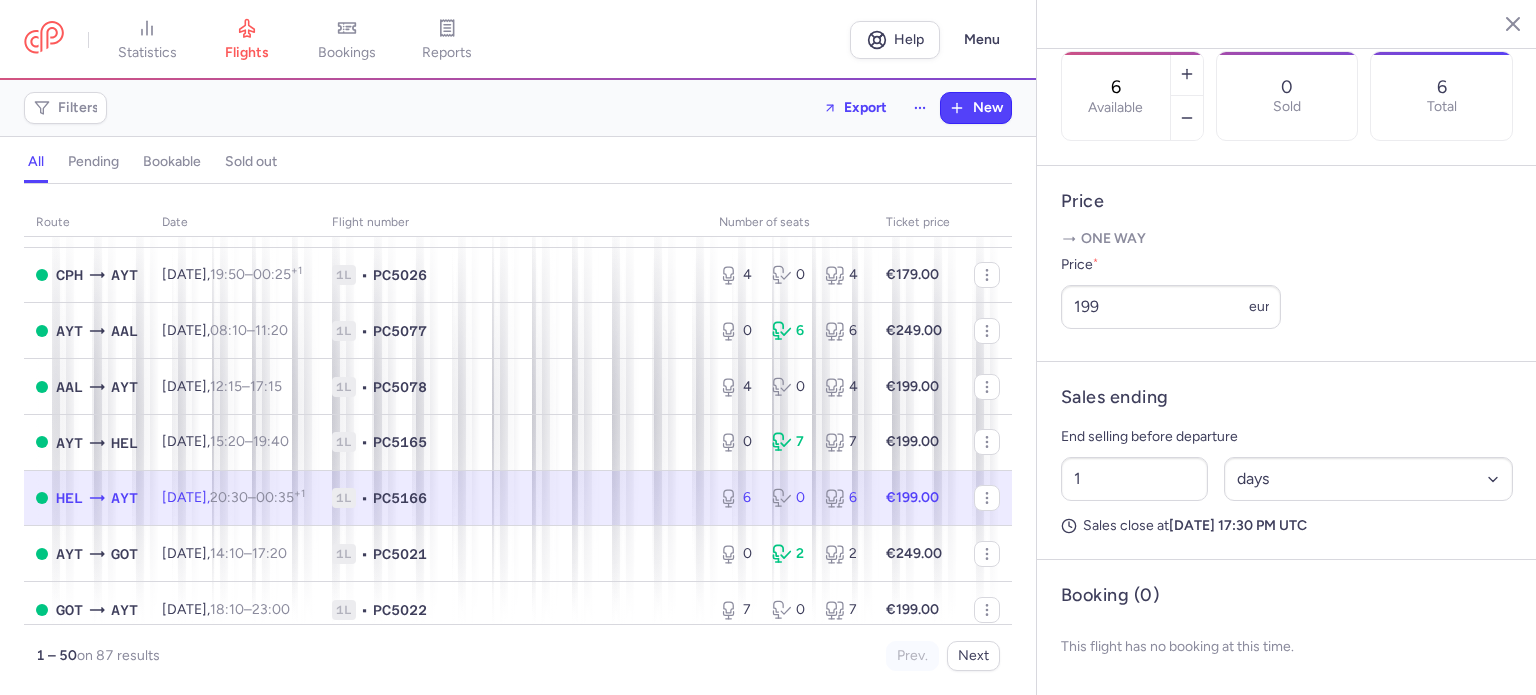 scroll, scrollTop: 683, scrollLeft: 0, axis: vertical 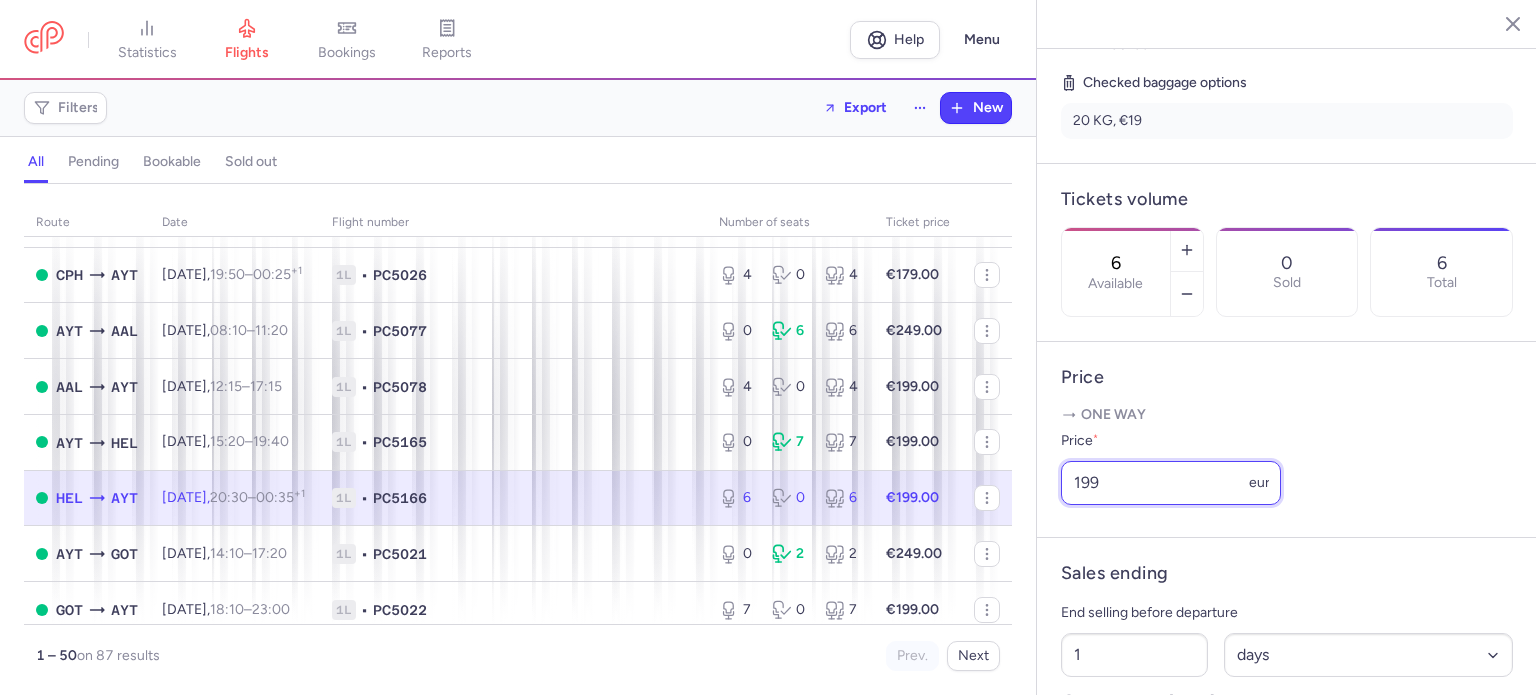 click on "199" at bounding box center (1171, 483) 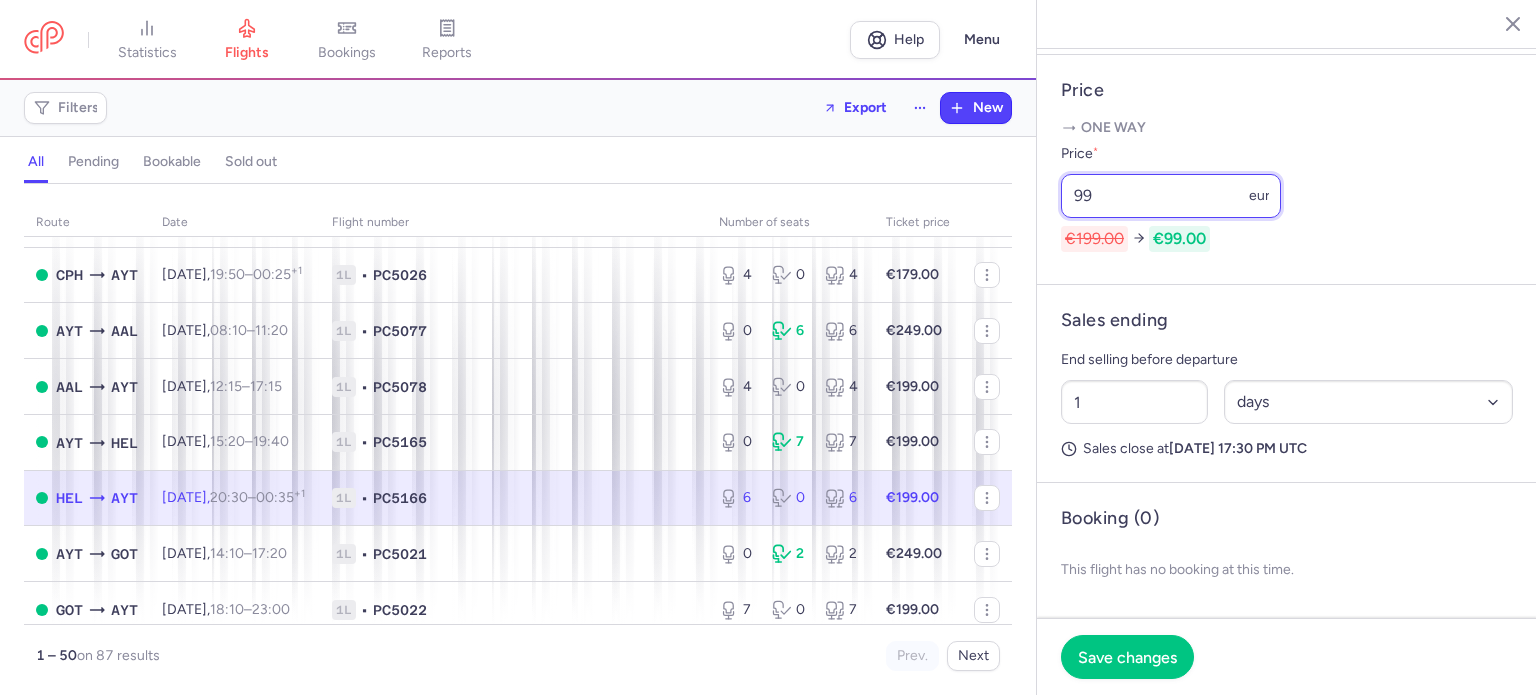 scroll, scrollTop: 794, scrollLeft: 0, axis: vertical 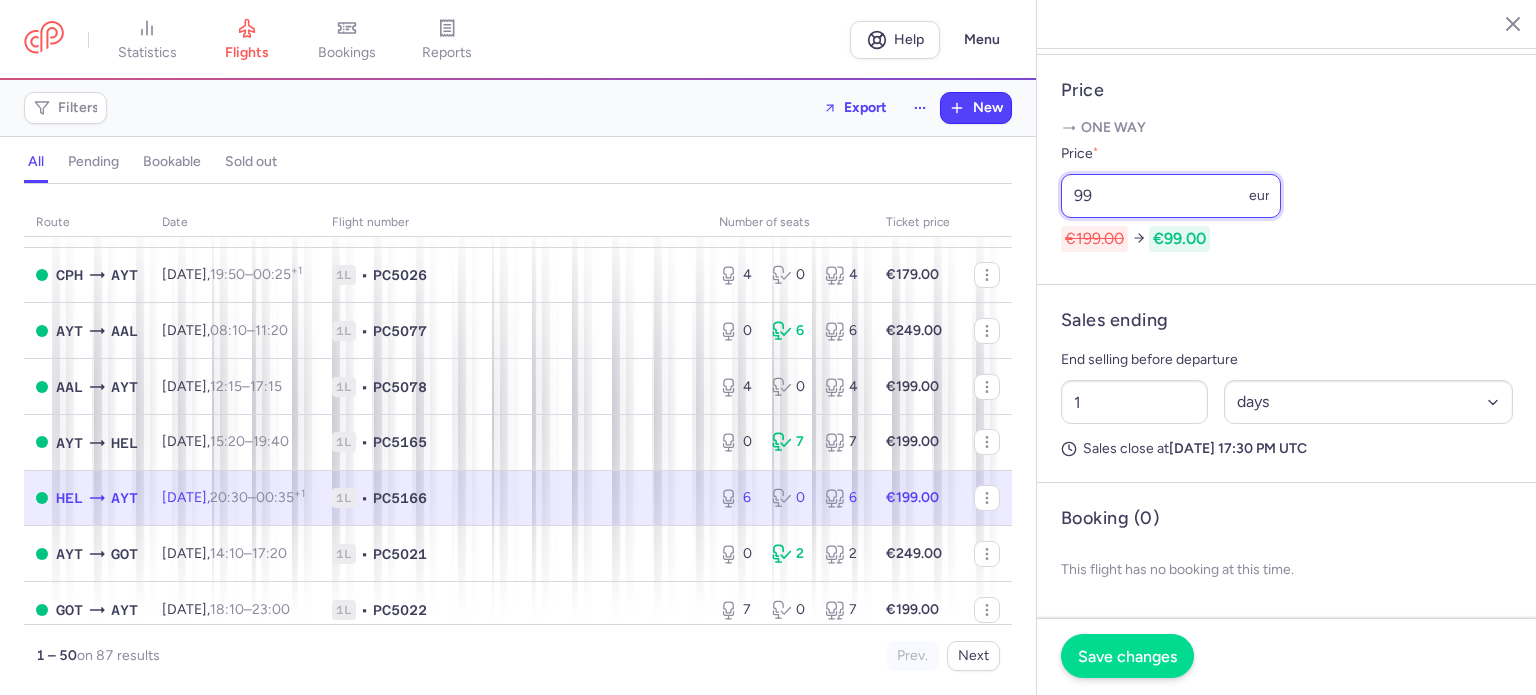 type on "99" 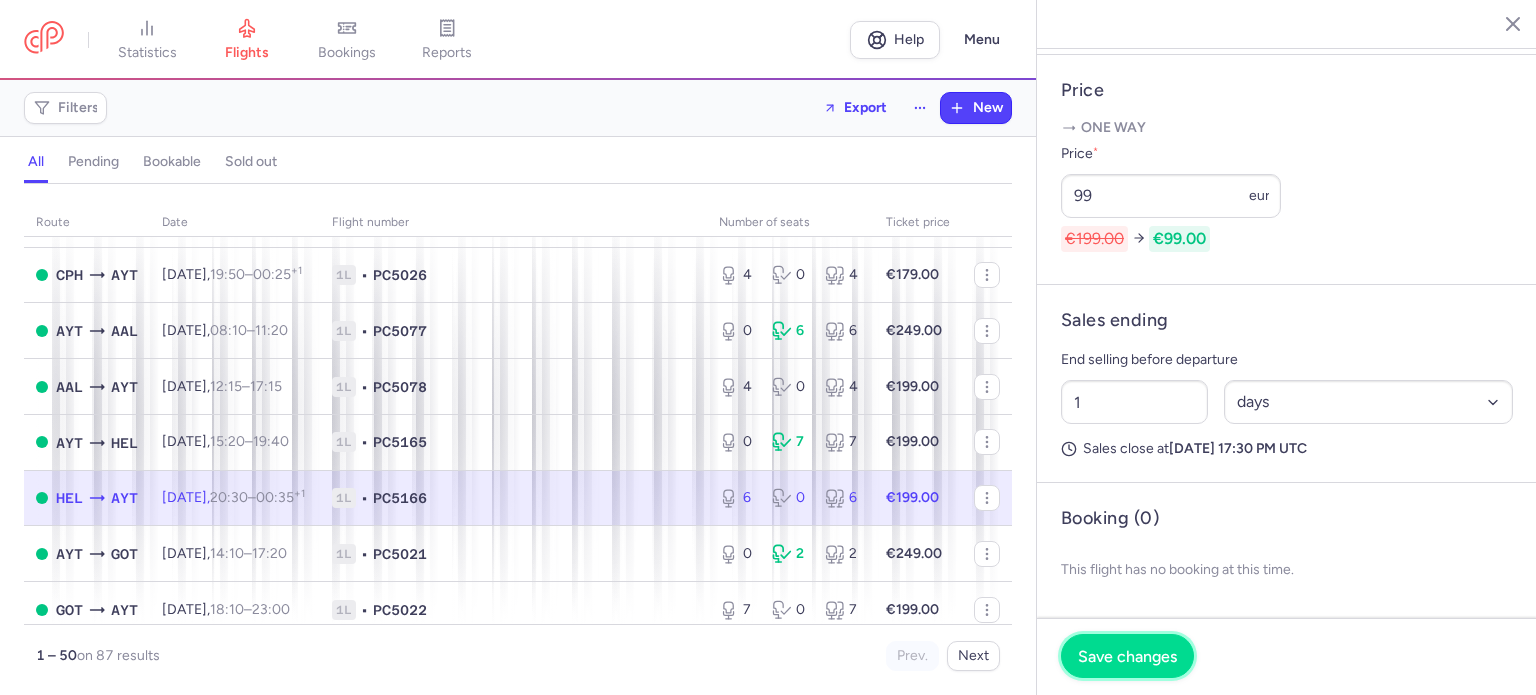 click on "Save changes" at bounding box center [1127, 656] 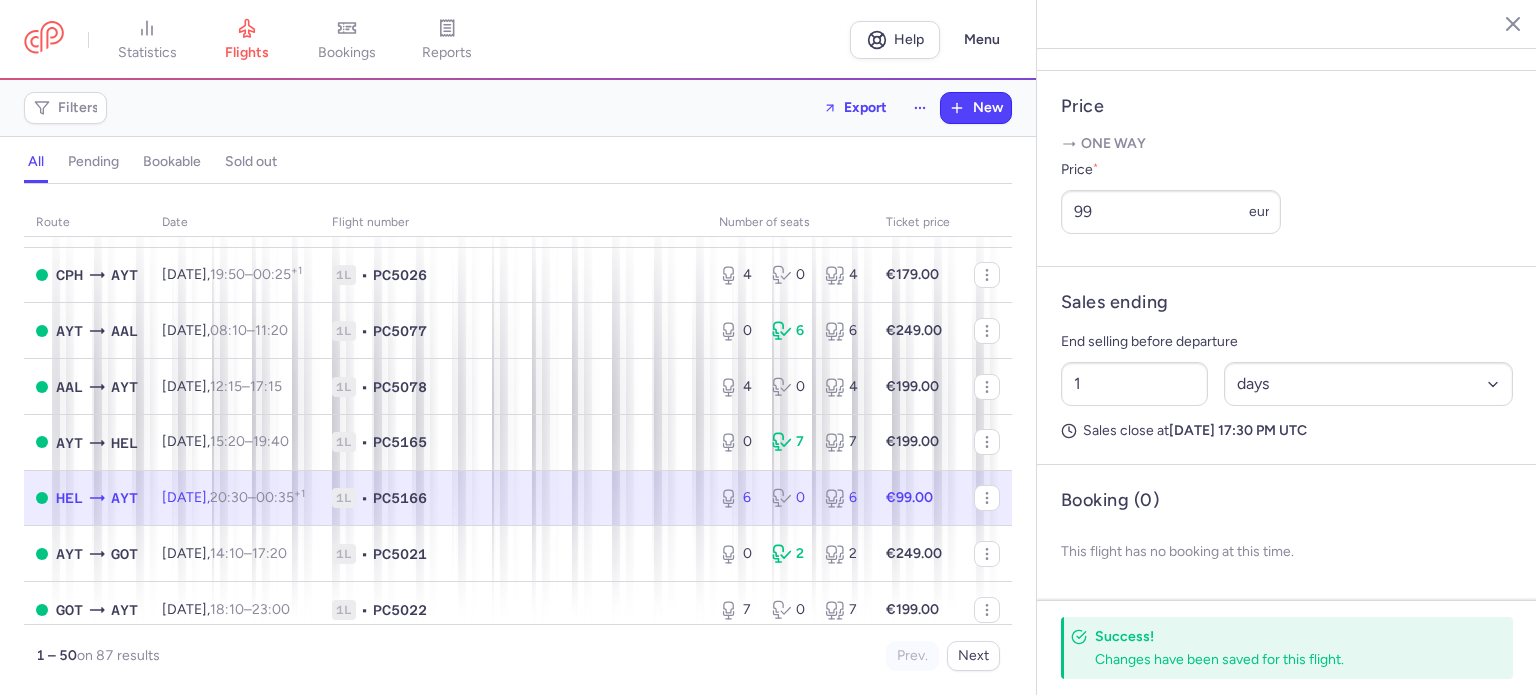 scroll, scrollTop: 736, scrollLeft: 0, axis: vertical 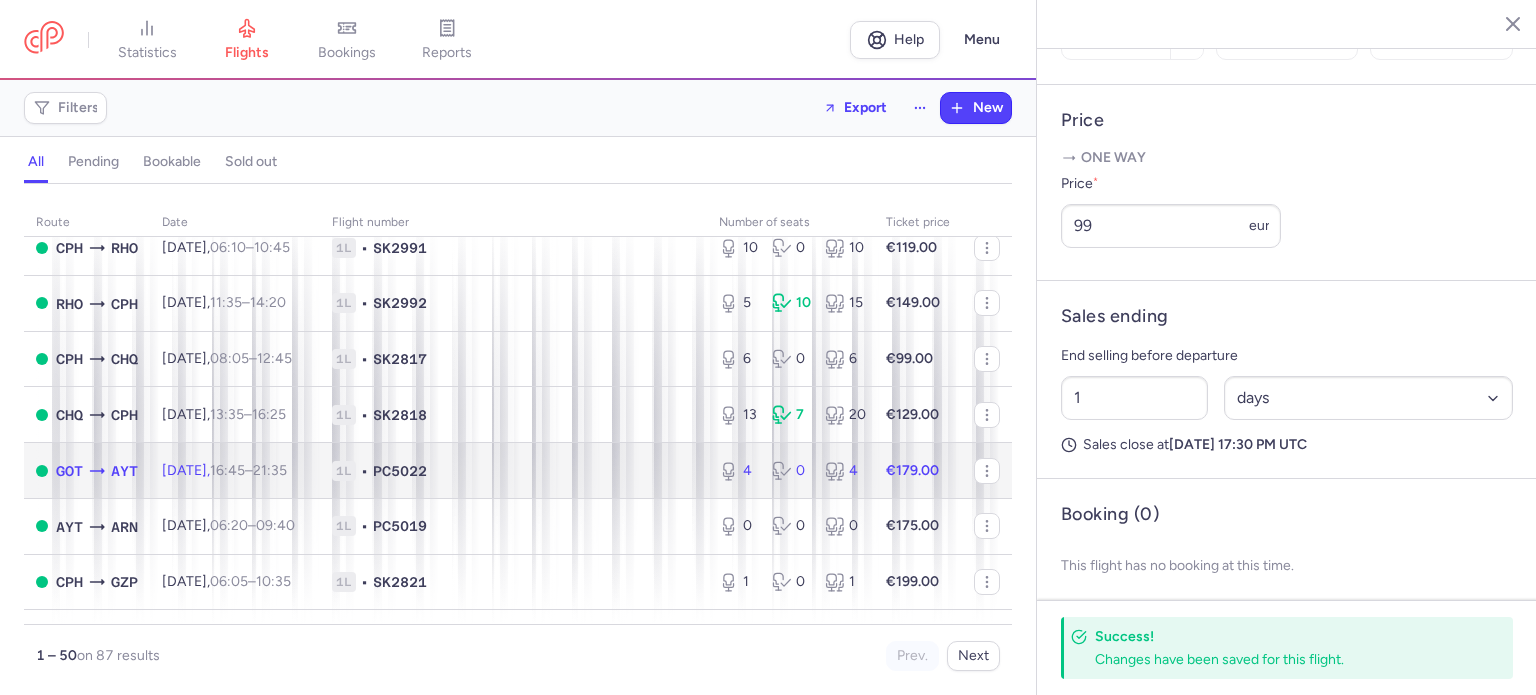 click on "€179.00" at bounding box center (918, 471) 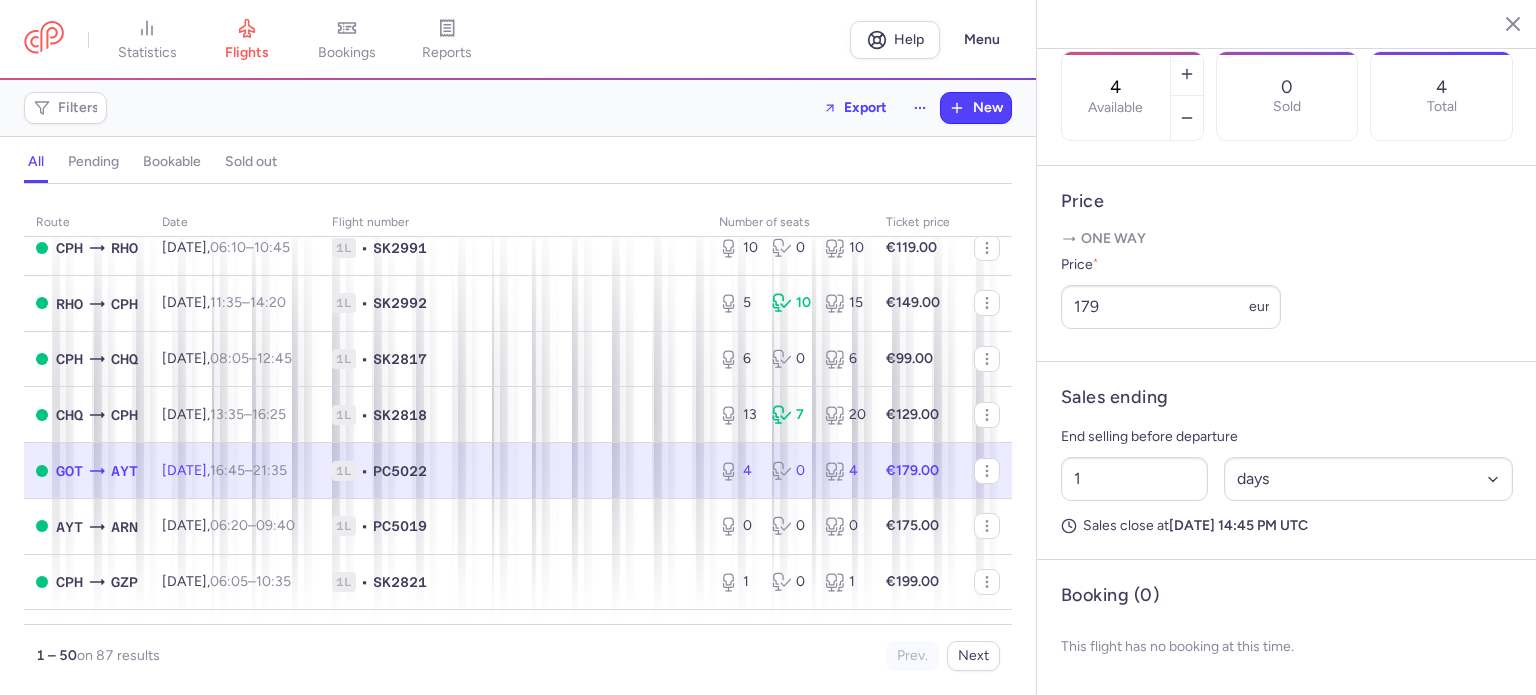 scroll, scrollTop: 683, scrollLeft: 0, axis: vertical 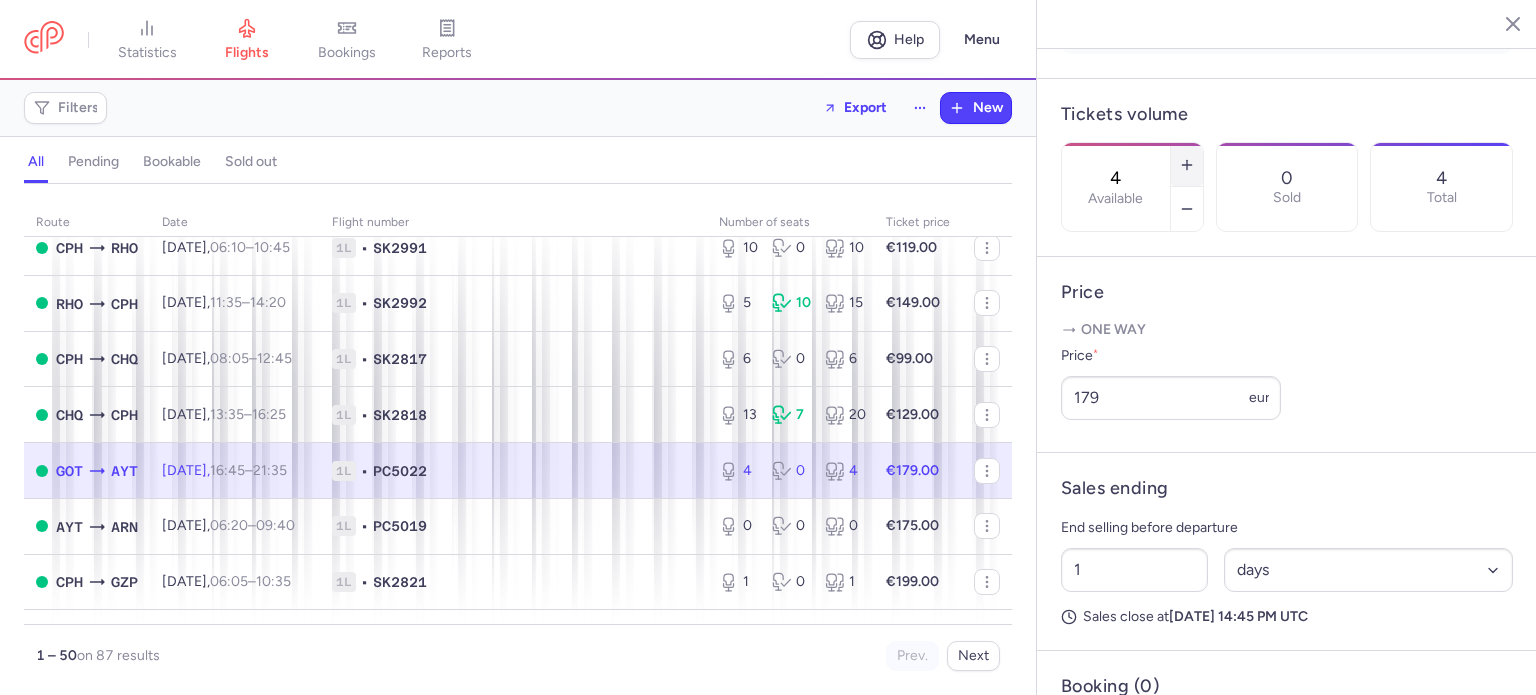 click at bounding box center [1187, 165] 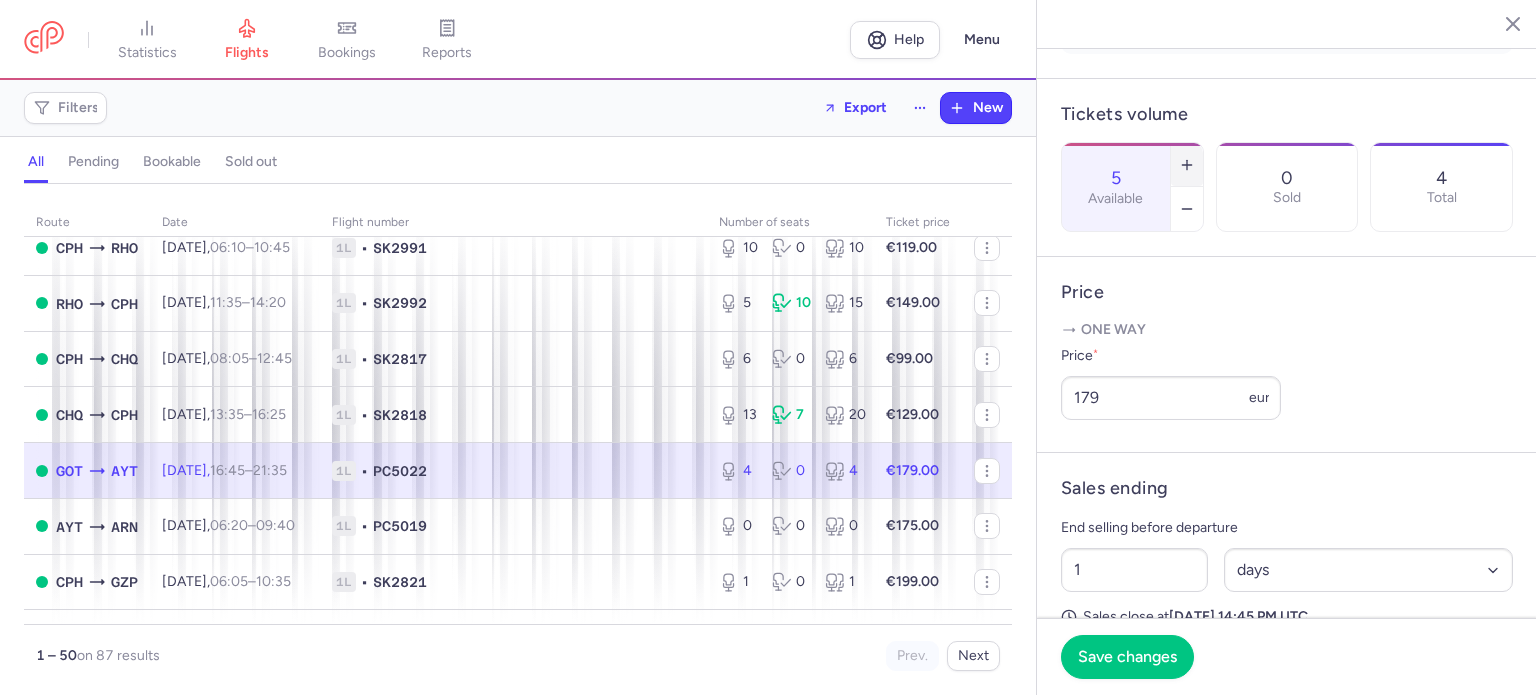 click at bounding box center (1187, 165) 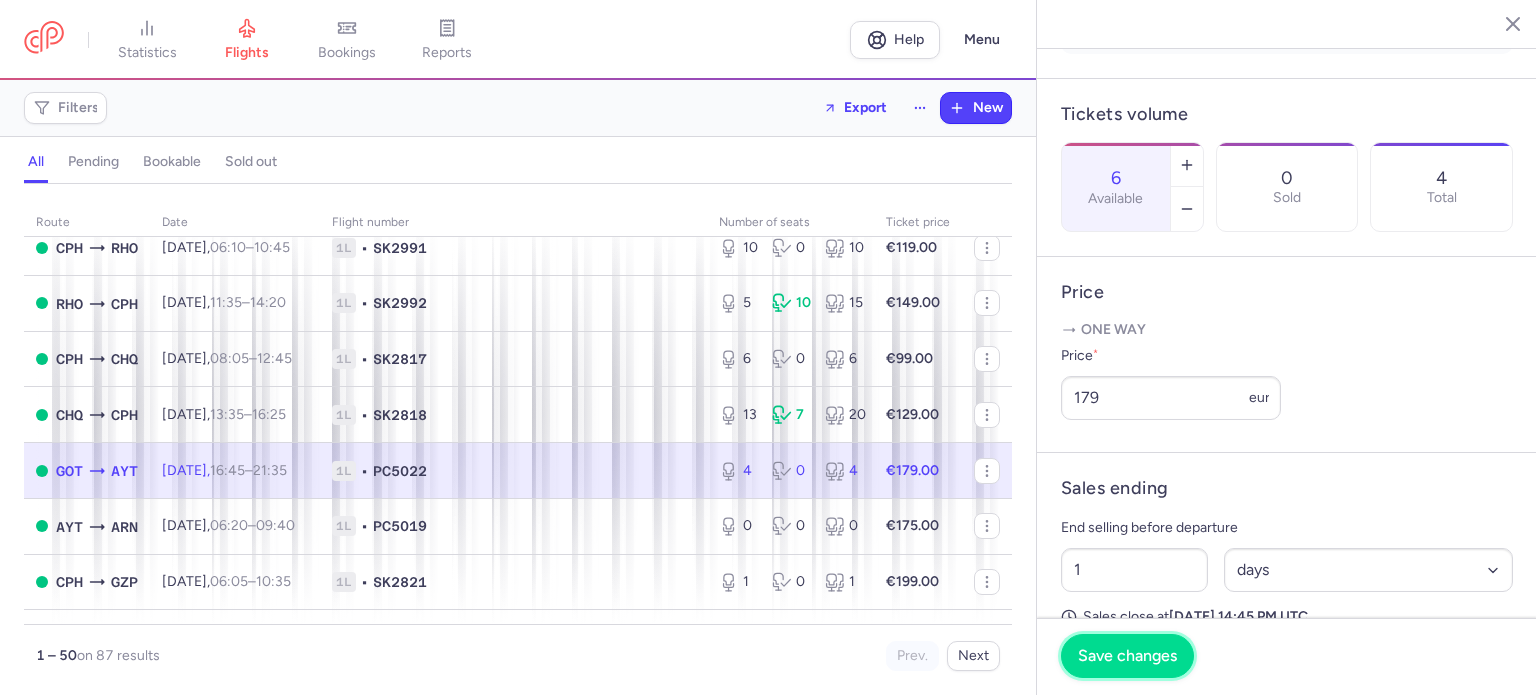 click on "Save changes" at bounding box center [1127, 656] 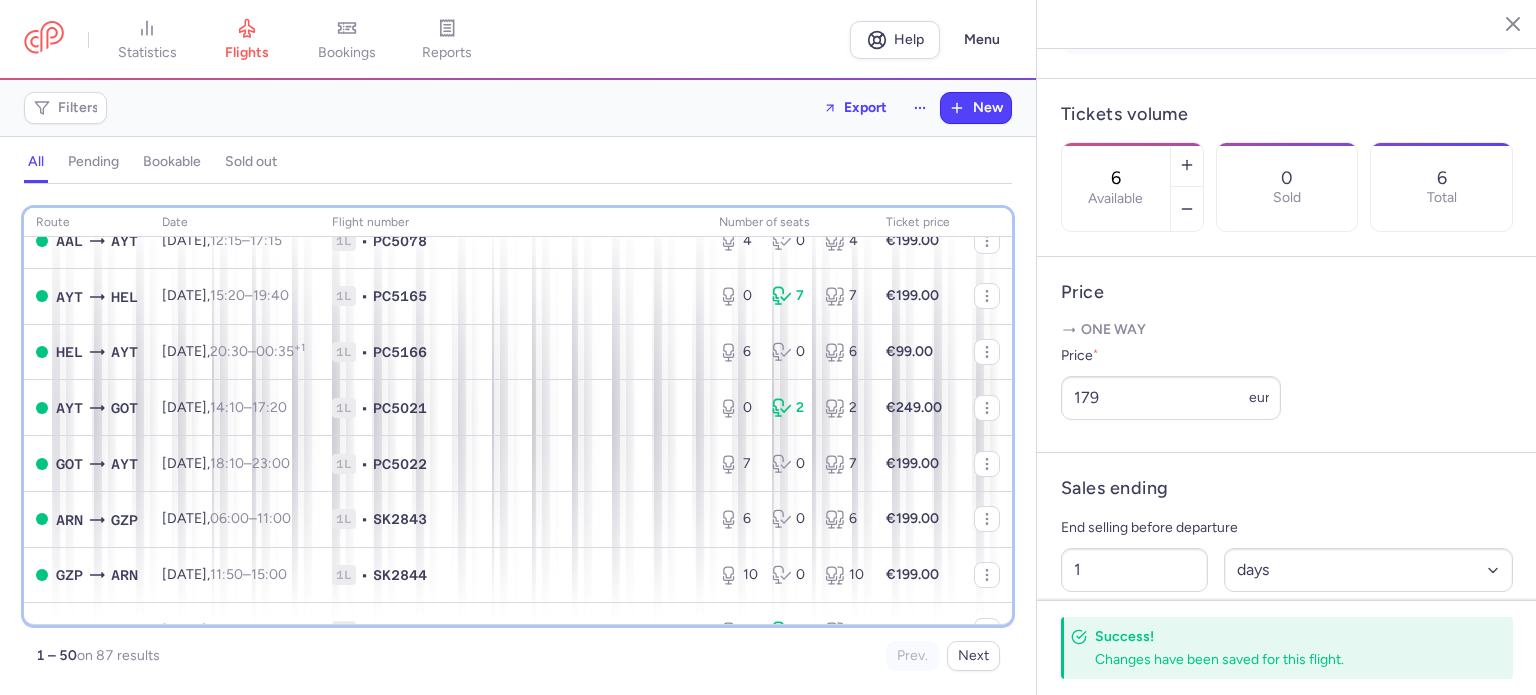 scroll, scrollTop: 1264, scrollLeft: 0, axis: vertical 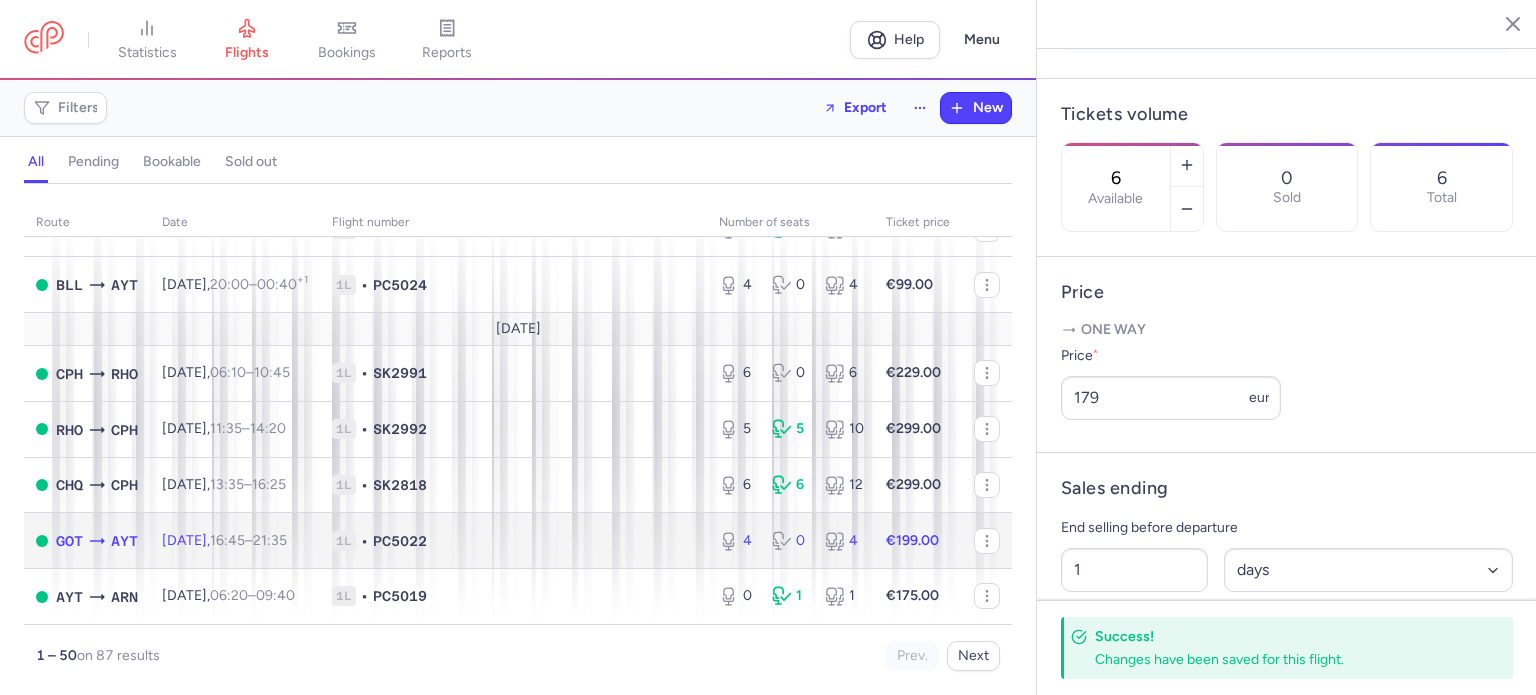 click on "1L • PC5022" at bounding box center [513, 541] 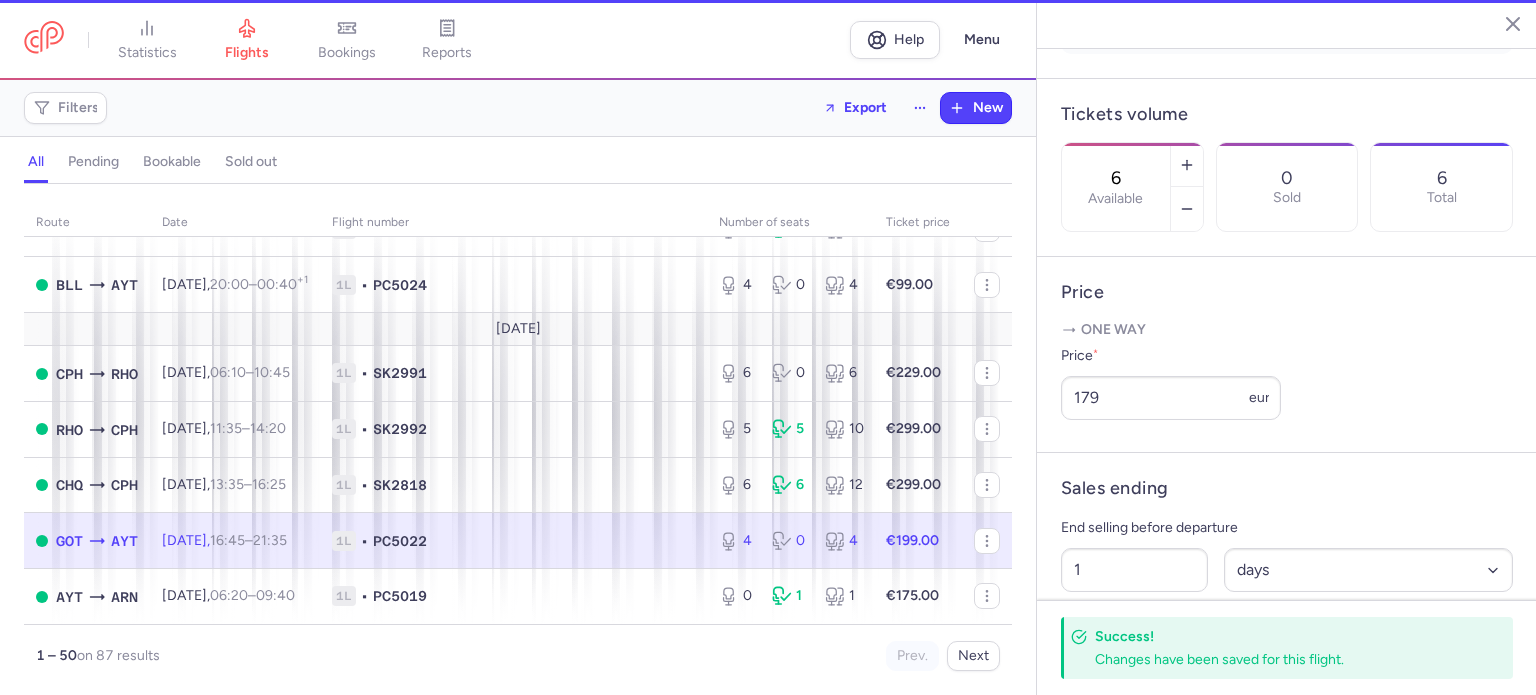 type on "4" 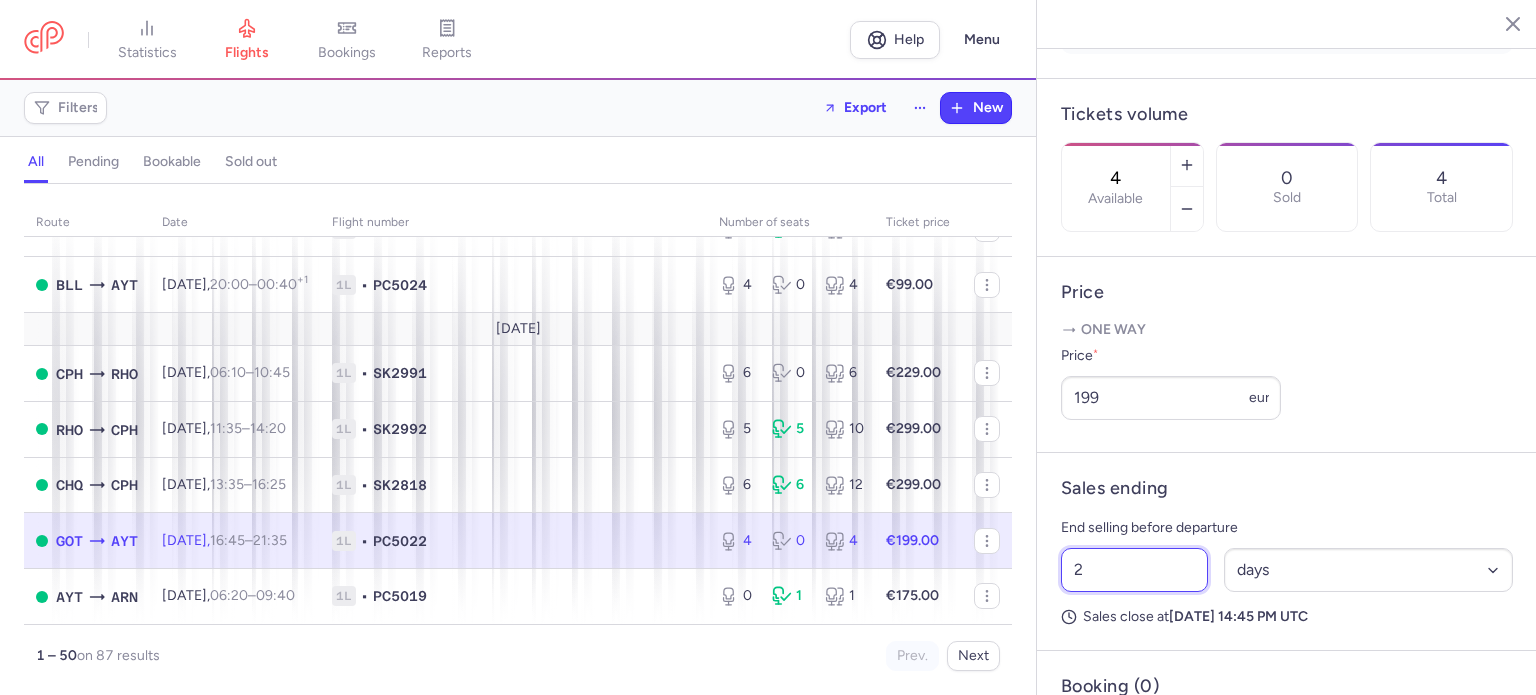 click on "2" at bounding box center (1134, 570) 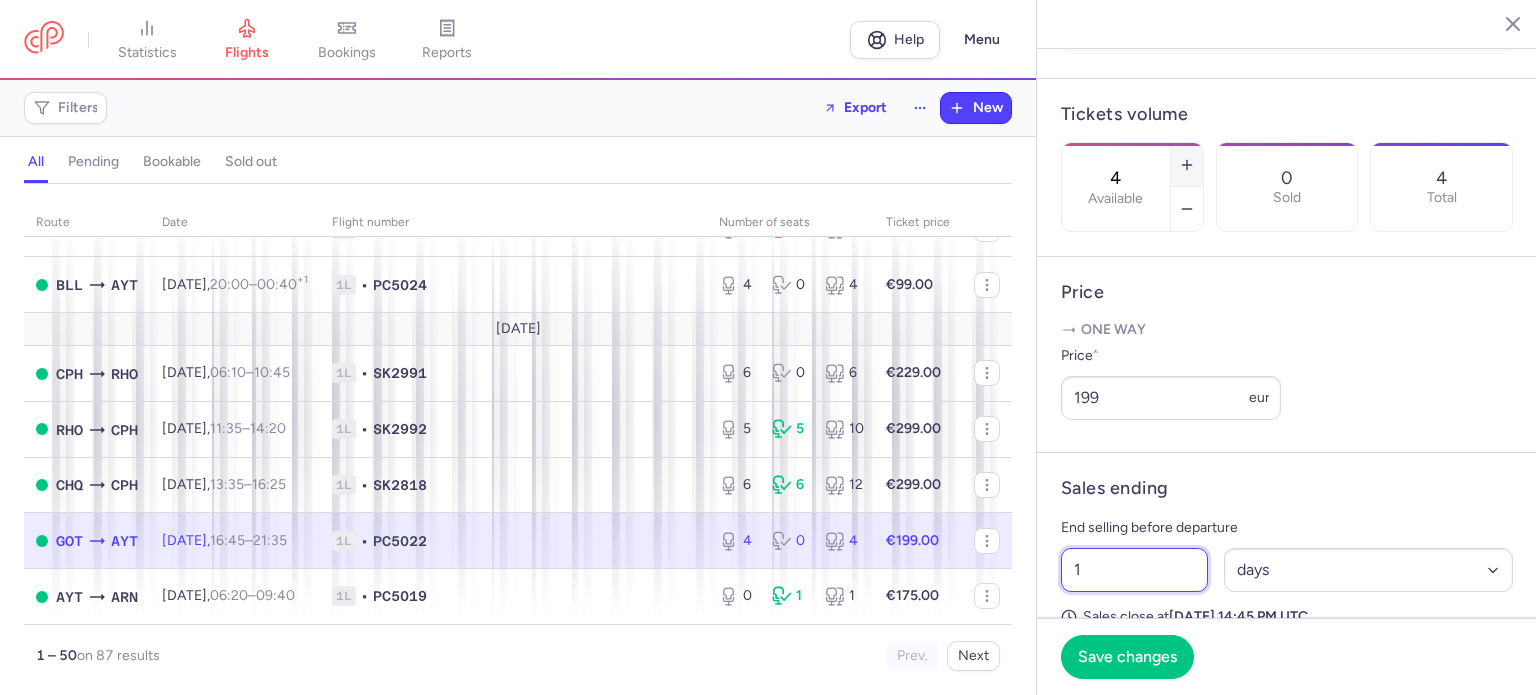 type on "1" 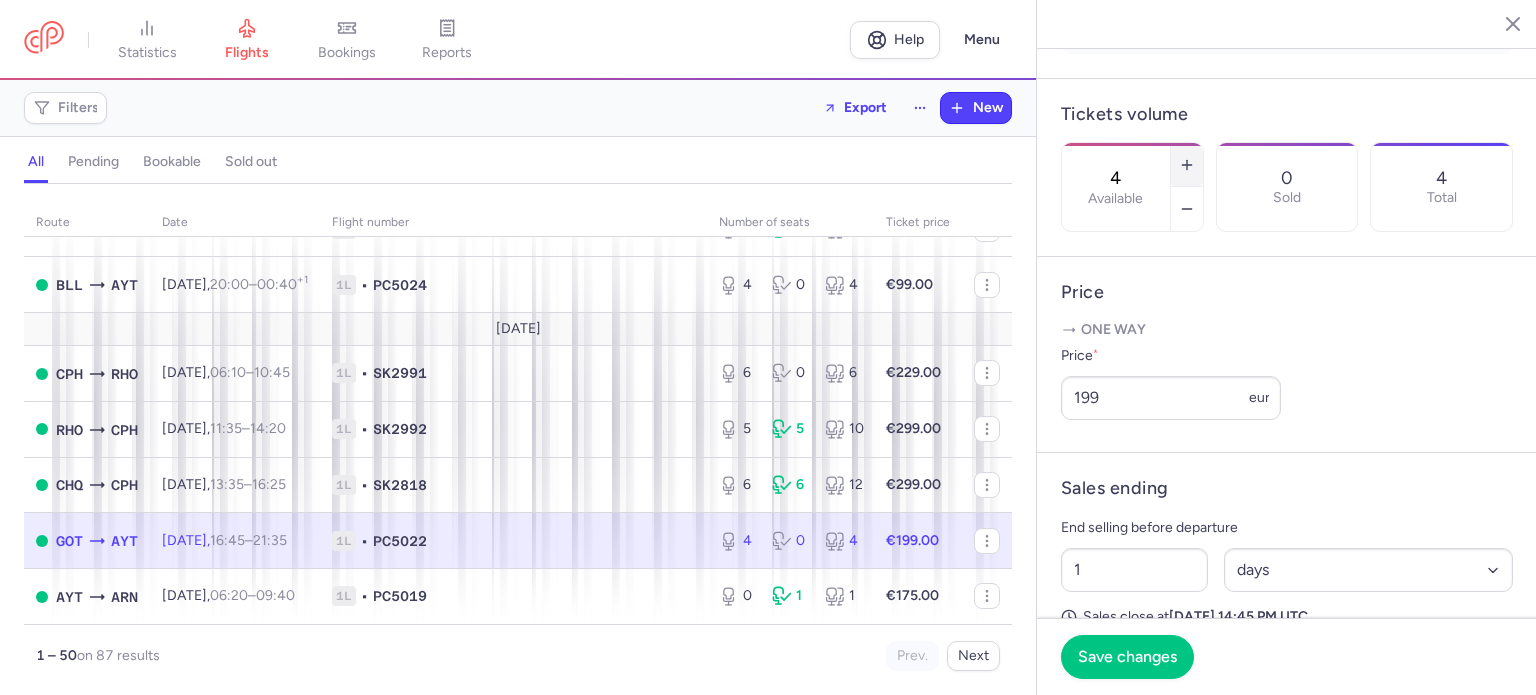 click 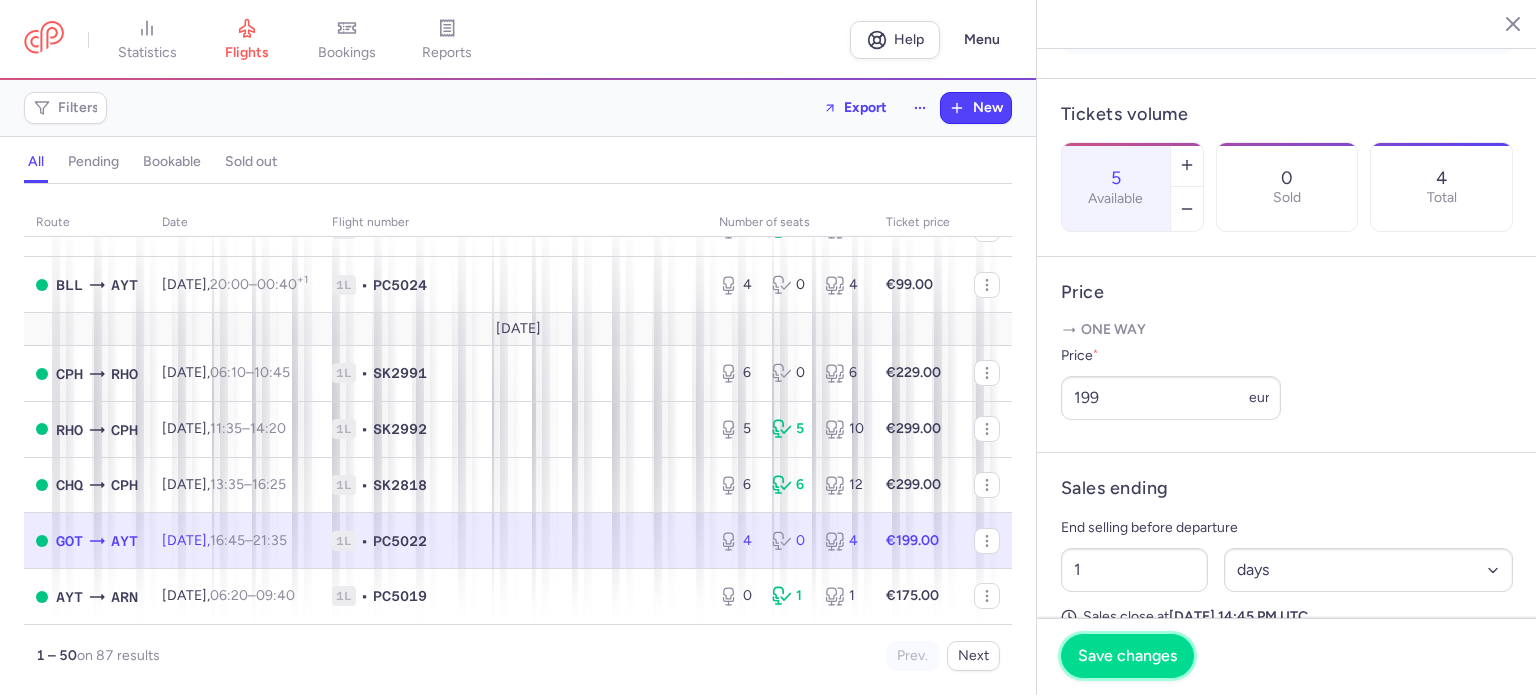 click on "Save changes" at bounding box center [1127, 656] 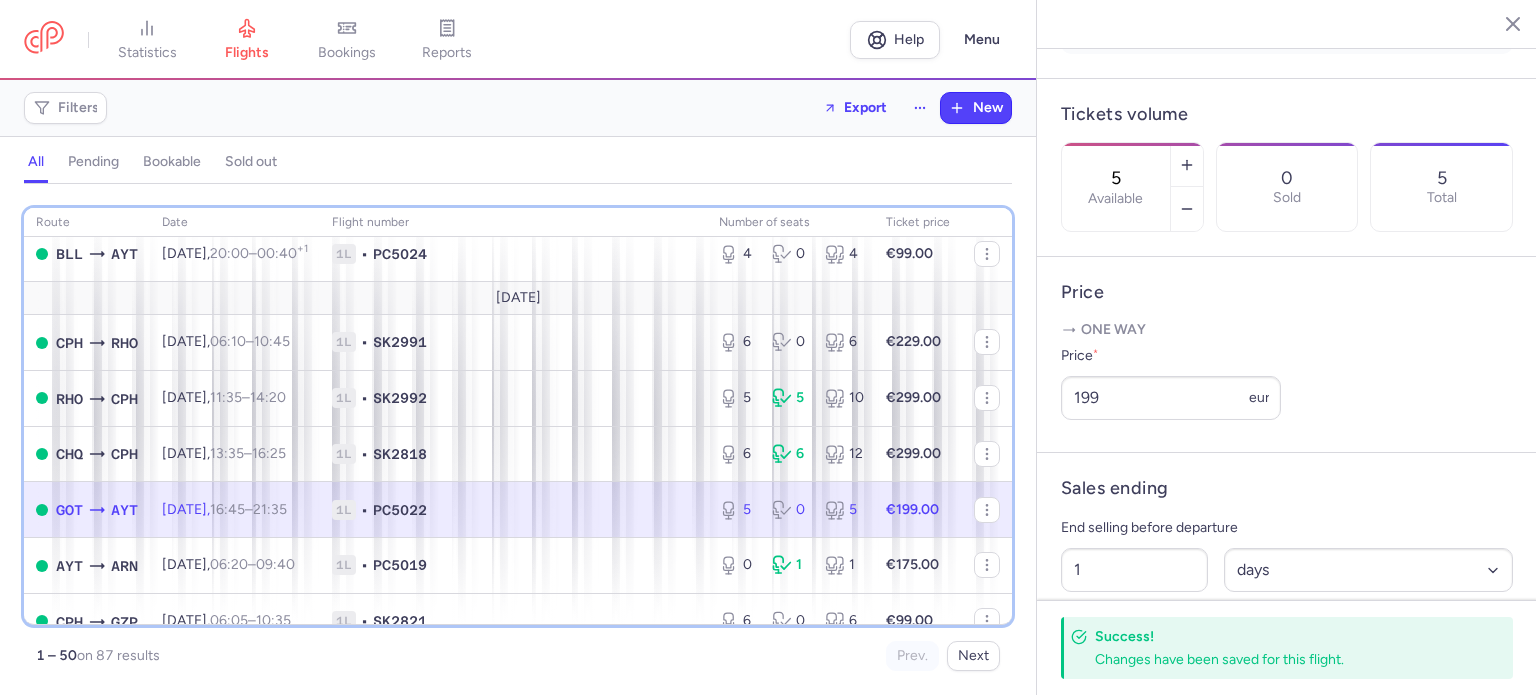 scroll, scrollTop: 1670, scrollLeft: 0, axis: vertical 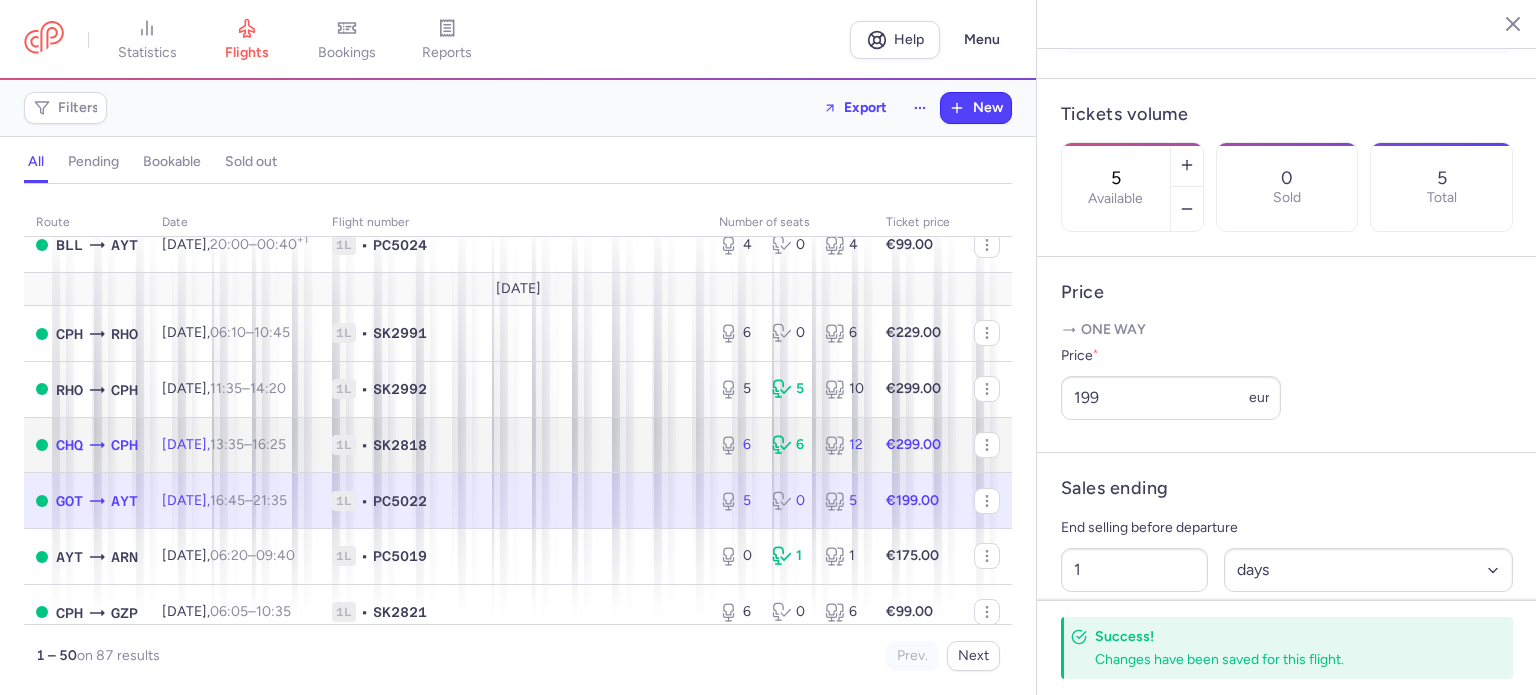 click on "€299.00" at bounding box center [913, 444] 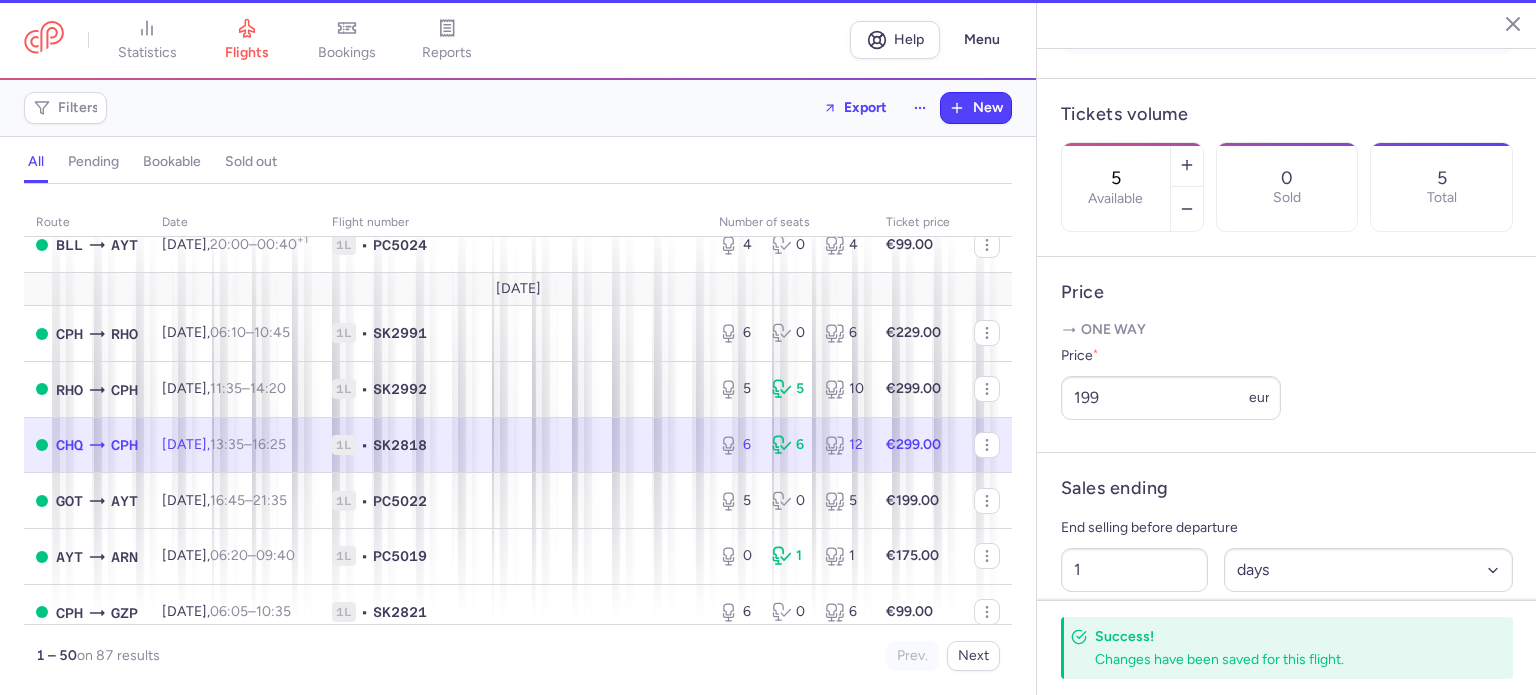 type on "6" 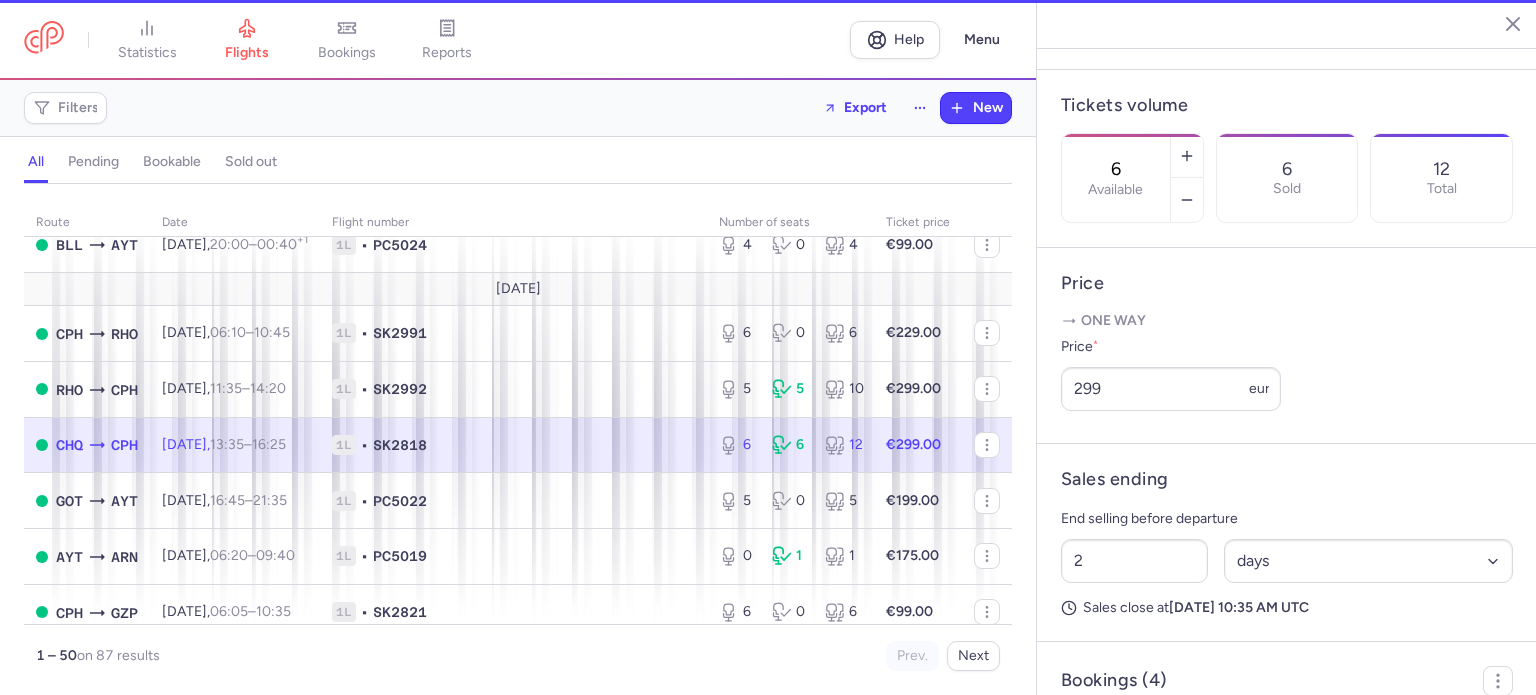 scroll, scrollTop: 580, scrollLeft: 0, axis: vertical 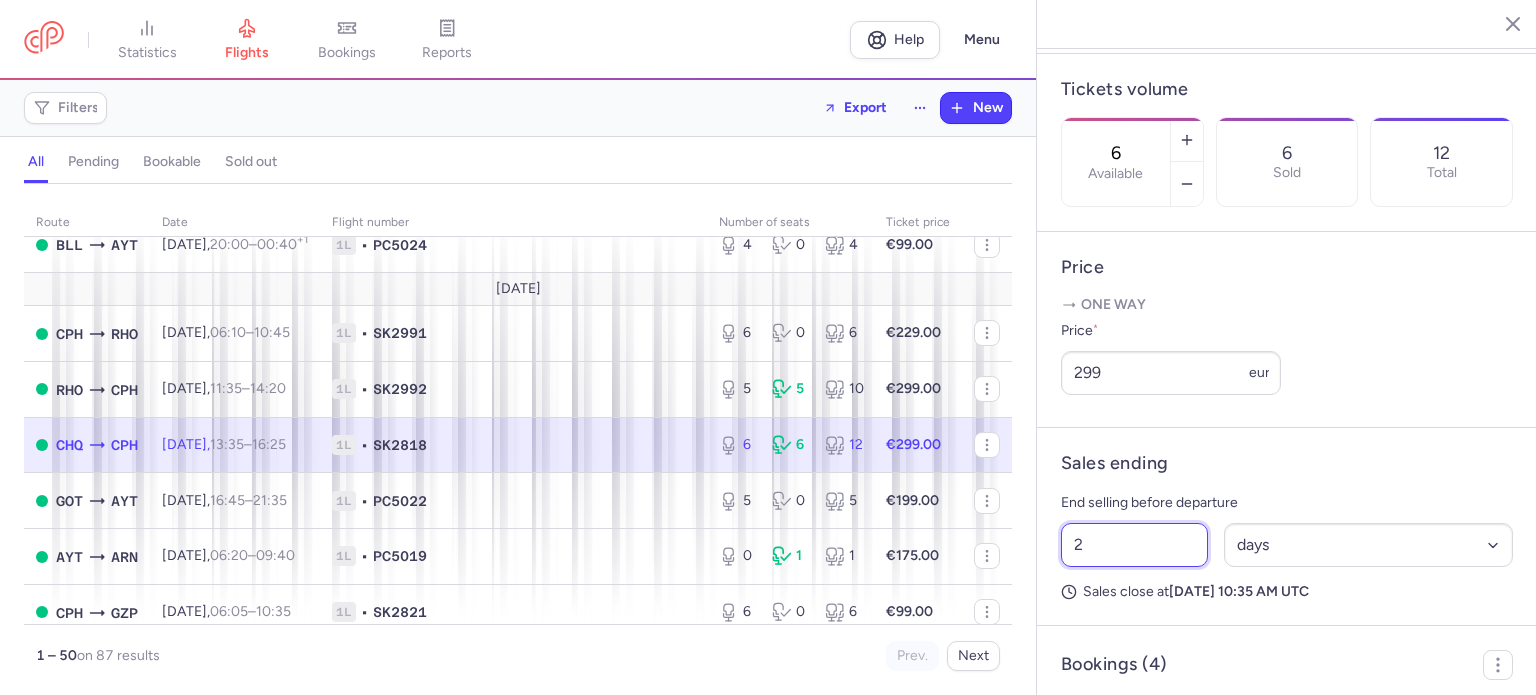click on "2" at bounding box center (1134, 545) 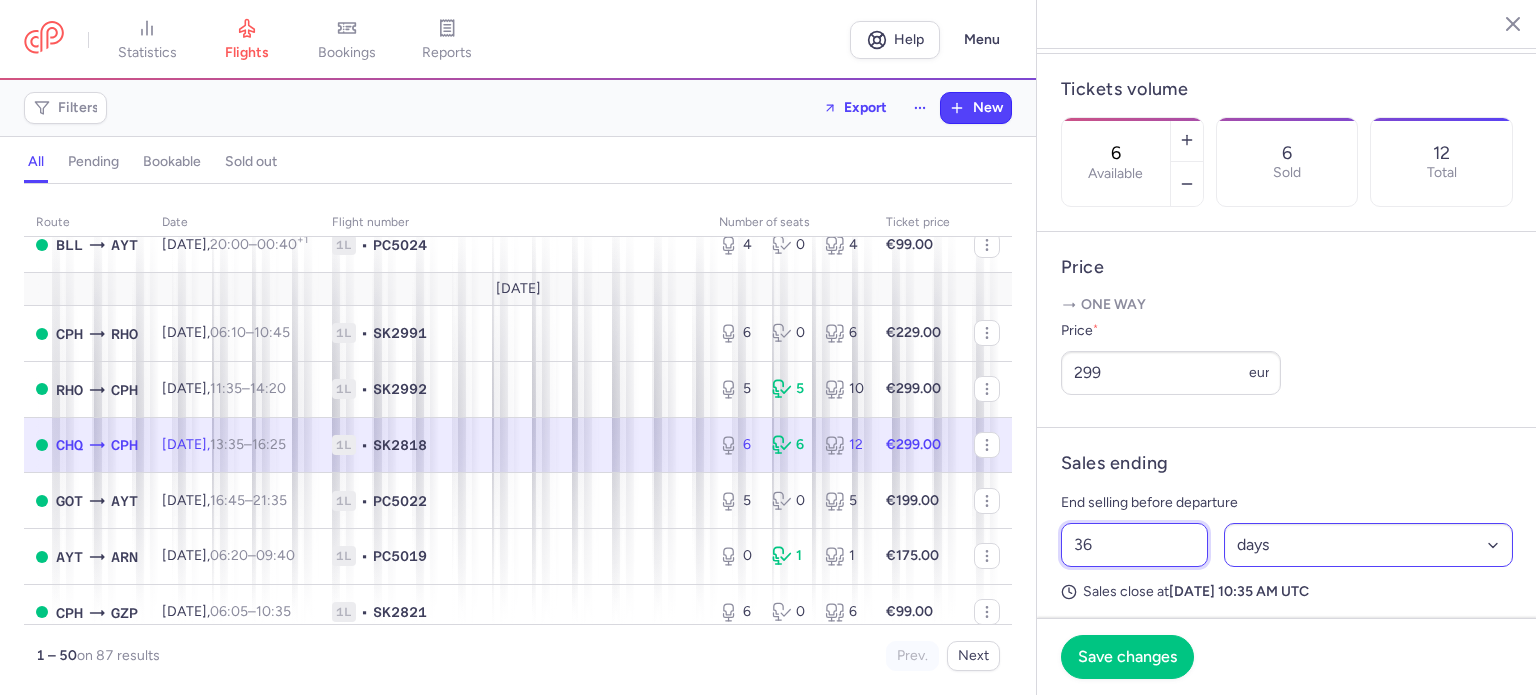 type on "36" 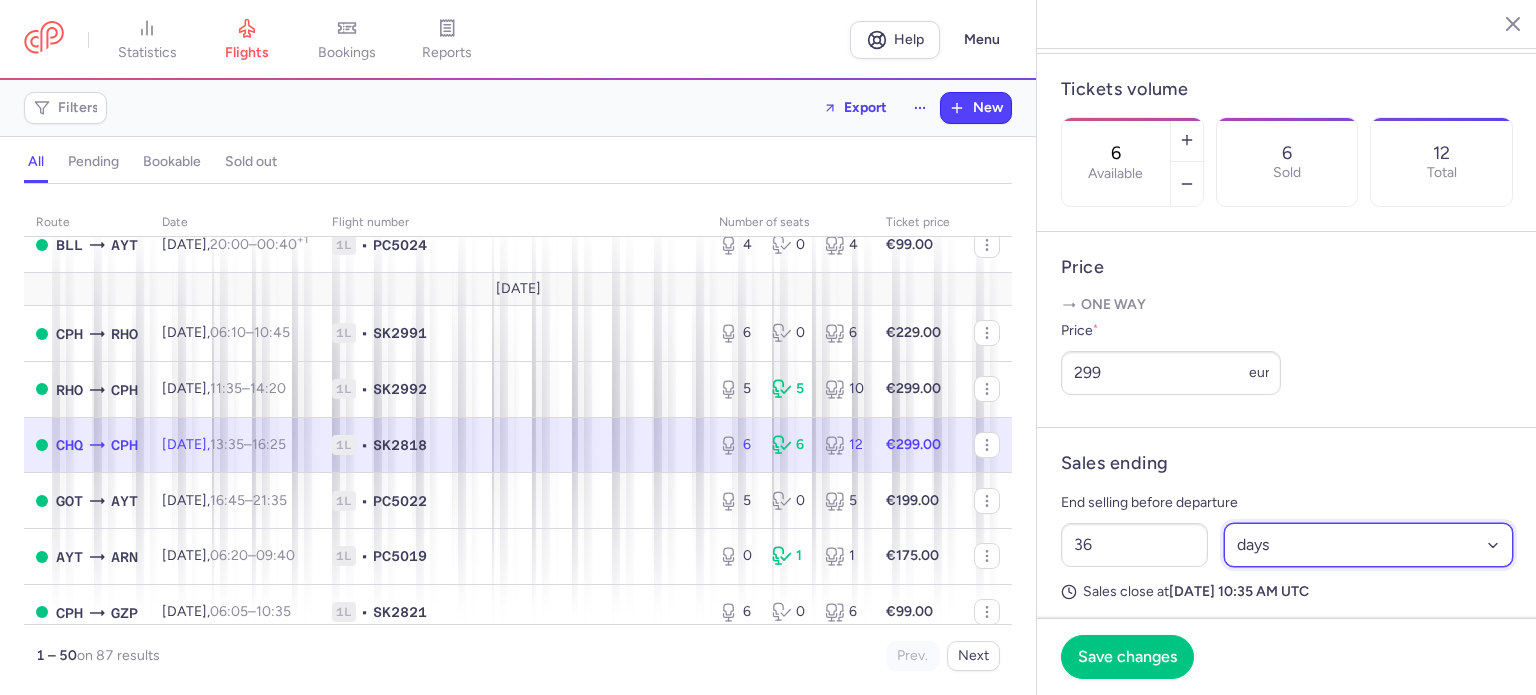 click on "Select an option hours days" at bounding box center [1369, 545] 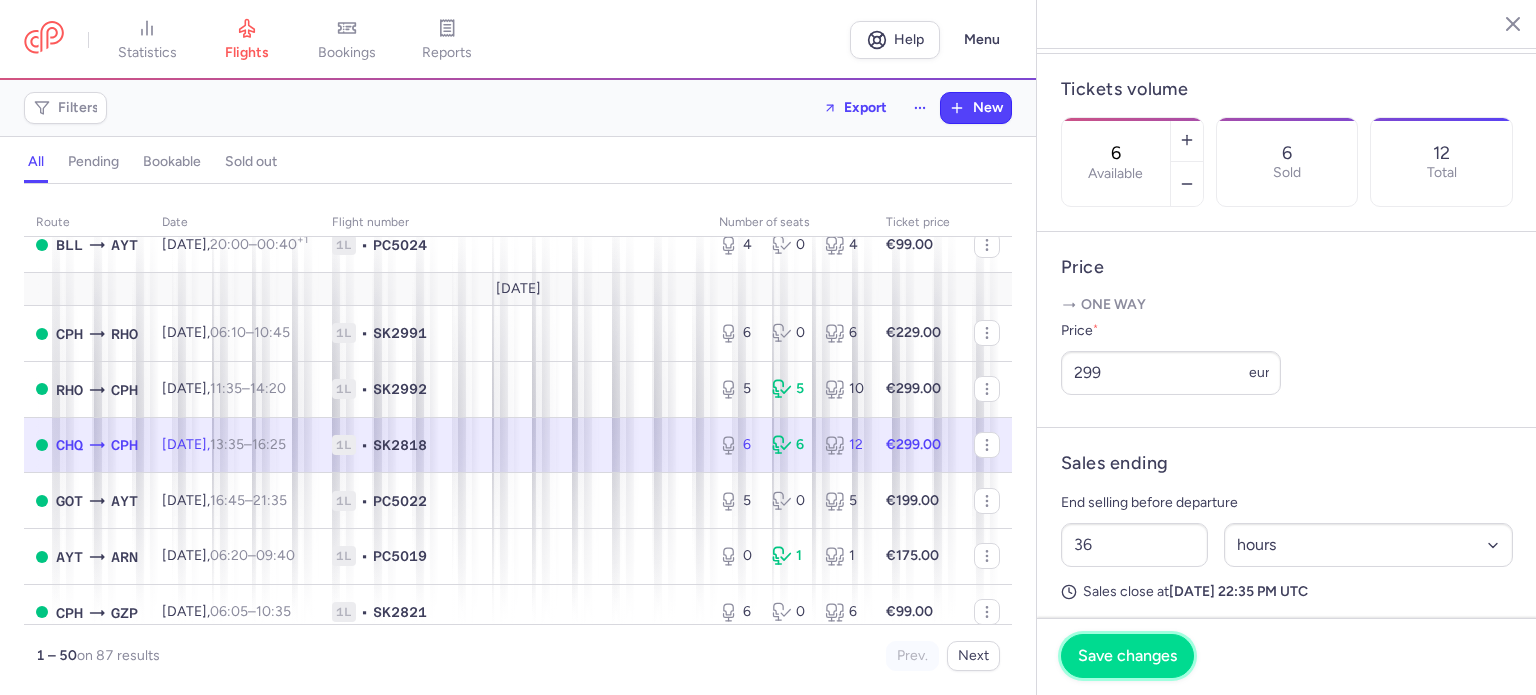 click on "Save changes" at bounding box center [1127, 656] 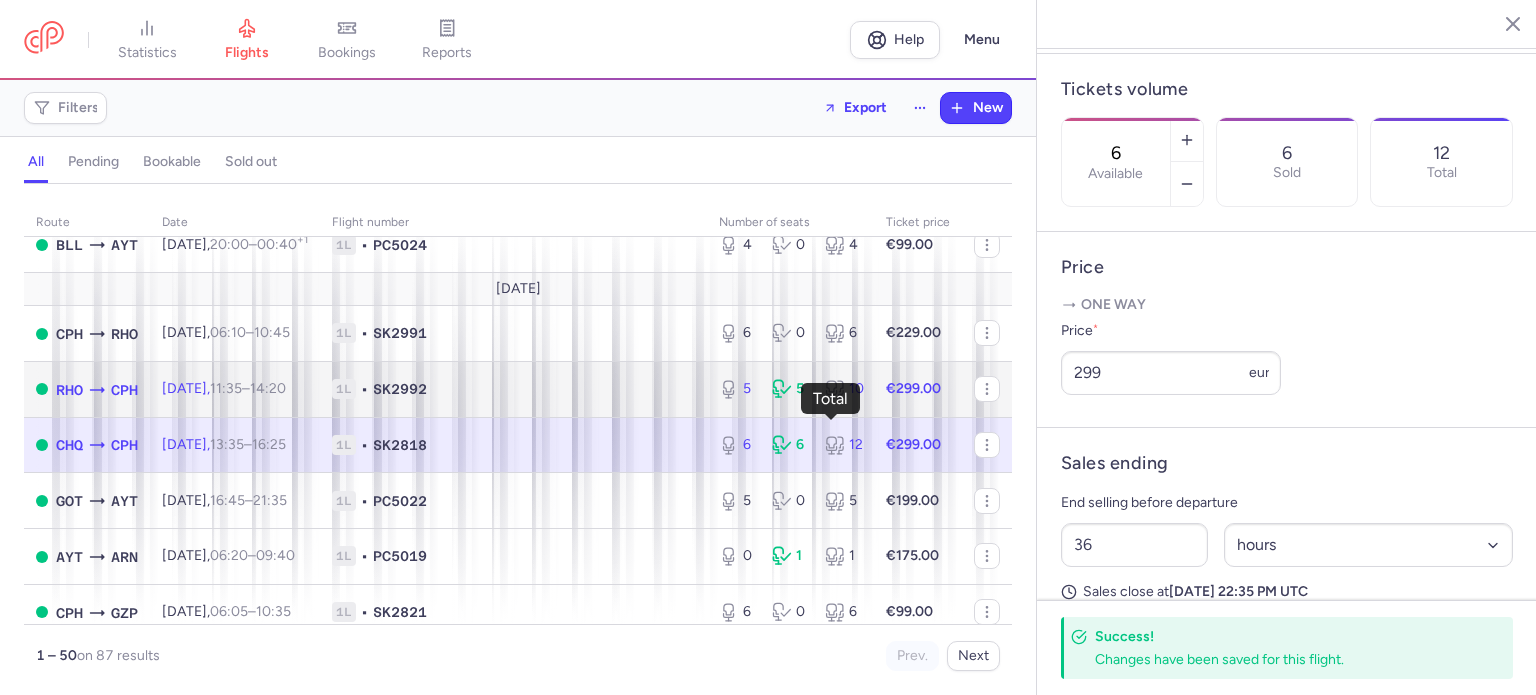 click 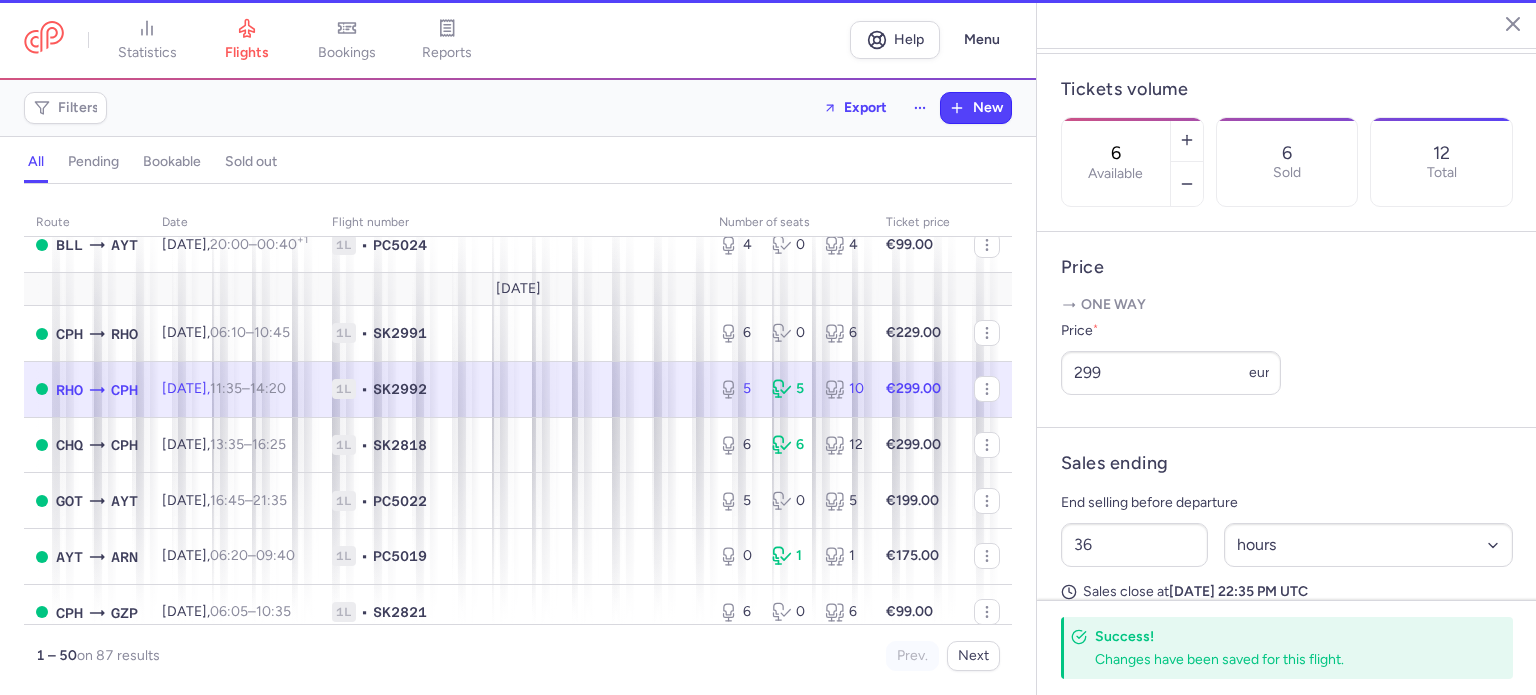 type on "5" 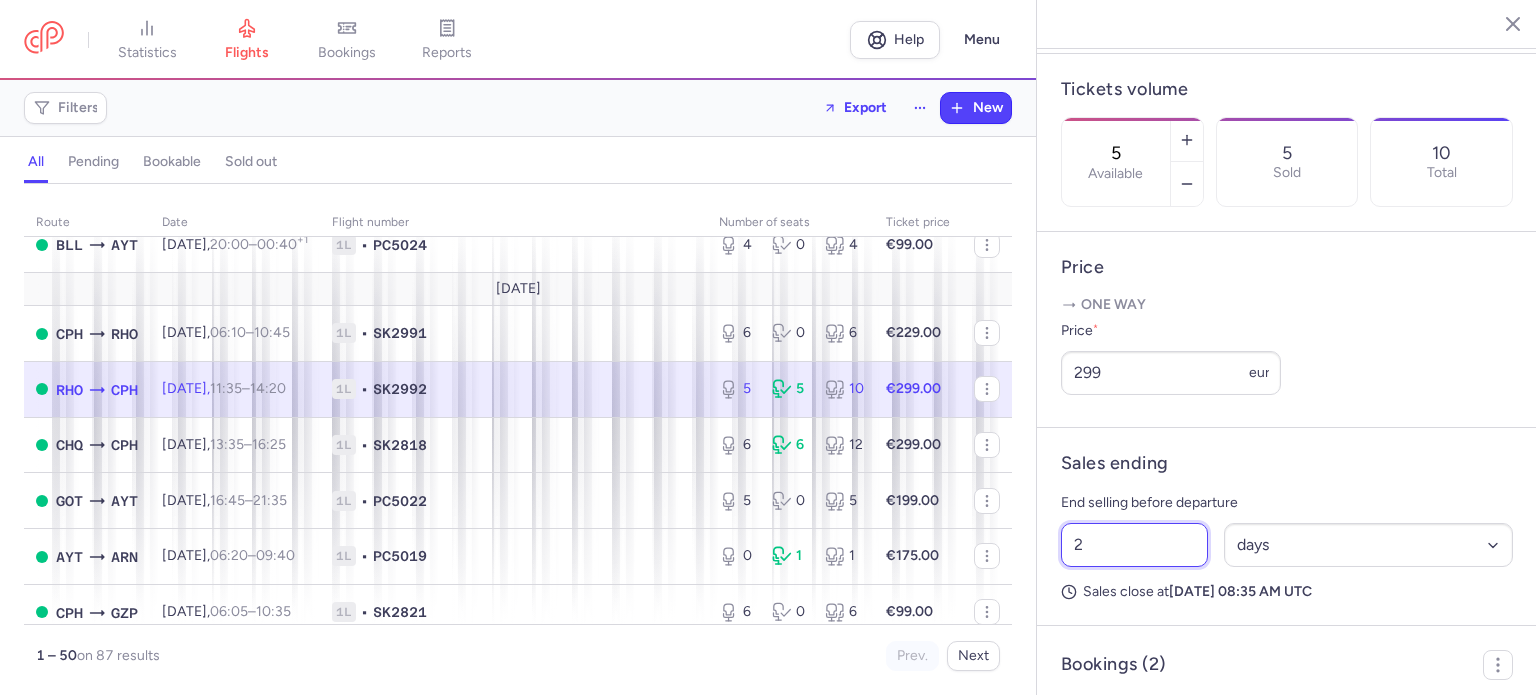 click on "2" at bounding box center [1134, 545] 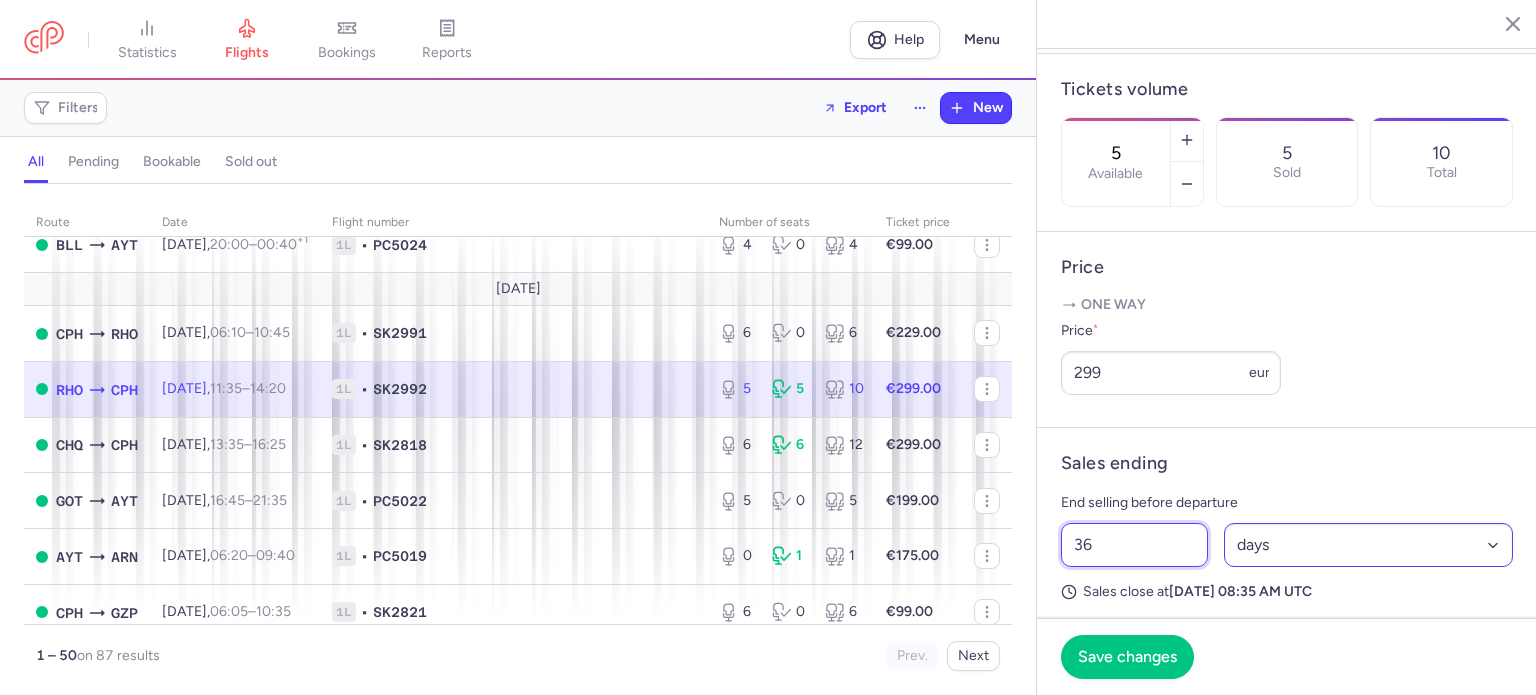 type on "36" 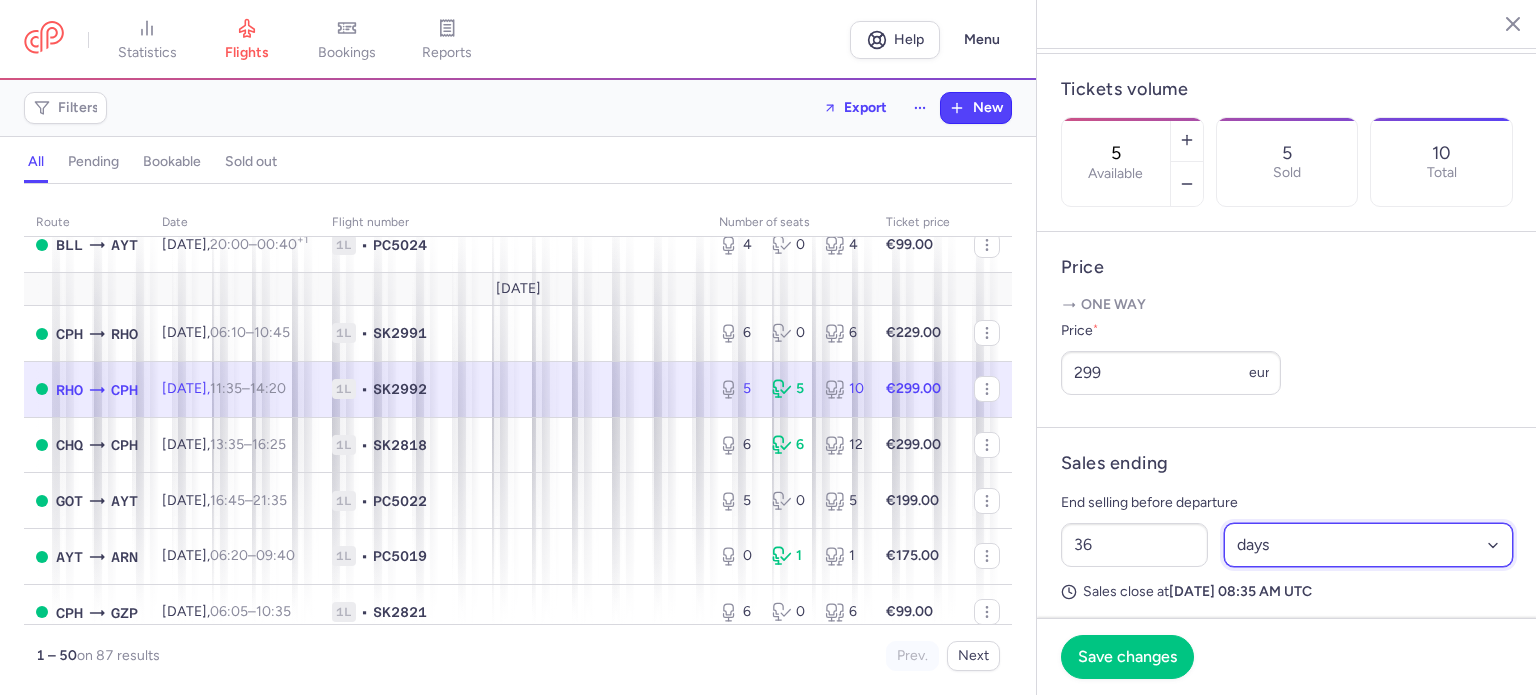 click on "Select an option hours days" at bounding box center [1369, 545] 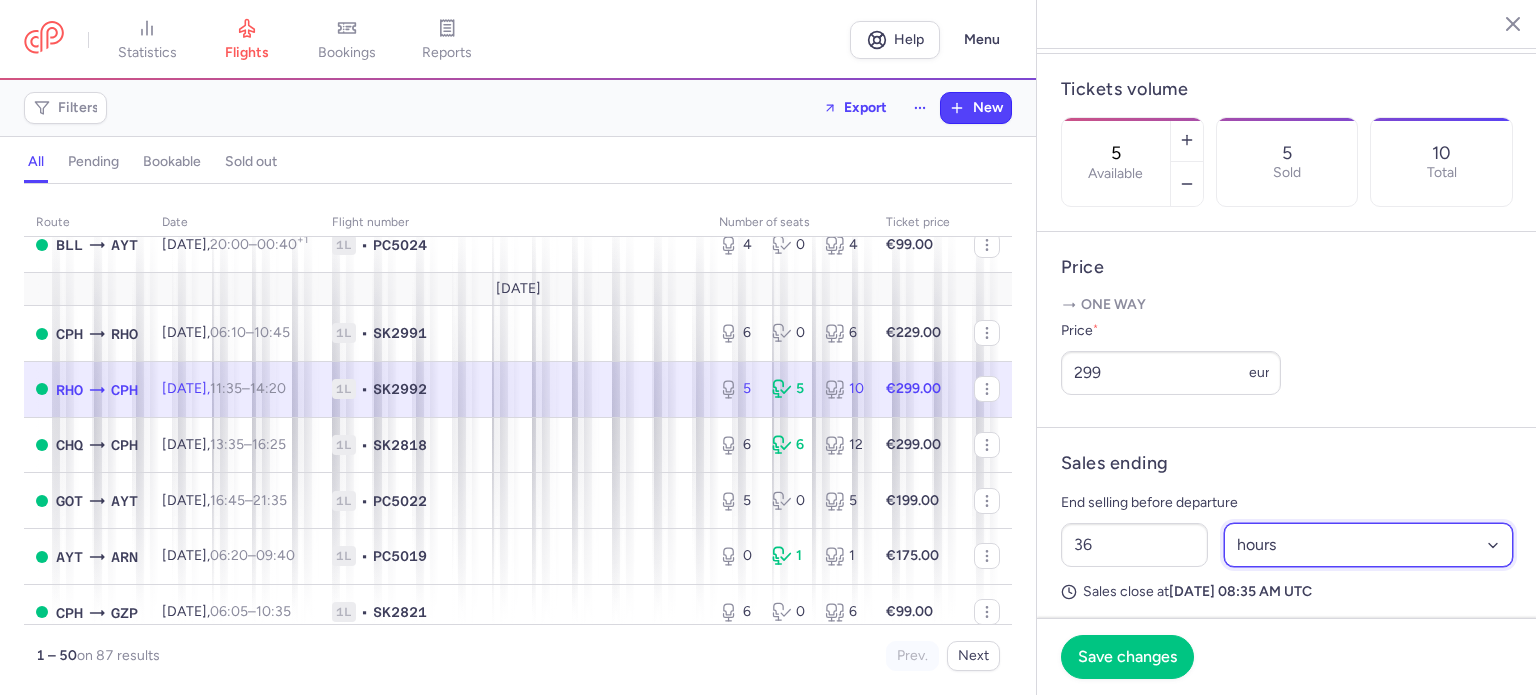 click on "Select an option hours days" at bounding box center [1369, 545] 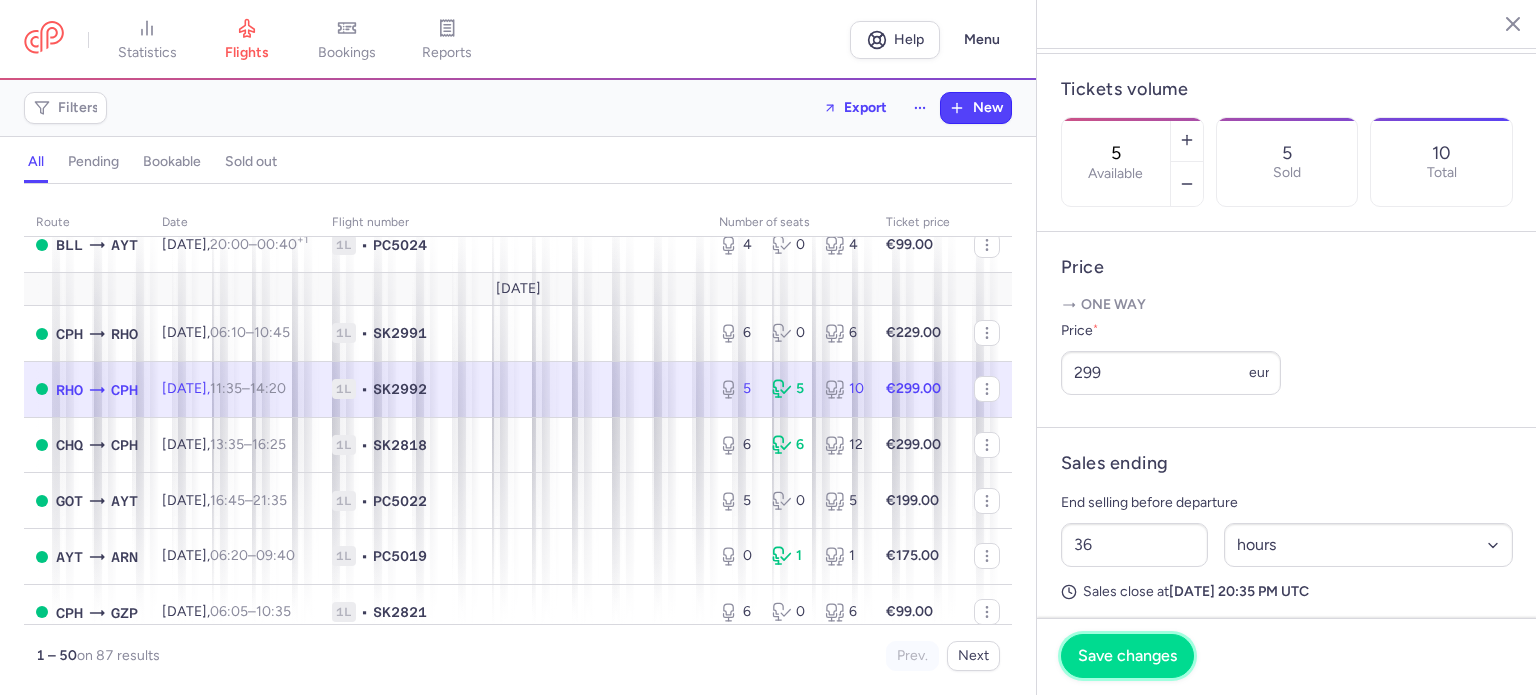 click on "Save changes" at bounding box center [1127, 656] 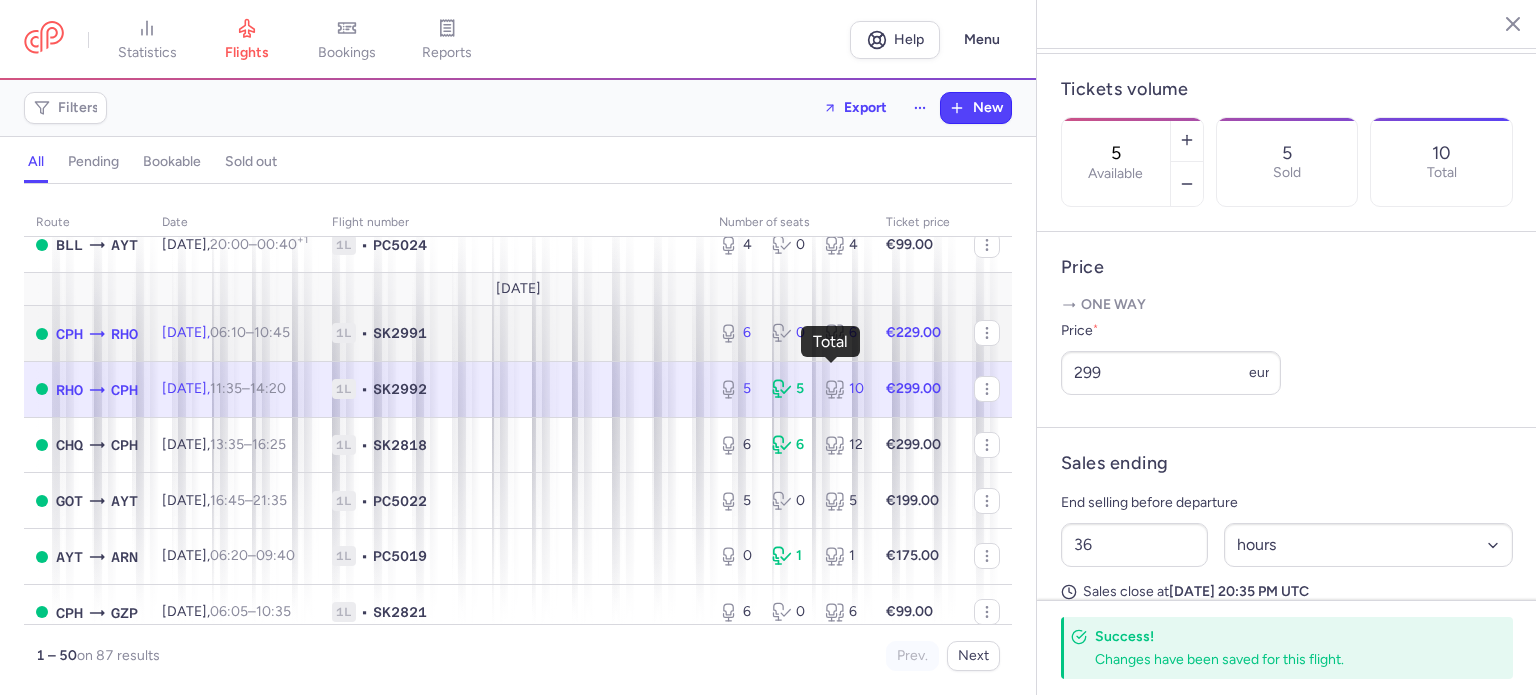 click 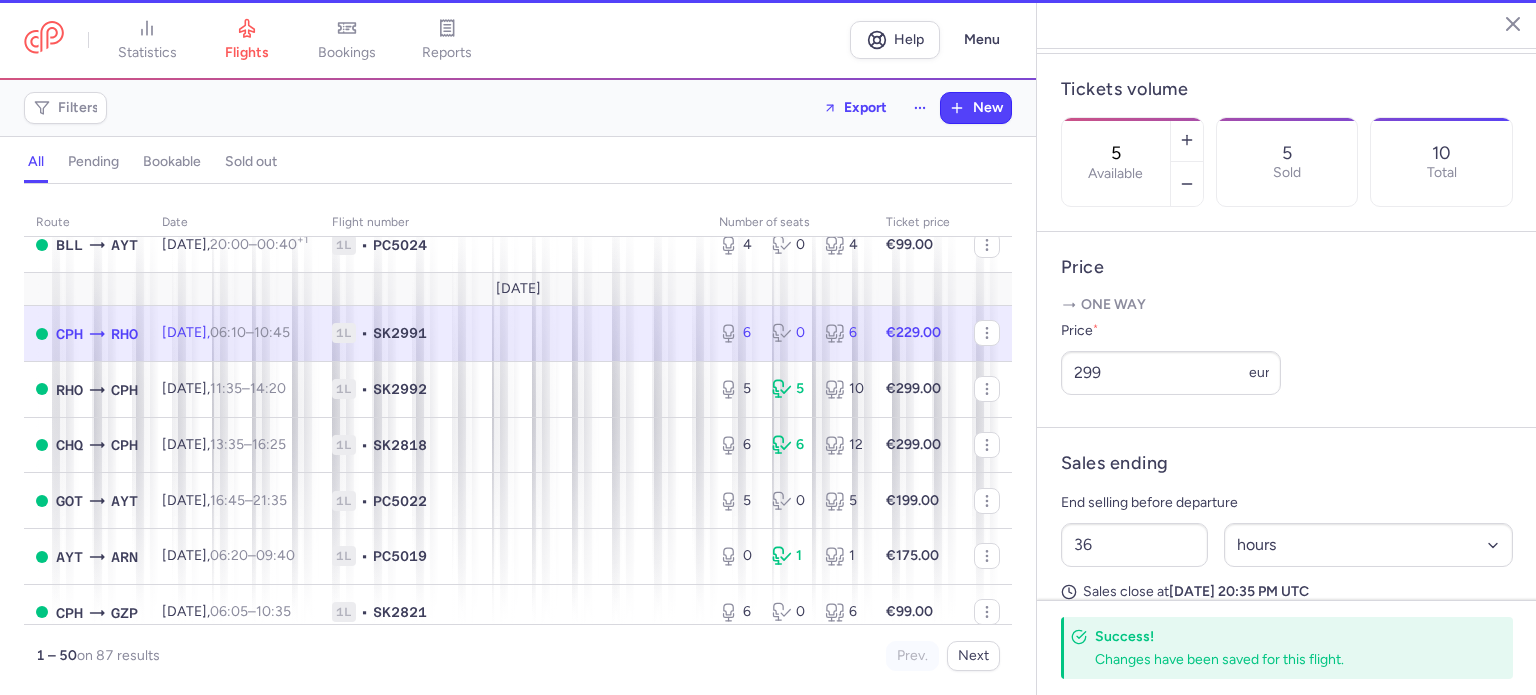 type on "6" 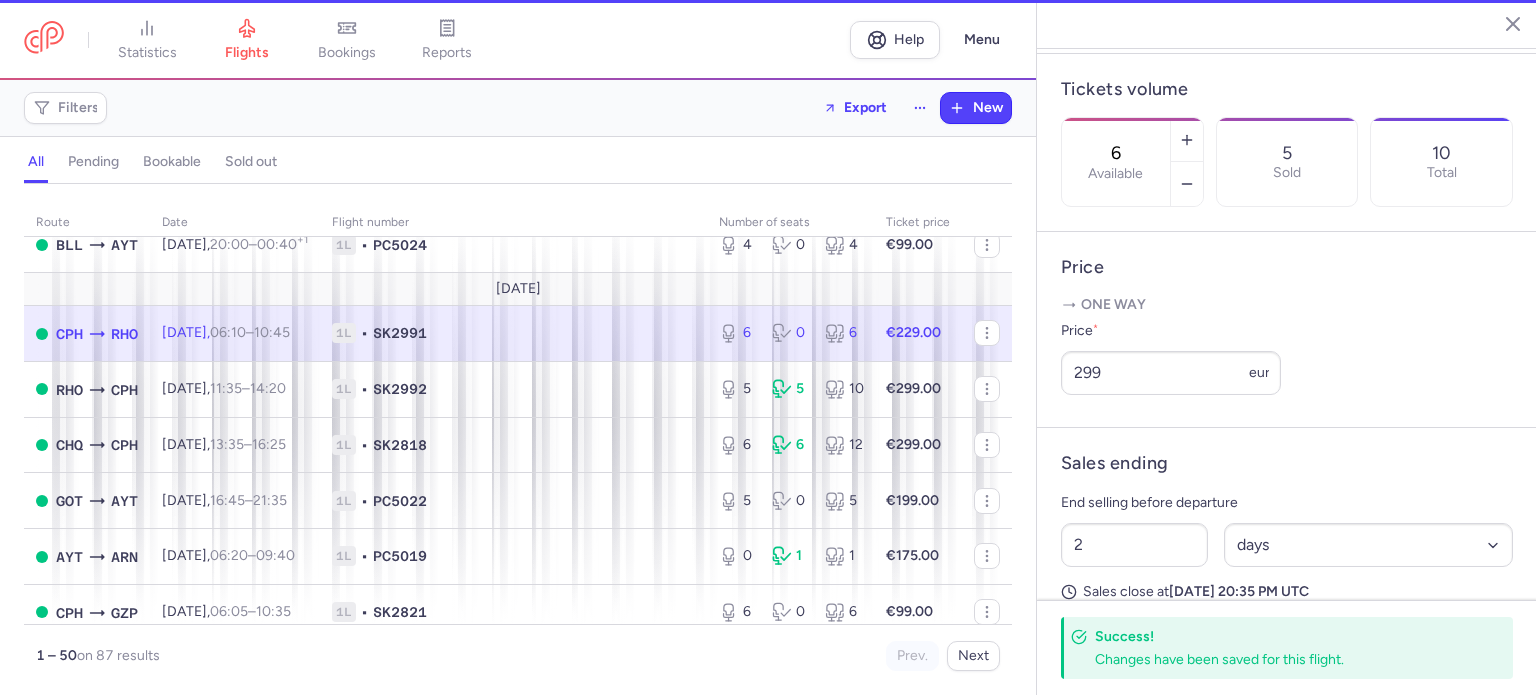 scroll, scrollTop: 564, scrollLeft: 0, axis: vertical 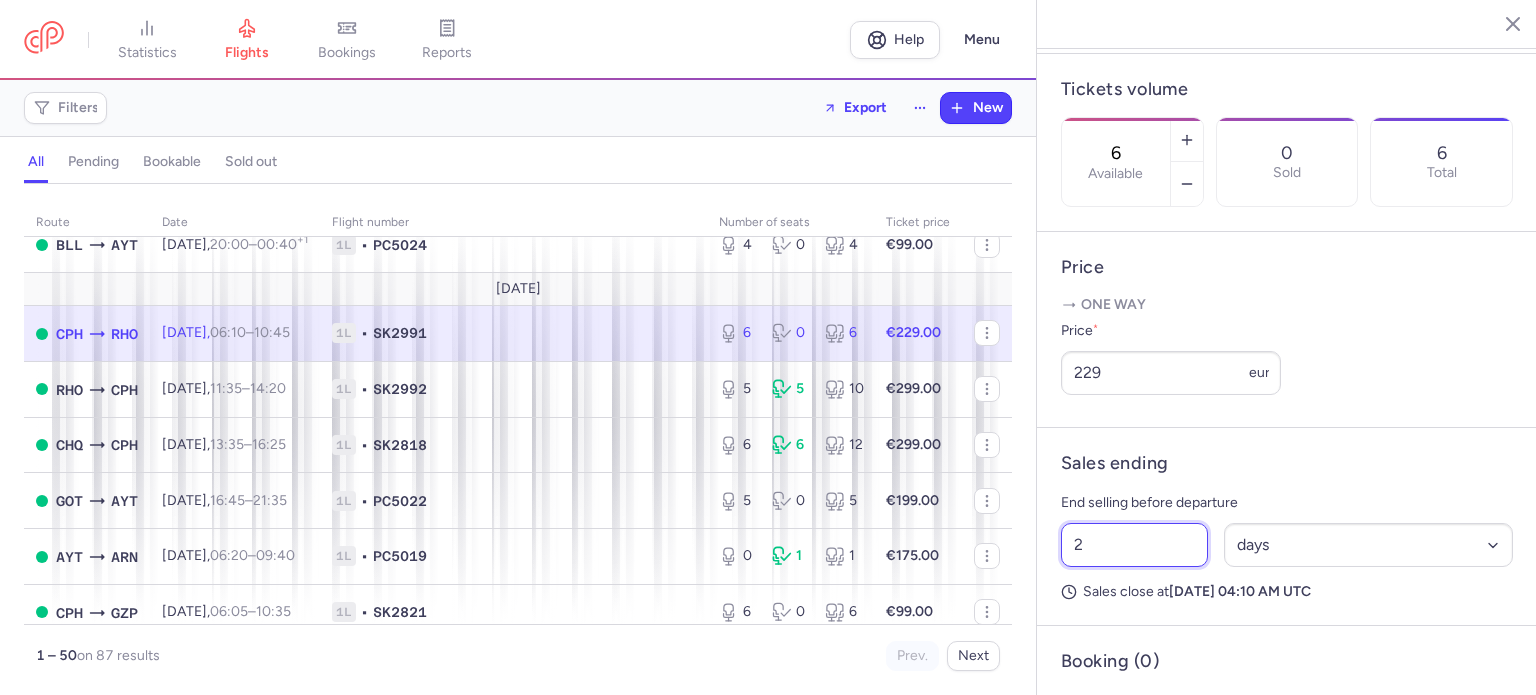 click on "2" at bounding box center [1134, 545] 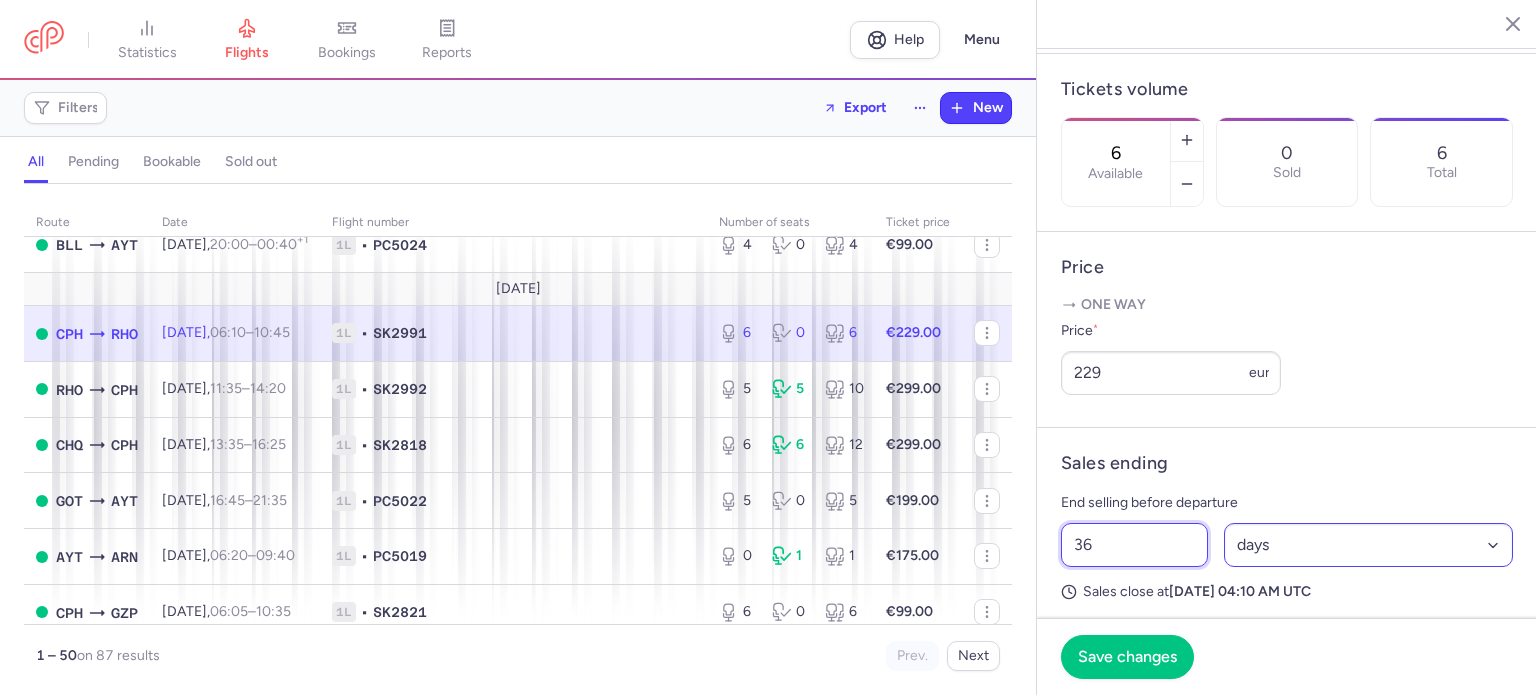 type on "36" 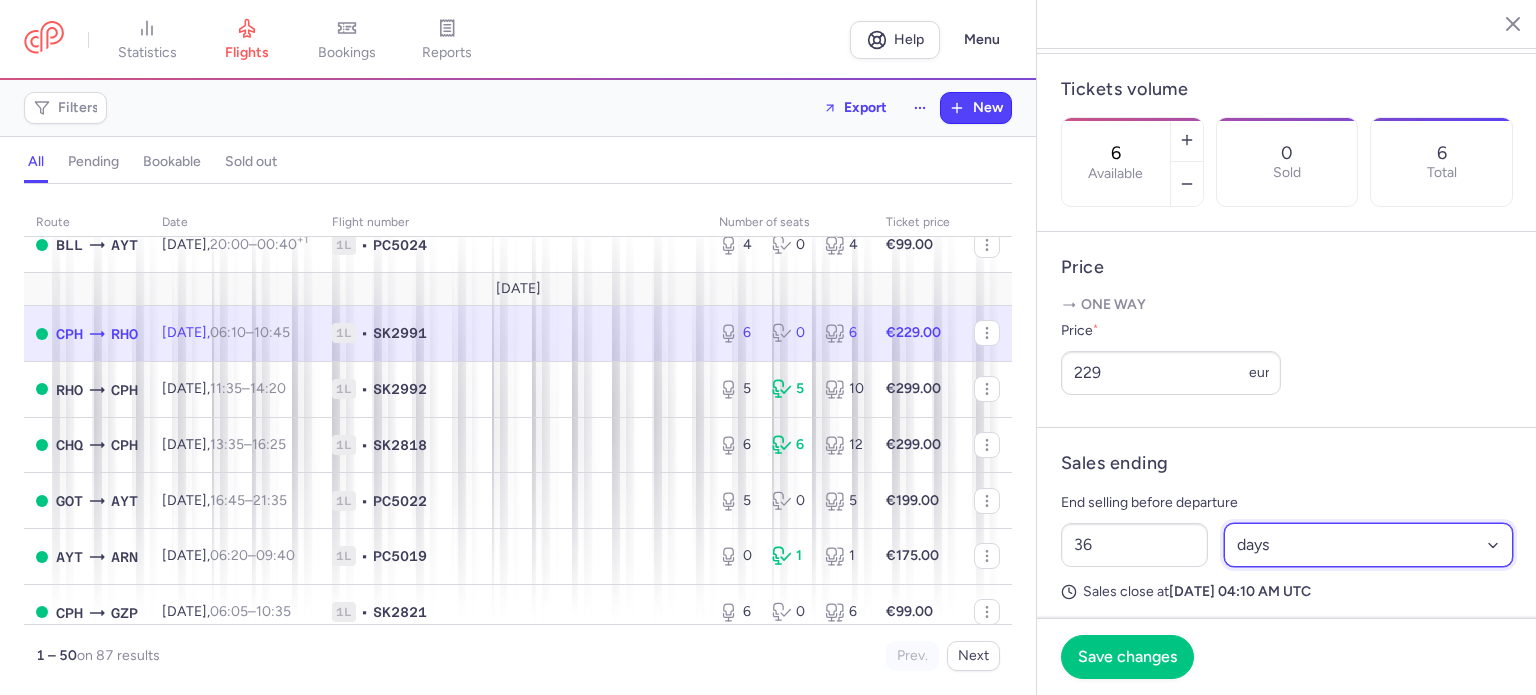 click on "Select an option hours days" at bounding box center (1369, 545) 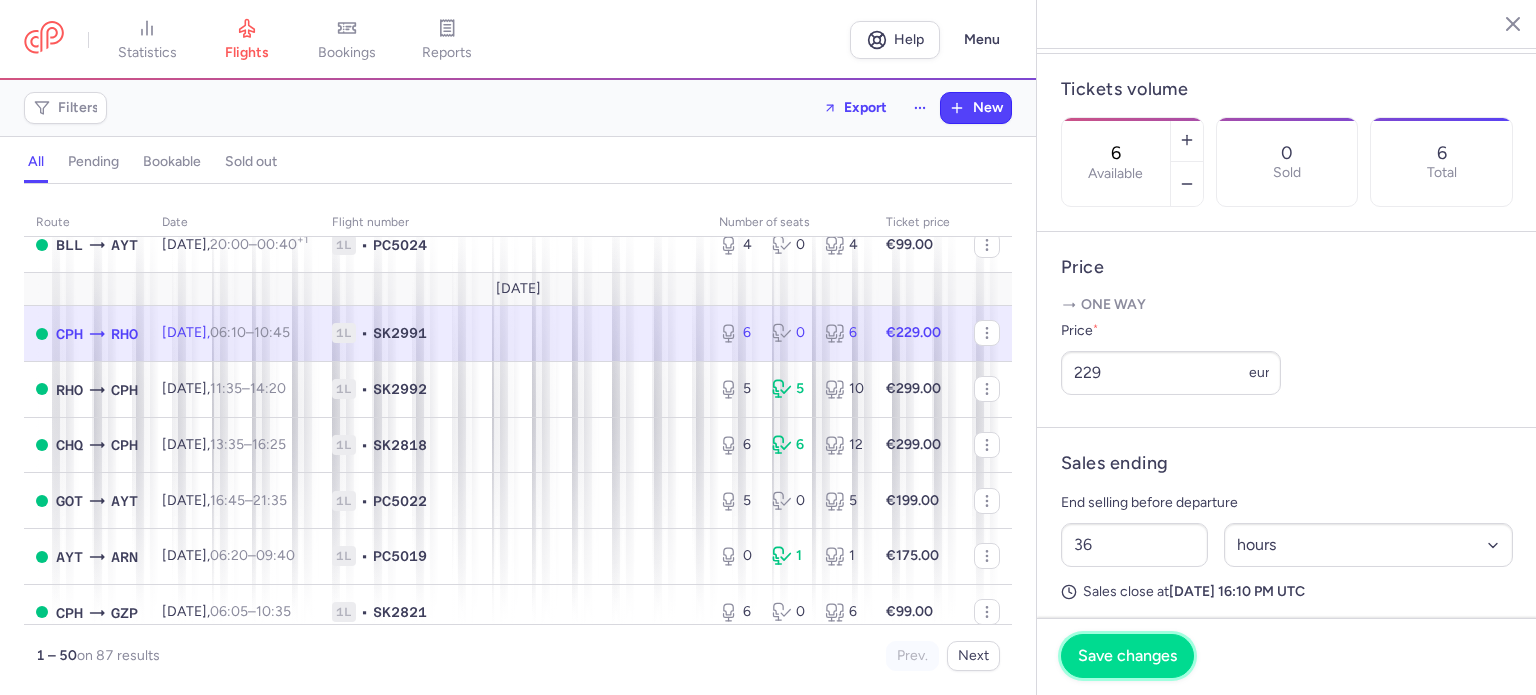click on "Save changes" at bounding box center (1127, 656) 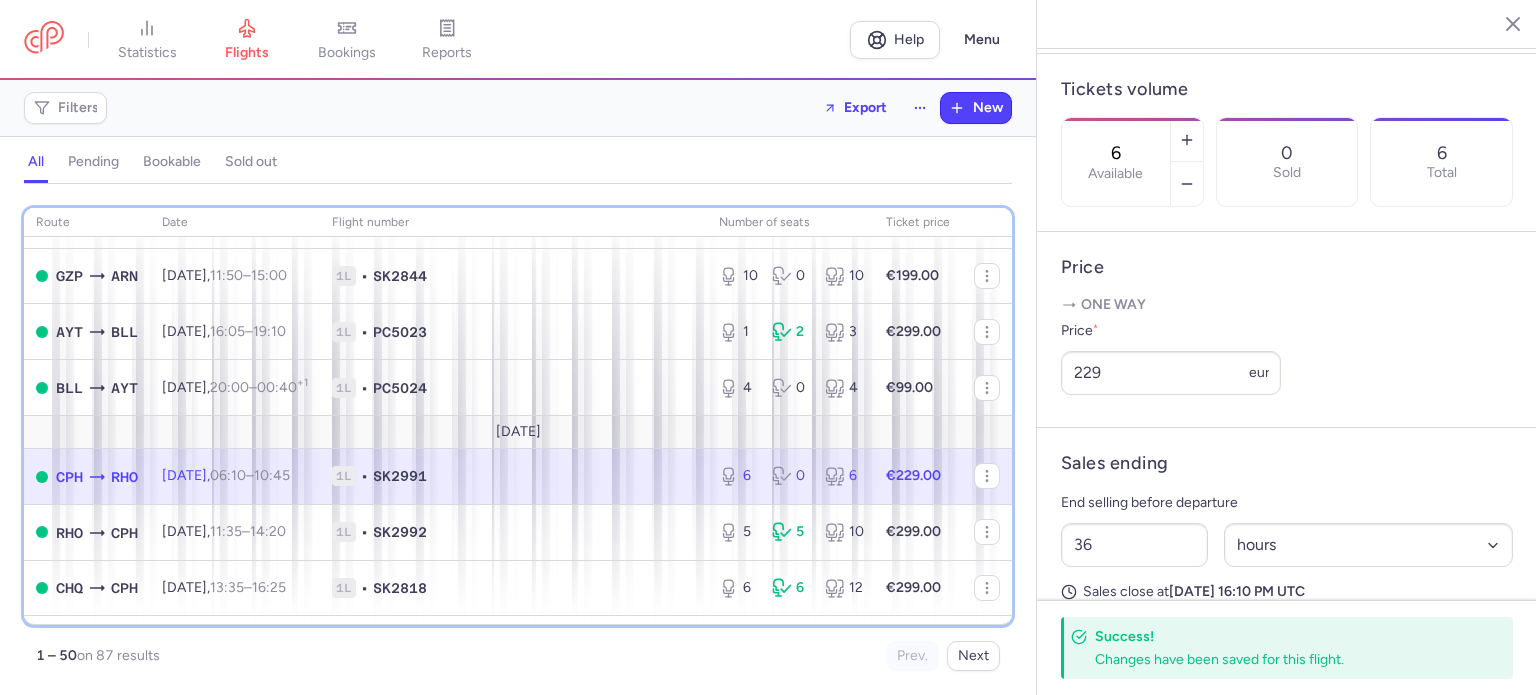scroll, scrollTop: 1496, scrollLeft: 0, axis: vertical 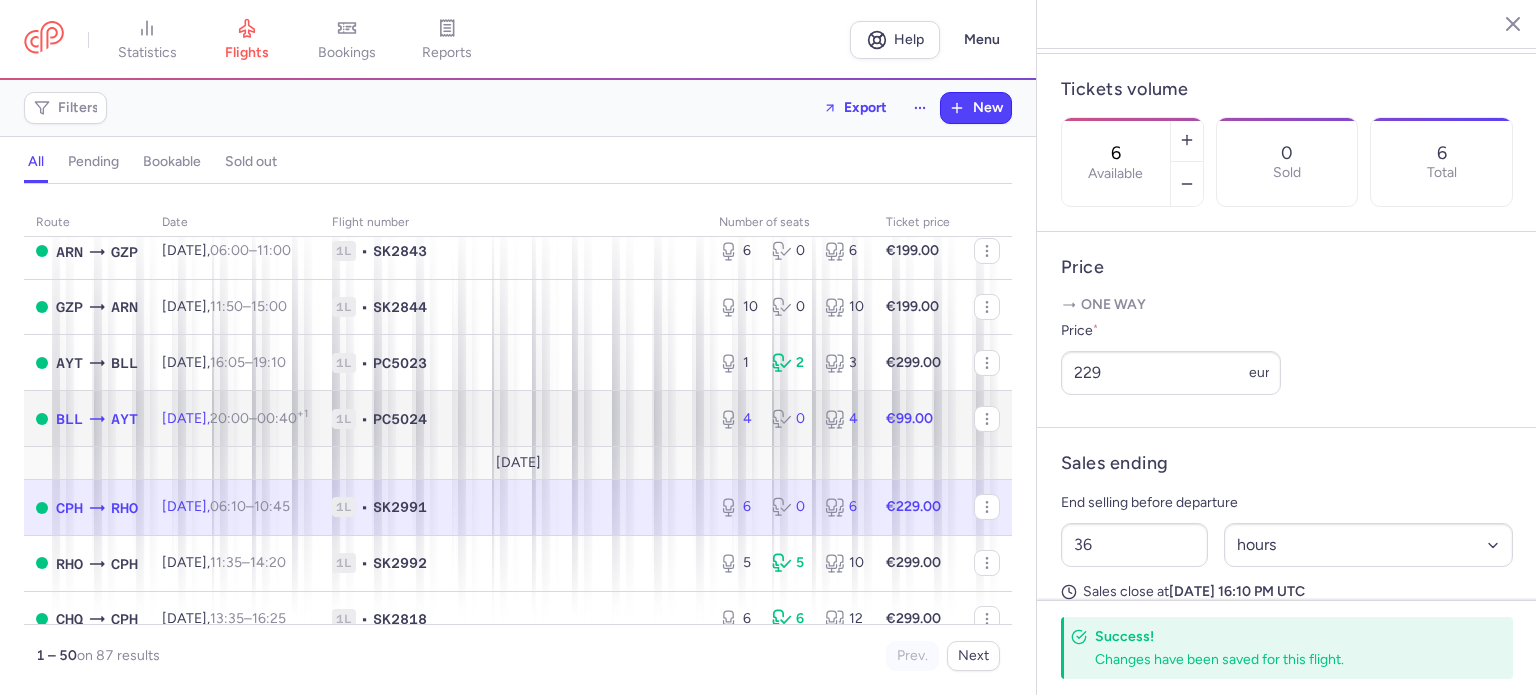 click on "1L • PC5024" at bounding box center [513, 419] 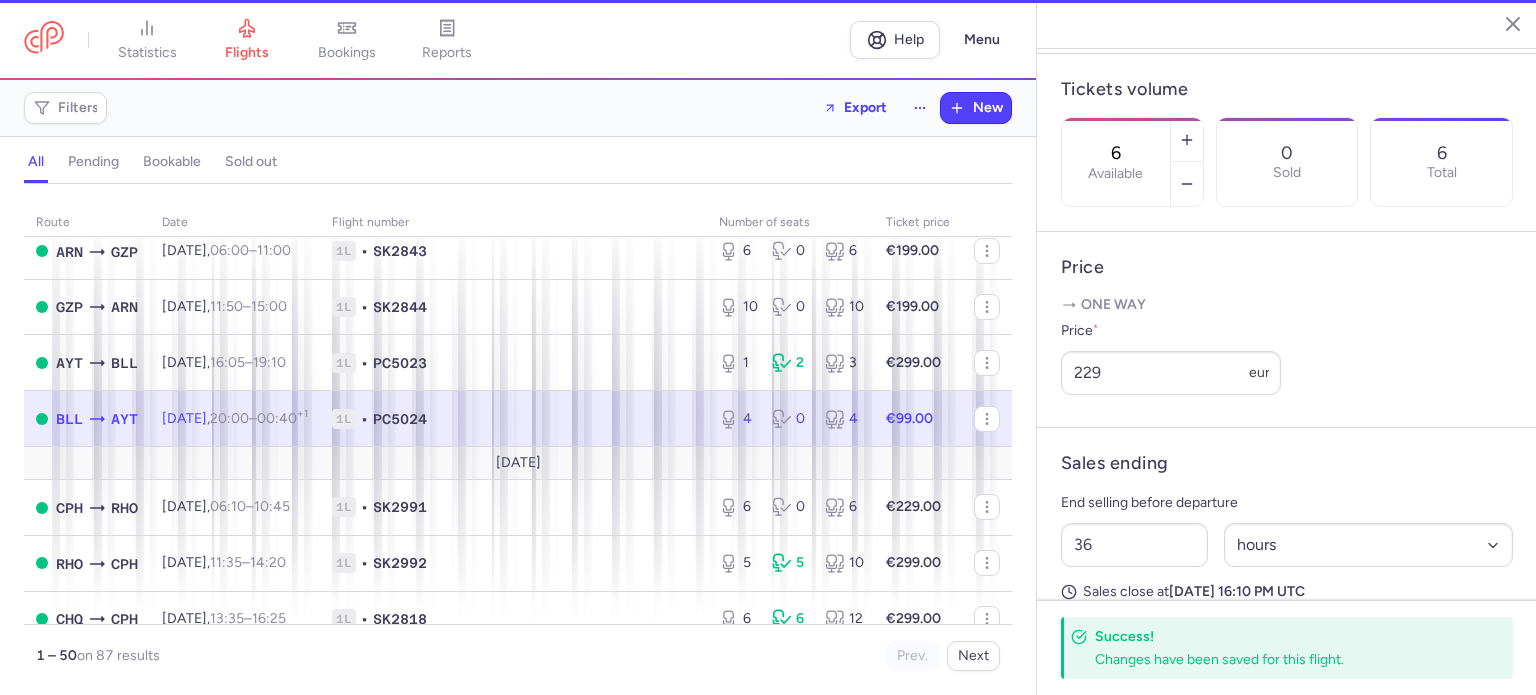 type on "4" 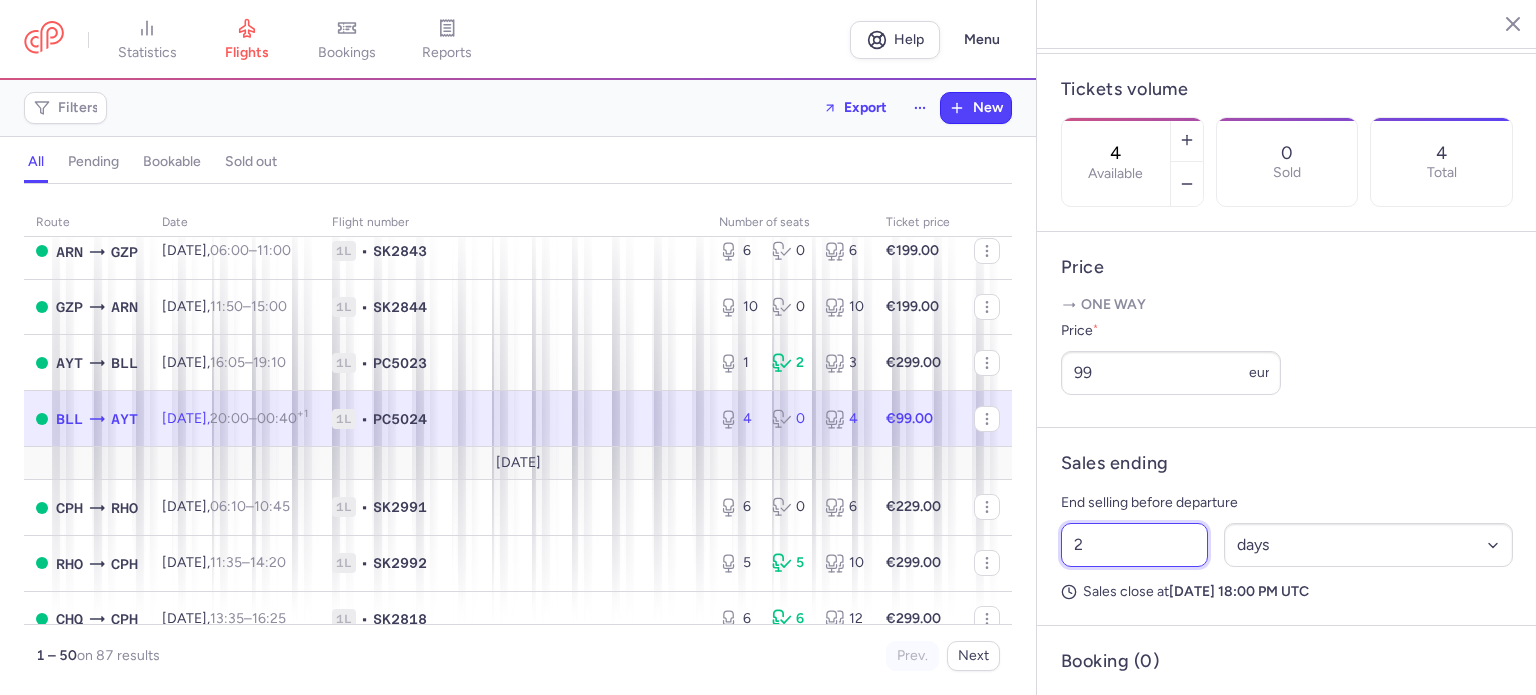click on "2" at bounding box center (1134, 545) 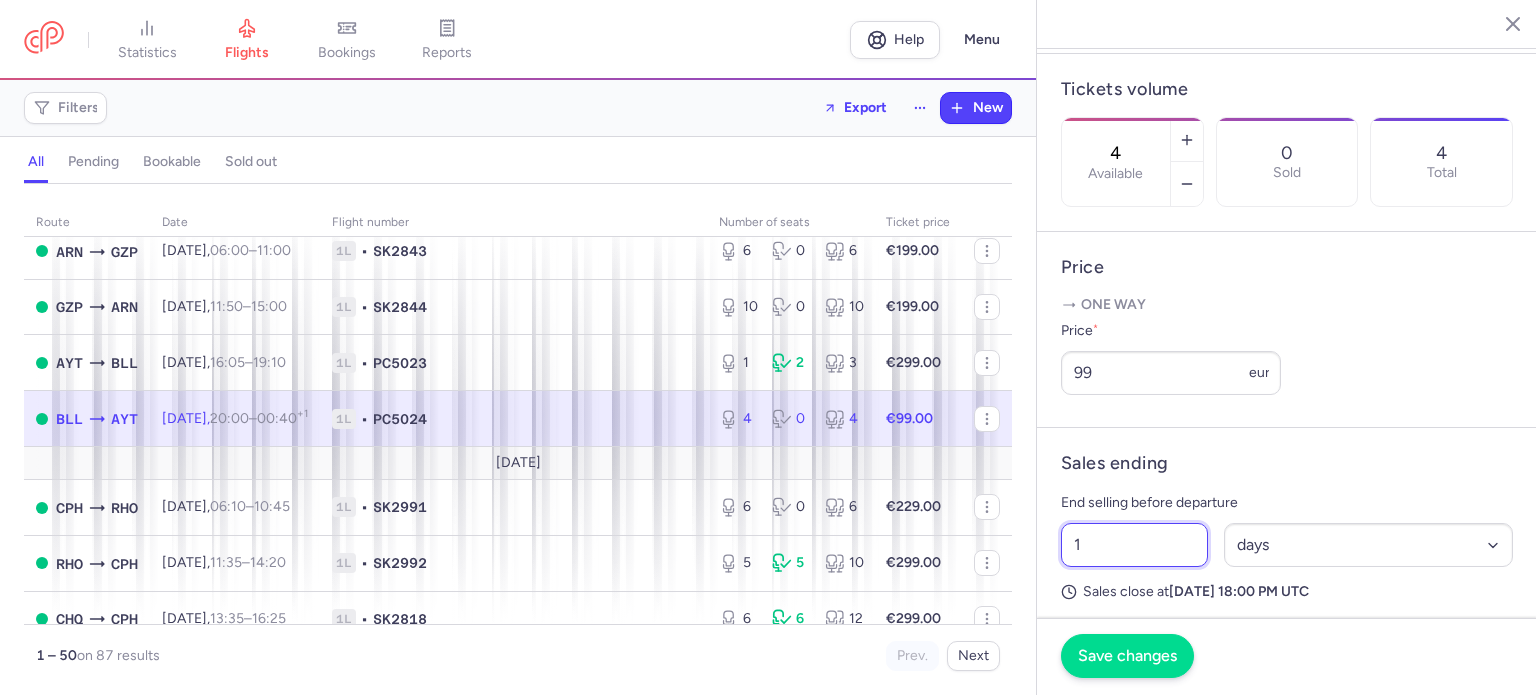 type on "1" 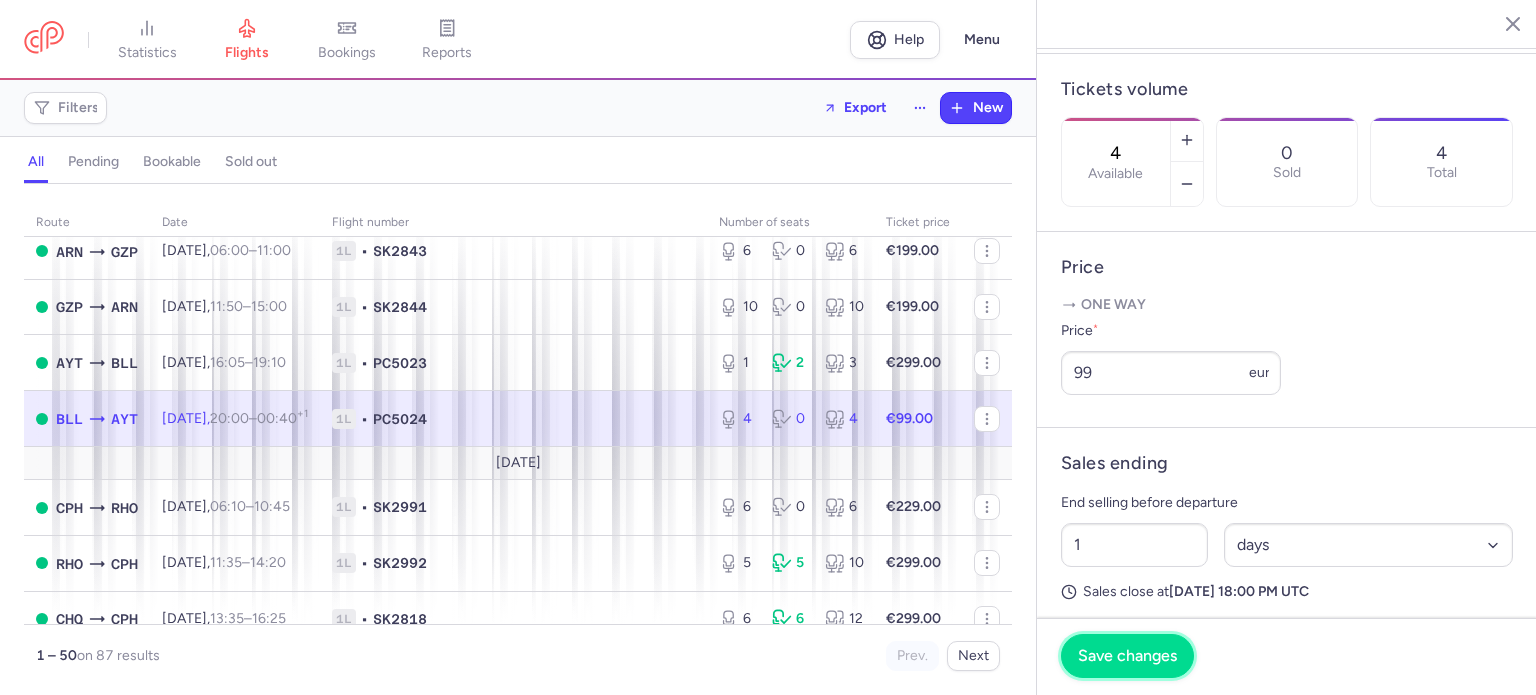 click on "Save changes" at bounding box center [1127, 656] 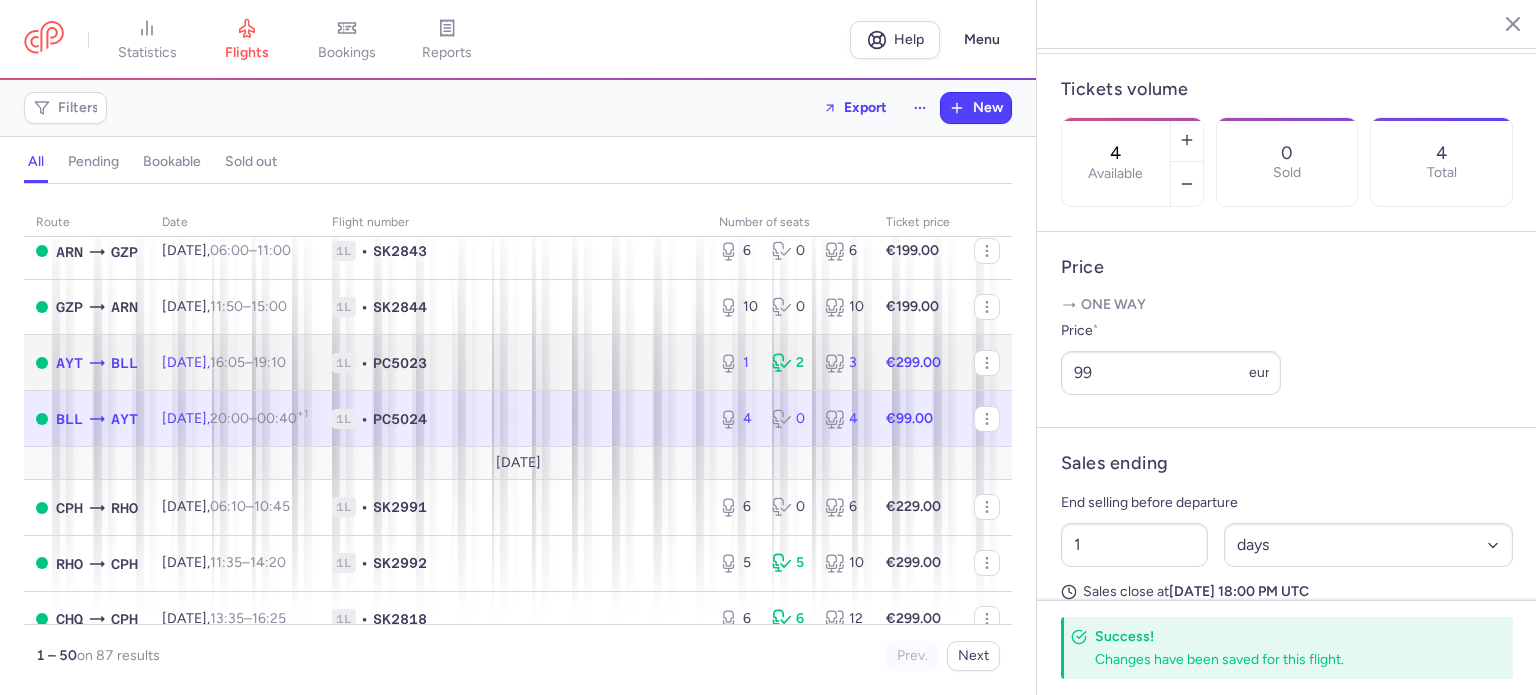 click on "1 2 3" at bounding box center (790, 363) 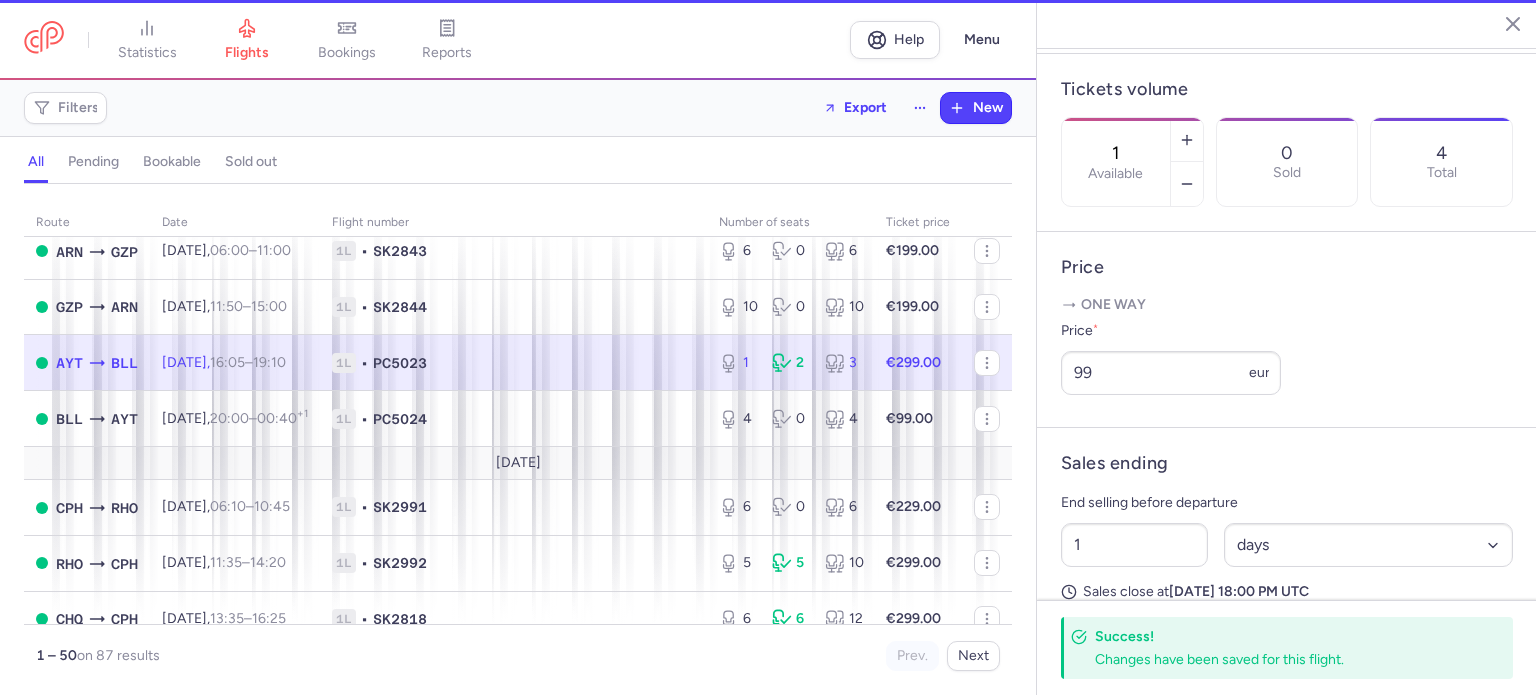 scroll, scrollTop: 580, scrollLeft: 0, axis: vertical 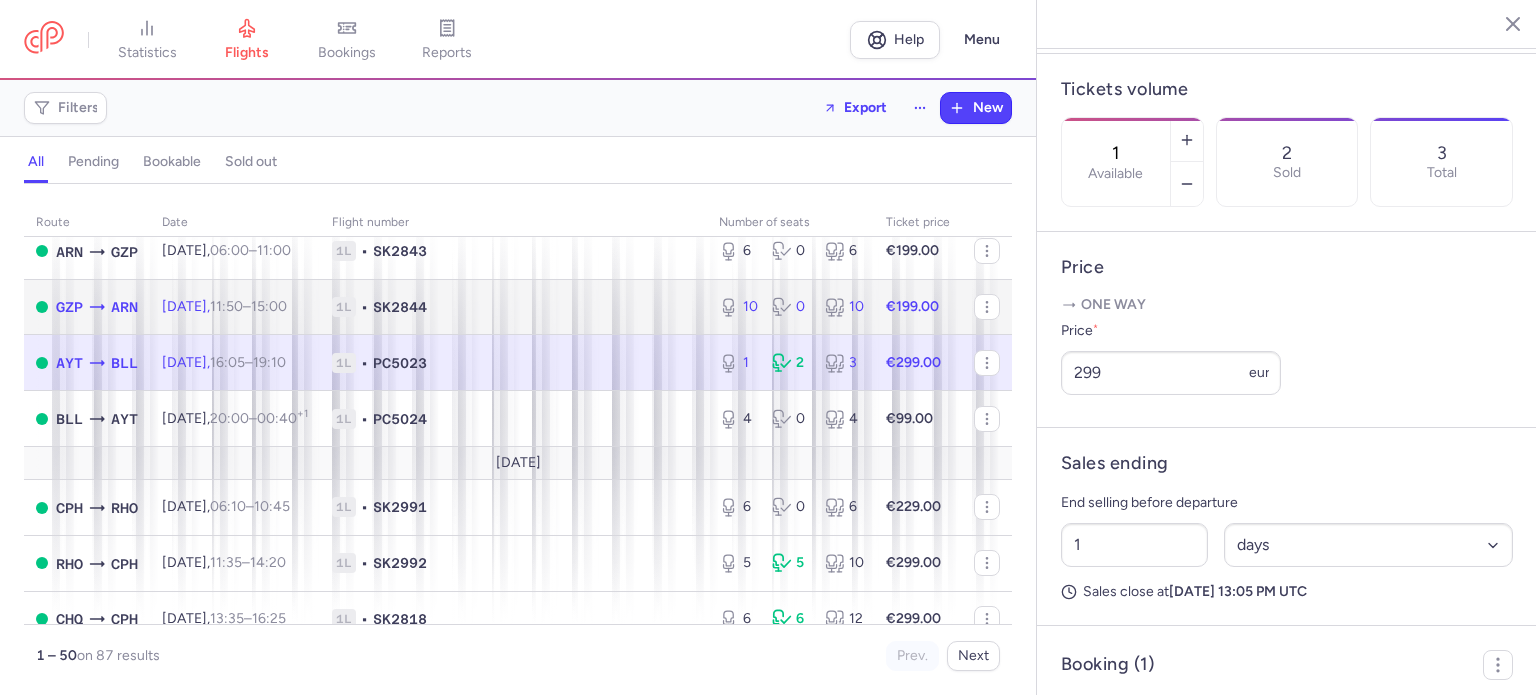 click on "10 0 10" at bounding box center [790, 307] 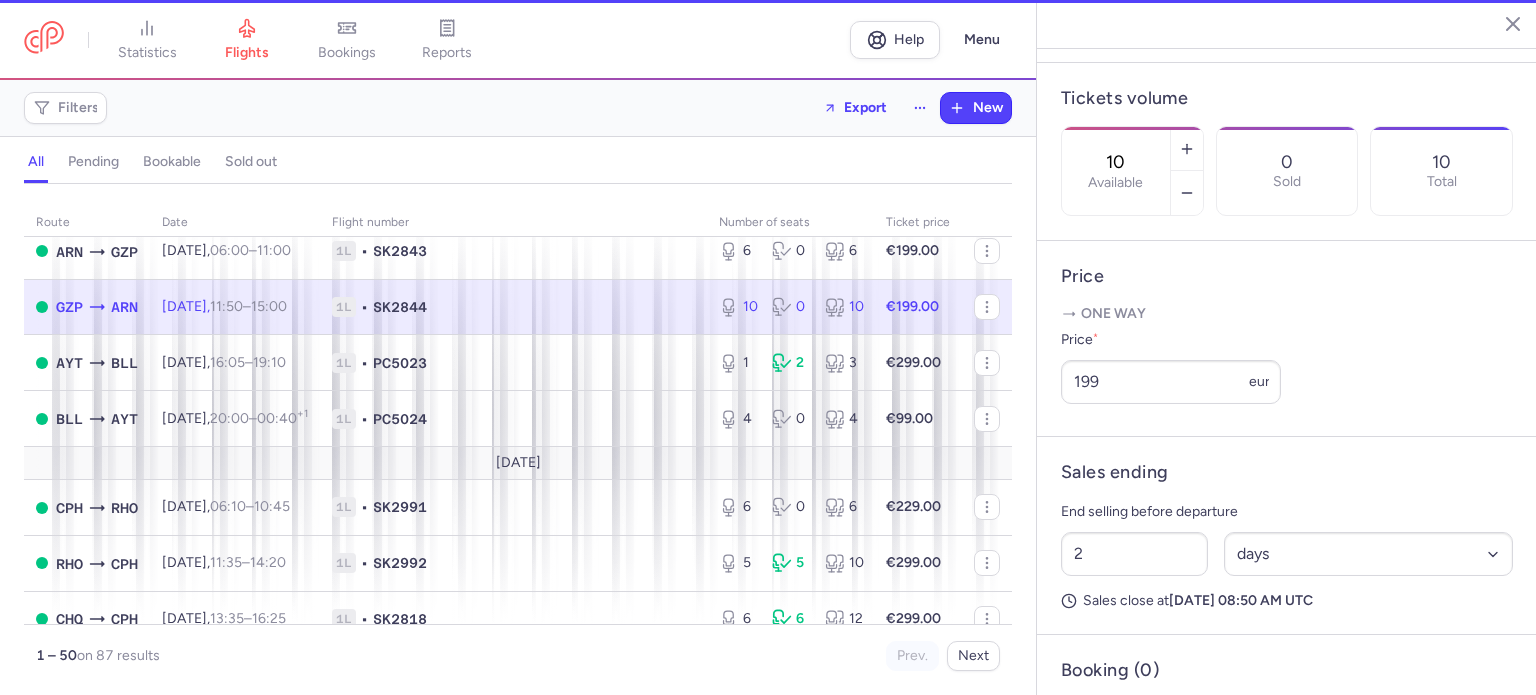 scroll, scrollTop: 564, scrollLeft: 0, axis: vertical 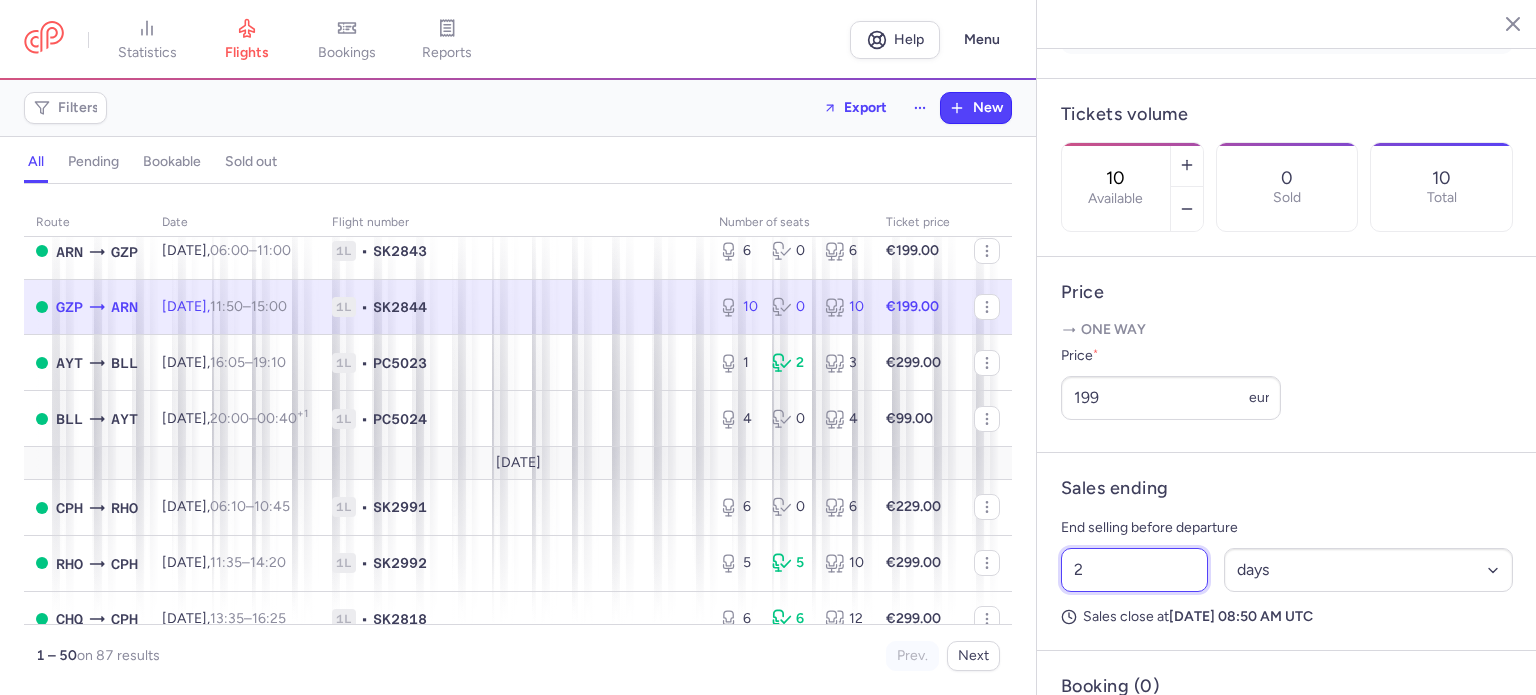 click on "2" at bounding box center [1134, 570] 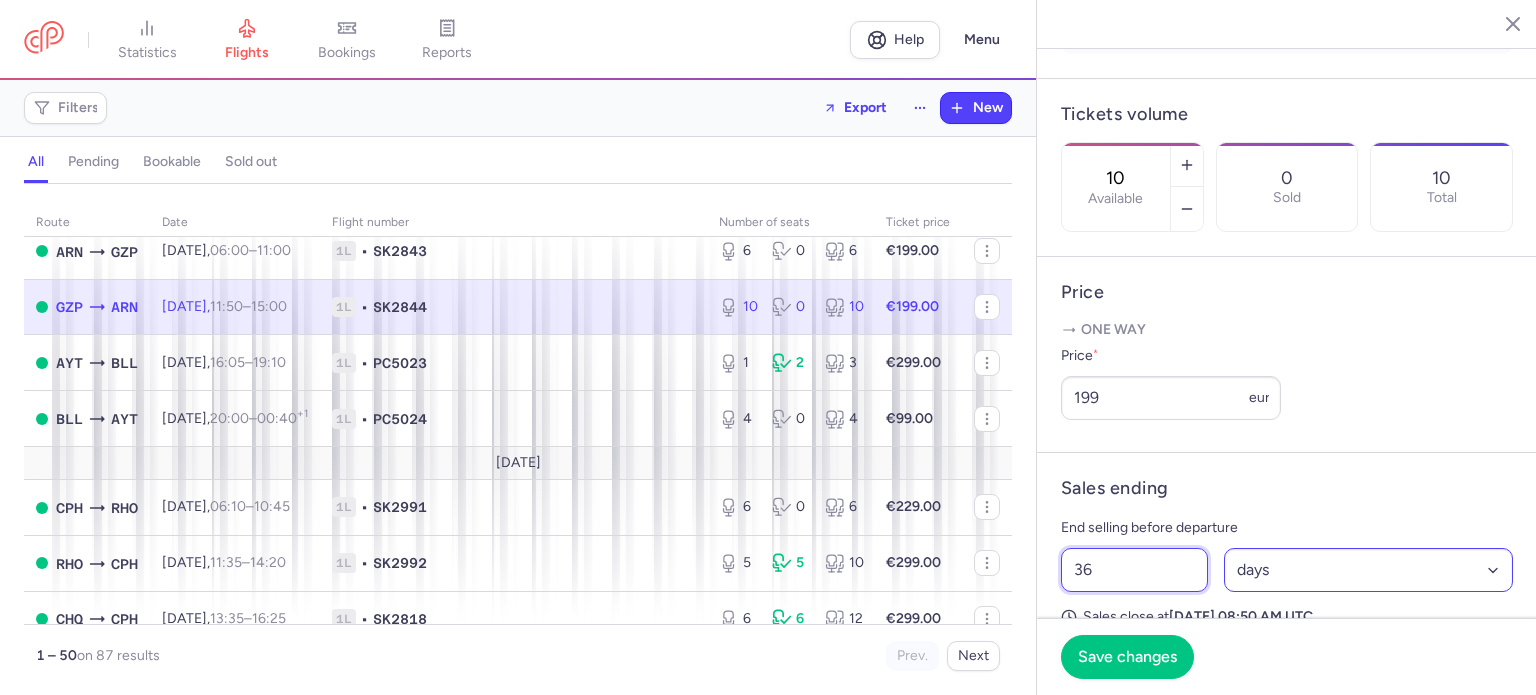 type on "36" 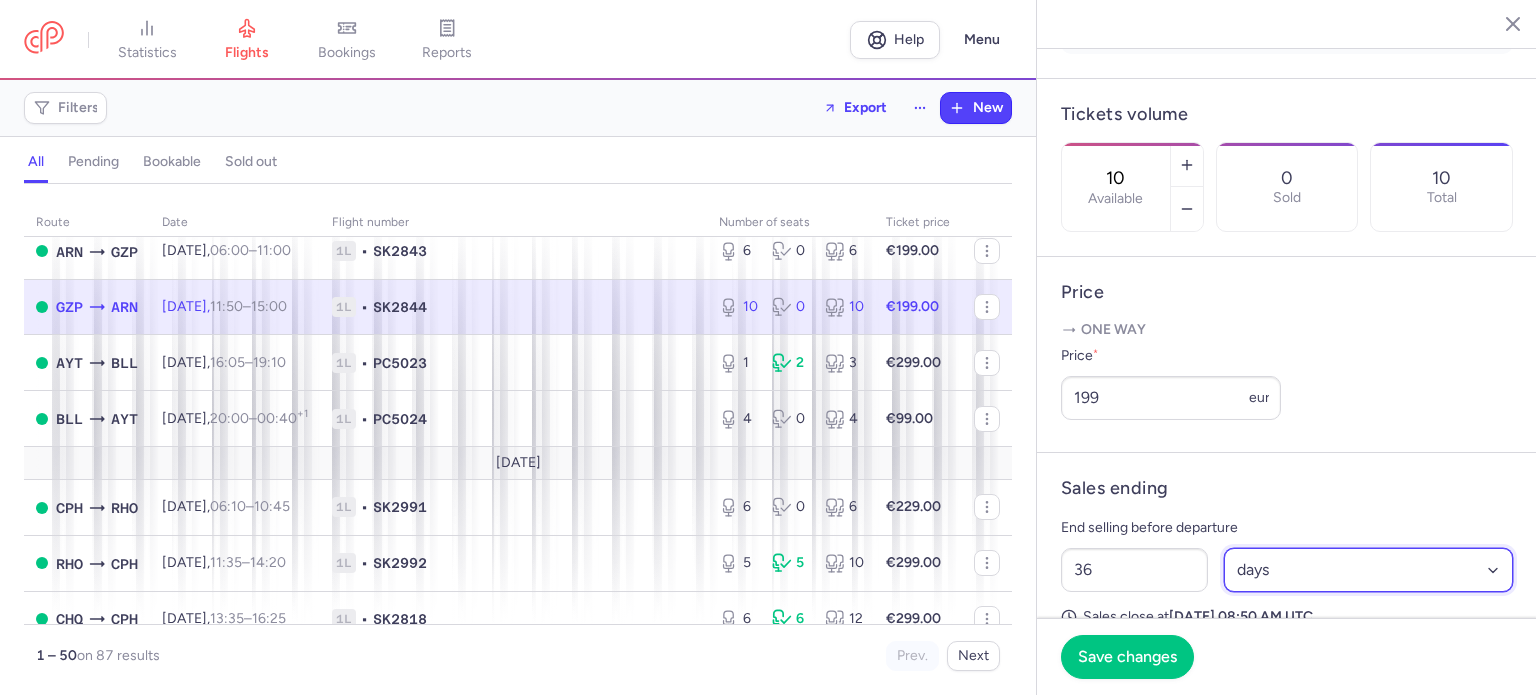 click on "Select an option hours days" at bounding box center [1369, 570] 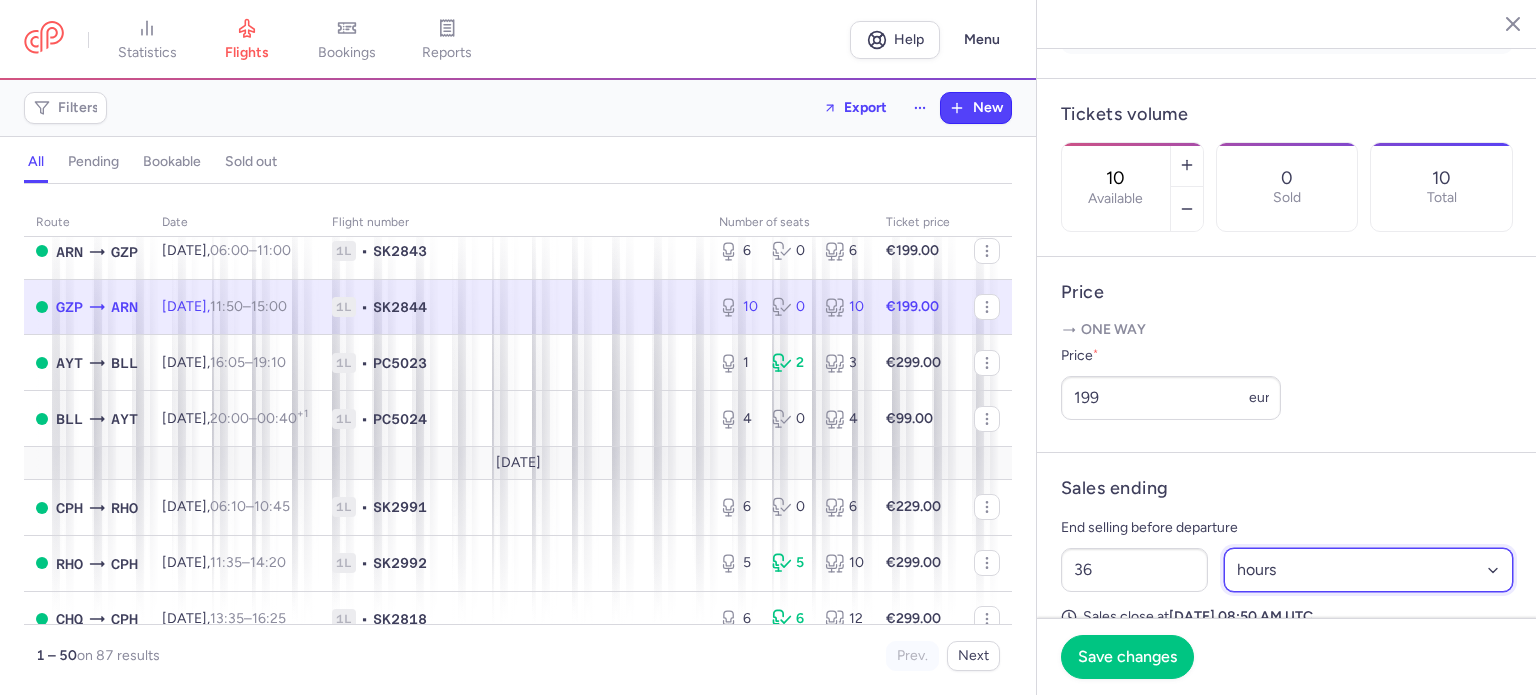 click on "Select an option hours days" at bounding box center [1369, 570] 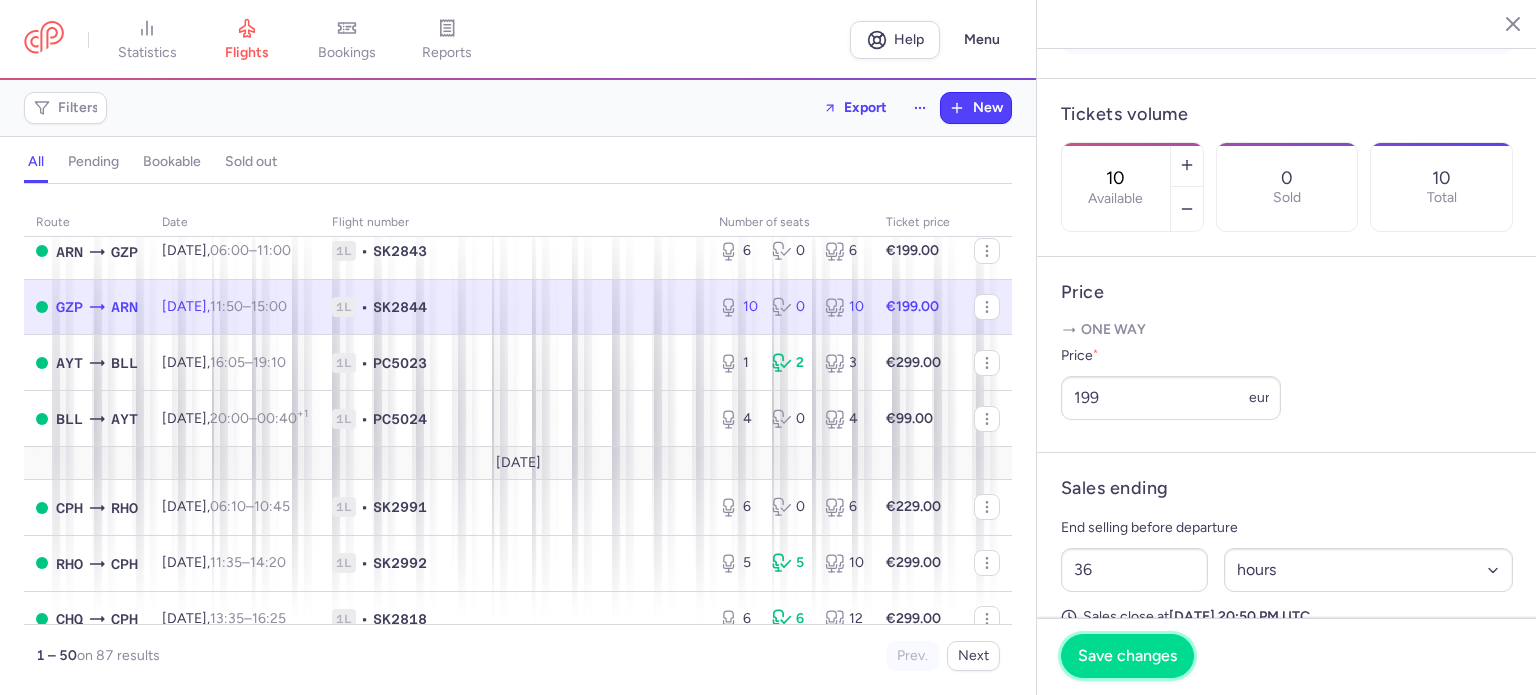 click on "Save changes" at bounding box center (1127, 656) 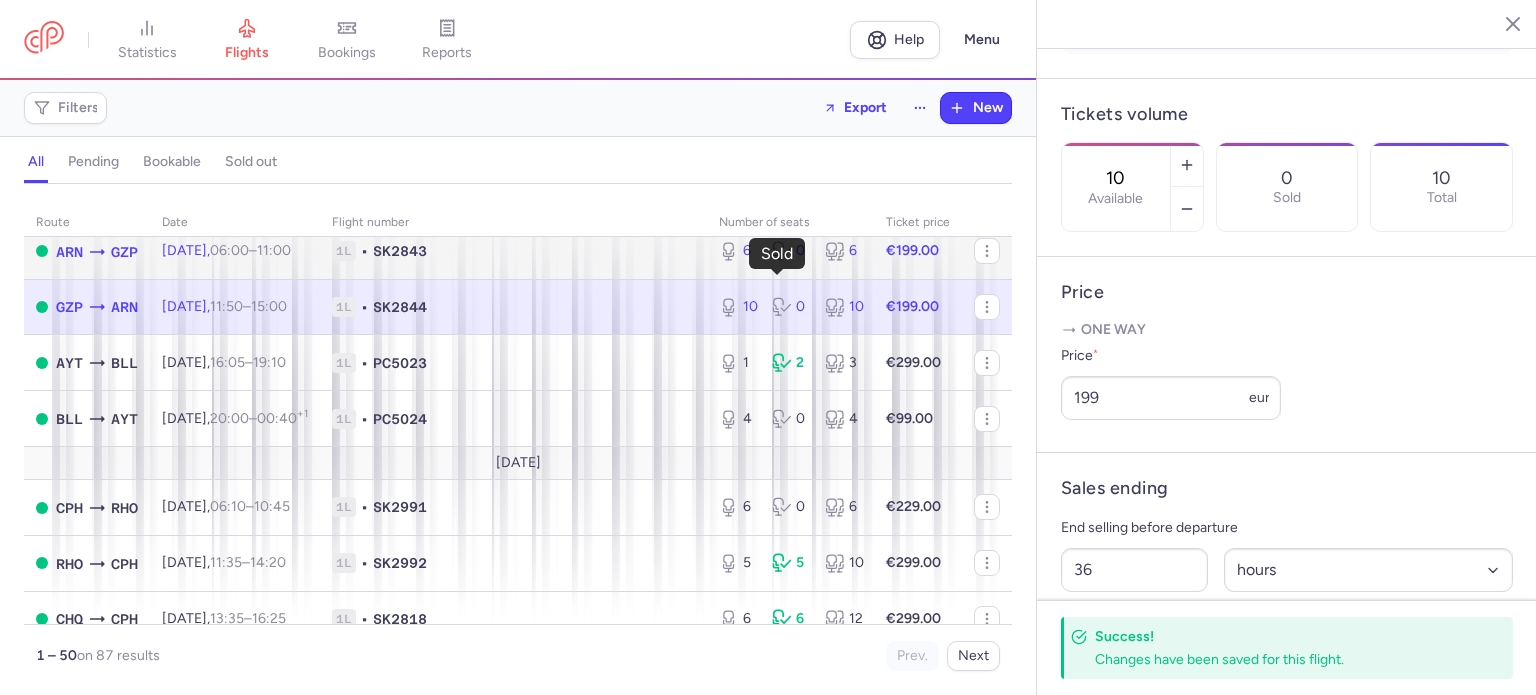 click on "0" at bounding box center (790, 251) 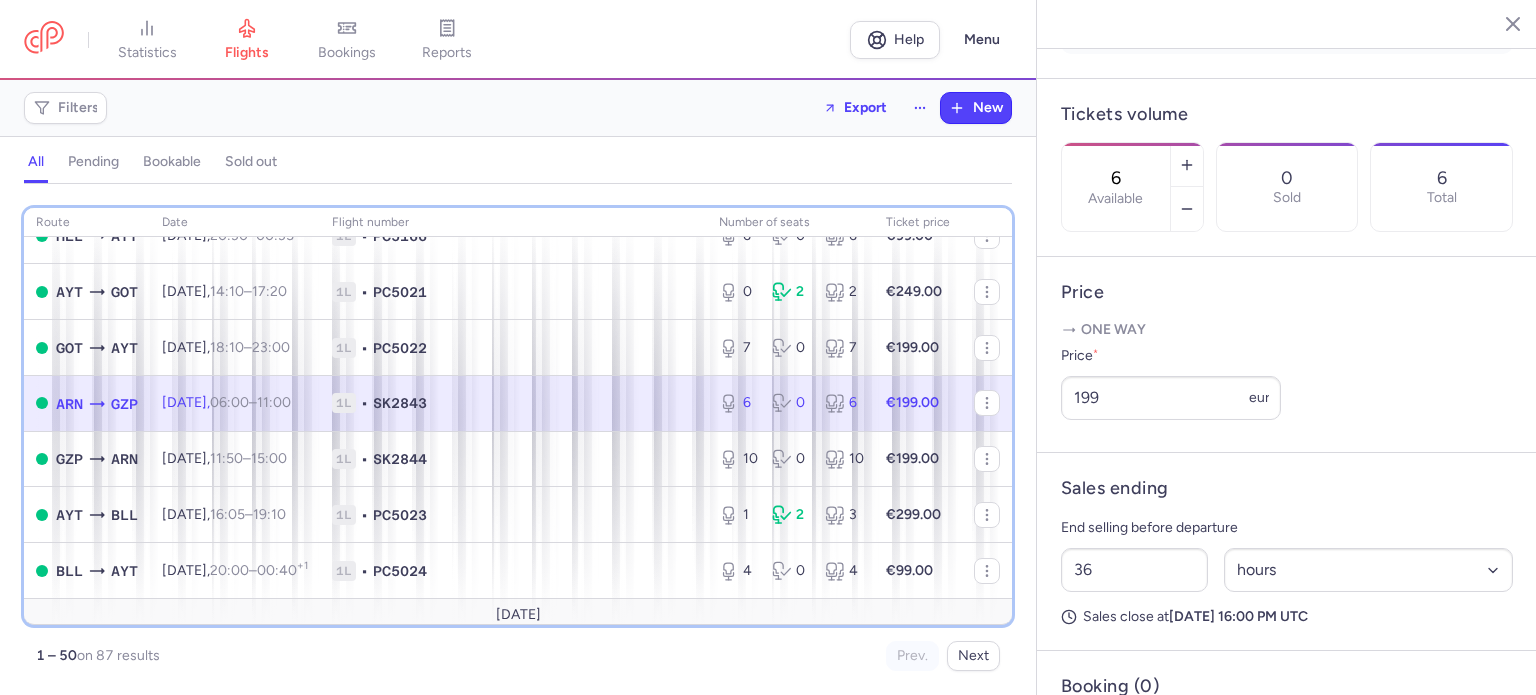 scroll, scrollTop: 1336, scrollLeft: 0, axis: vertical 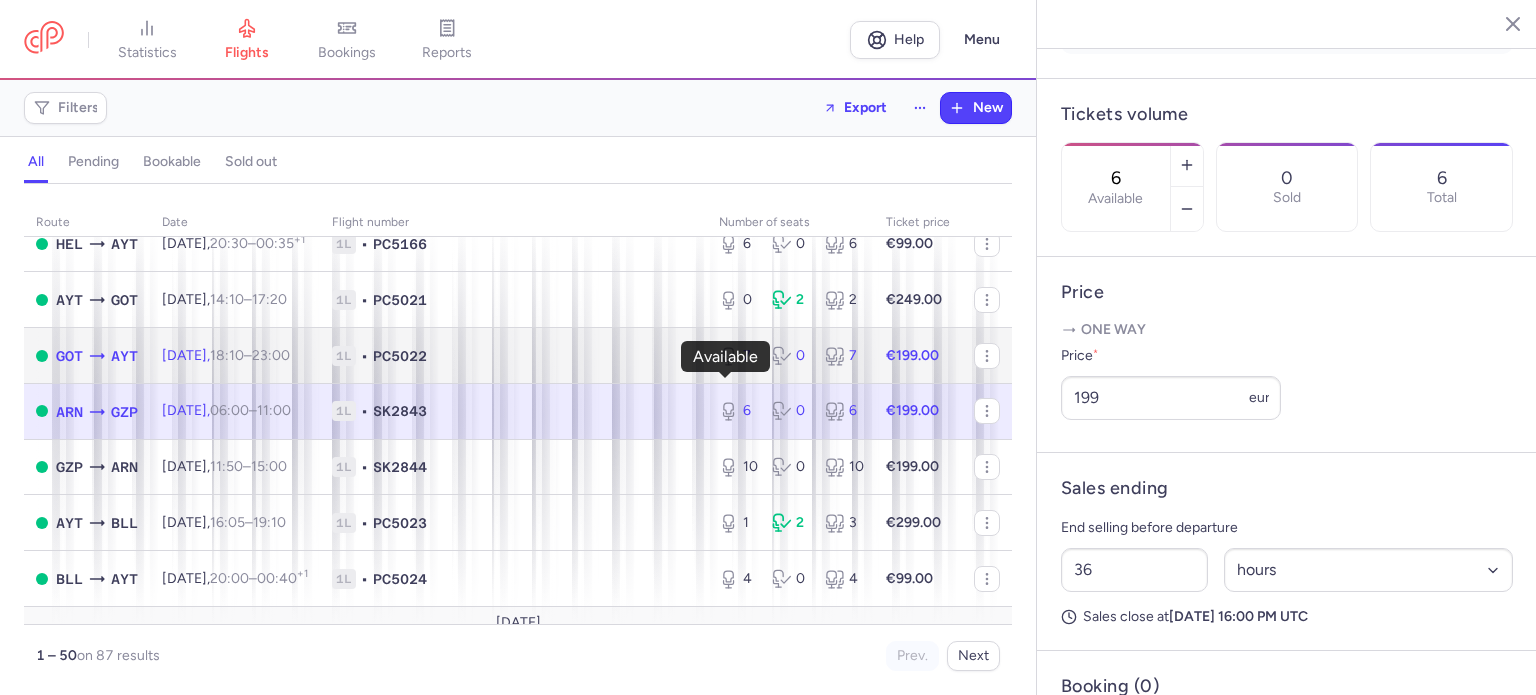 click 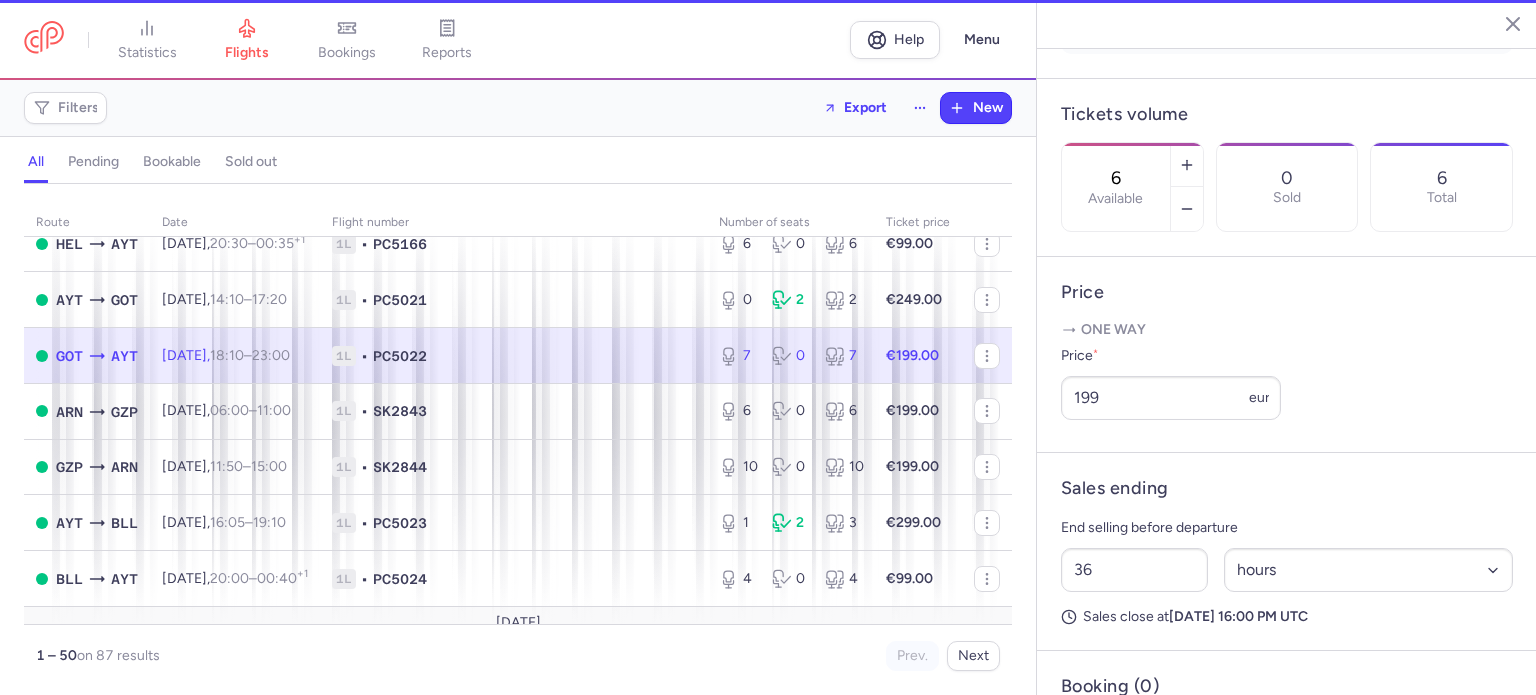 type on "7" 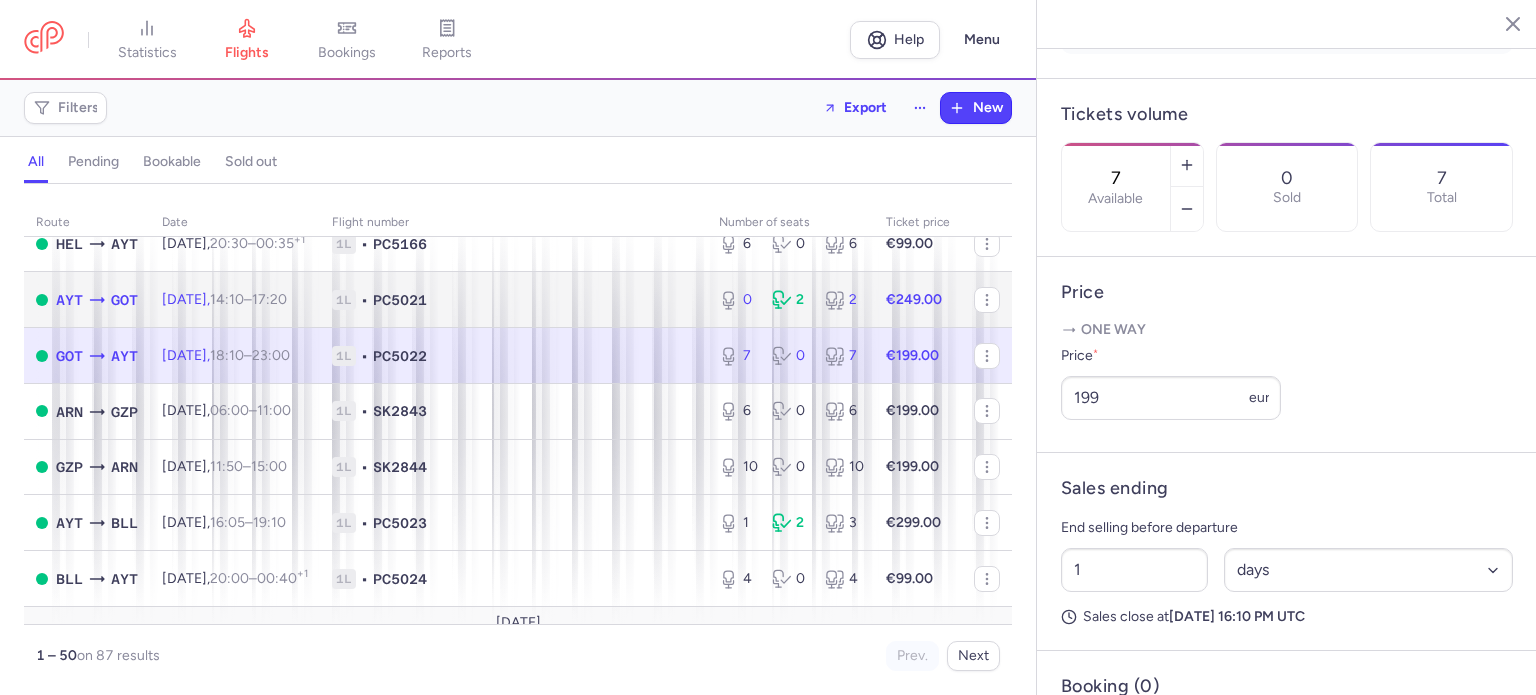 click on "1L • PC5021" at bounding box center [513, 300] 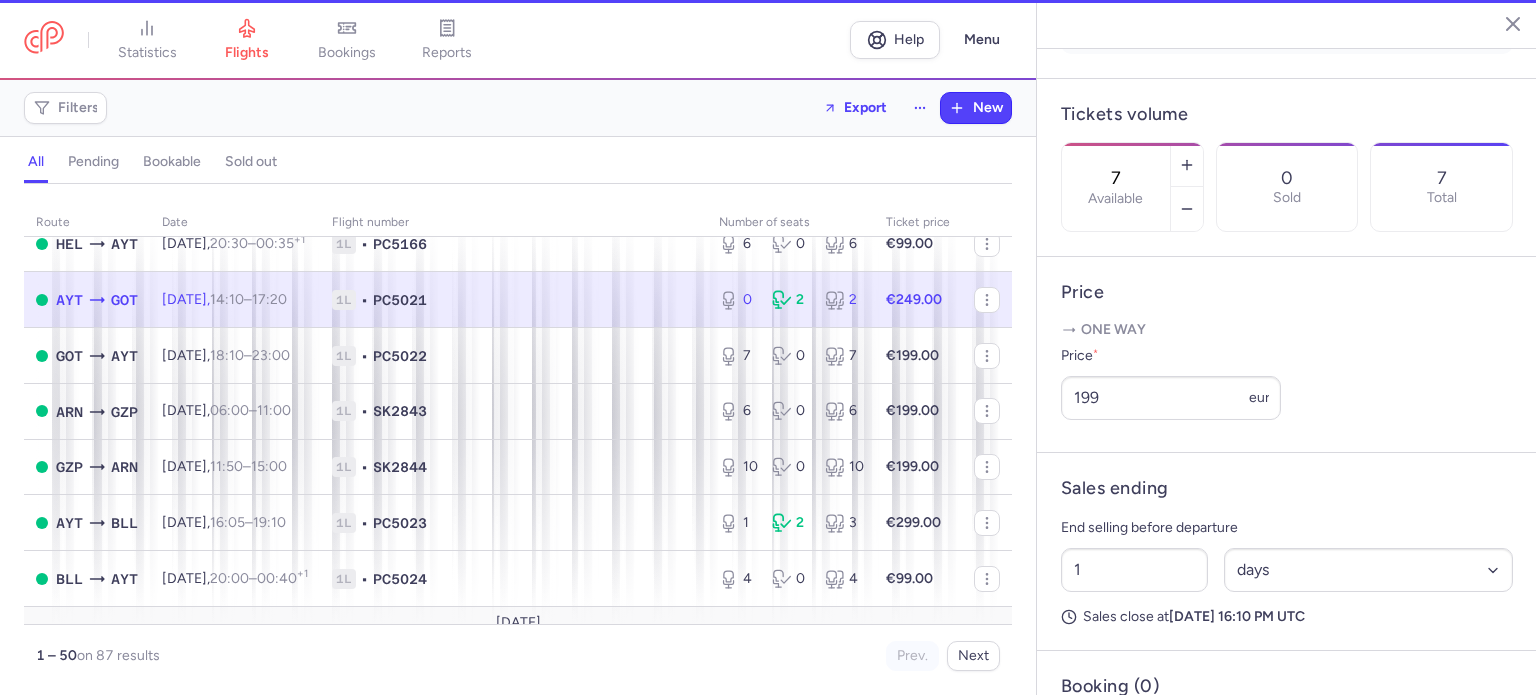 type on "0" 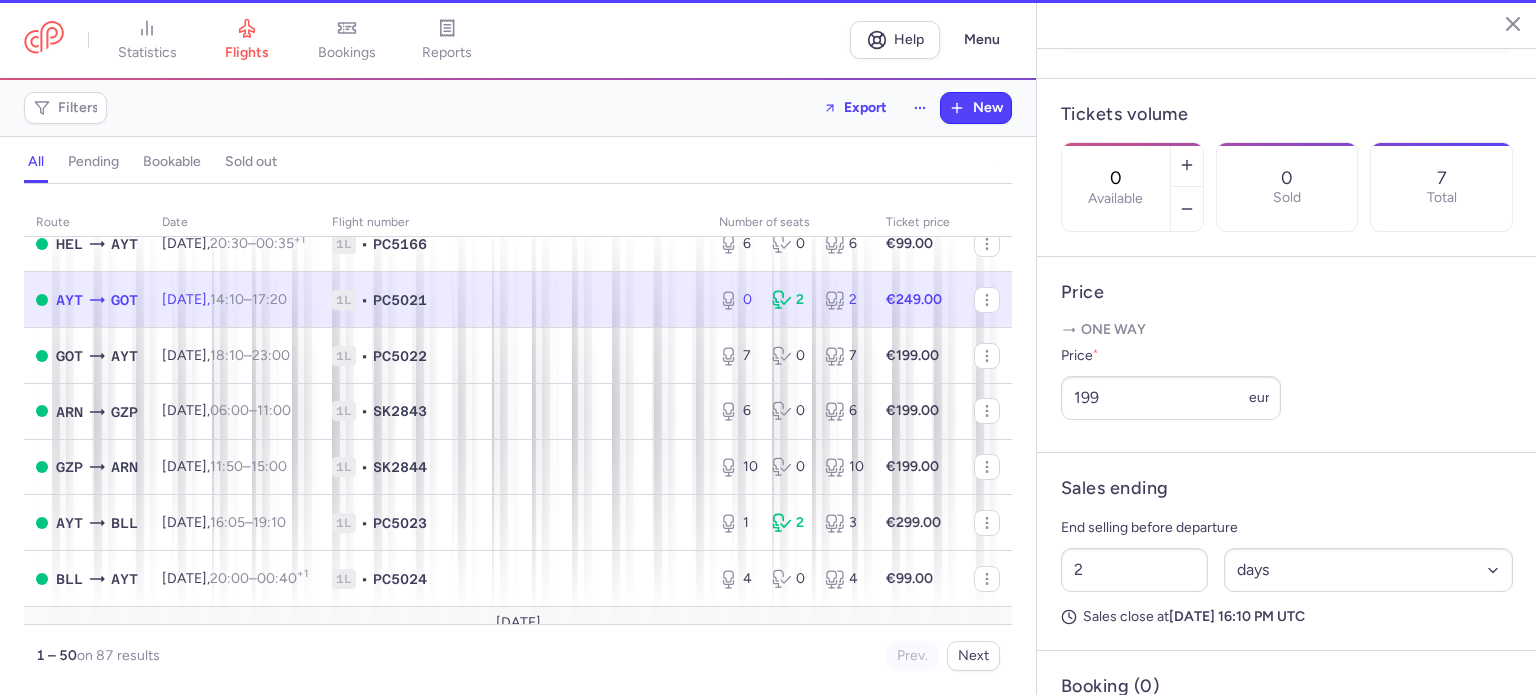 scroll, scrollTop: 580, scrollLeft: 0, axis: vertical 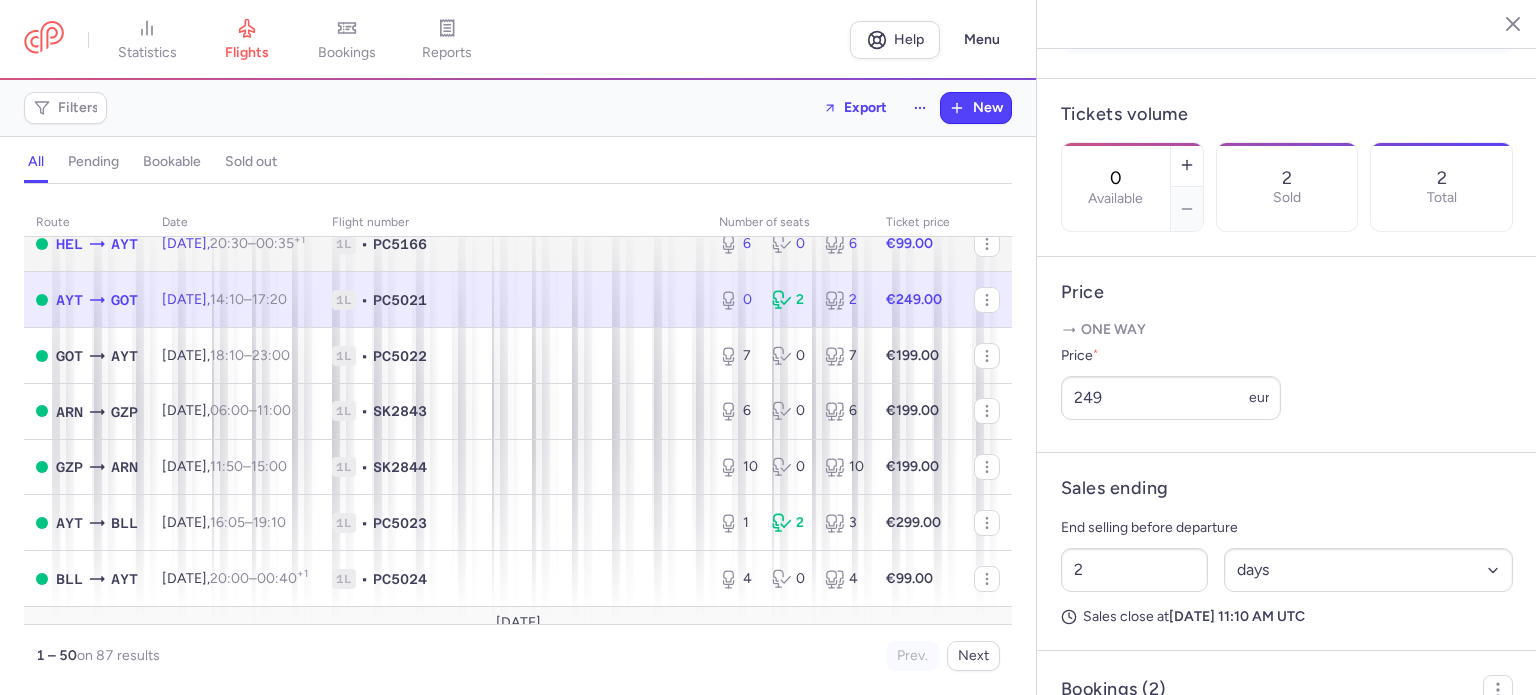 click on "1L • PC5166" at bounding box center (513, 244) 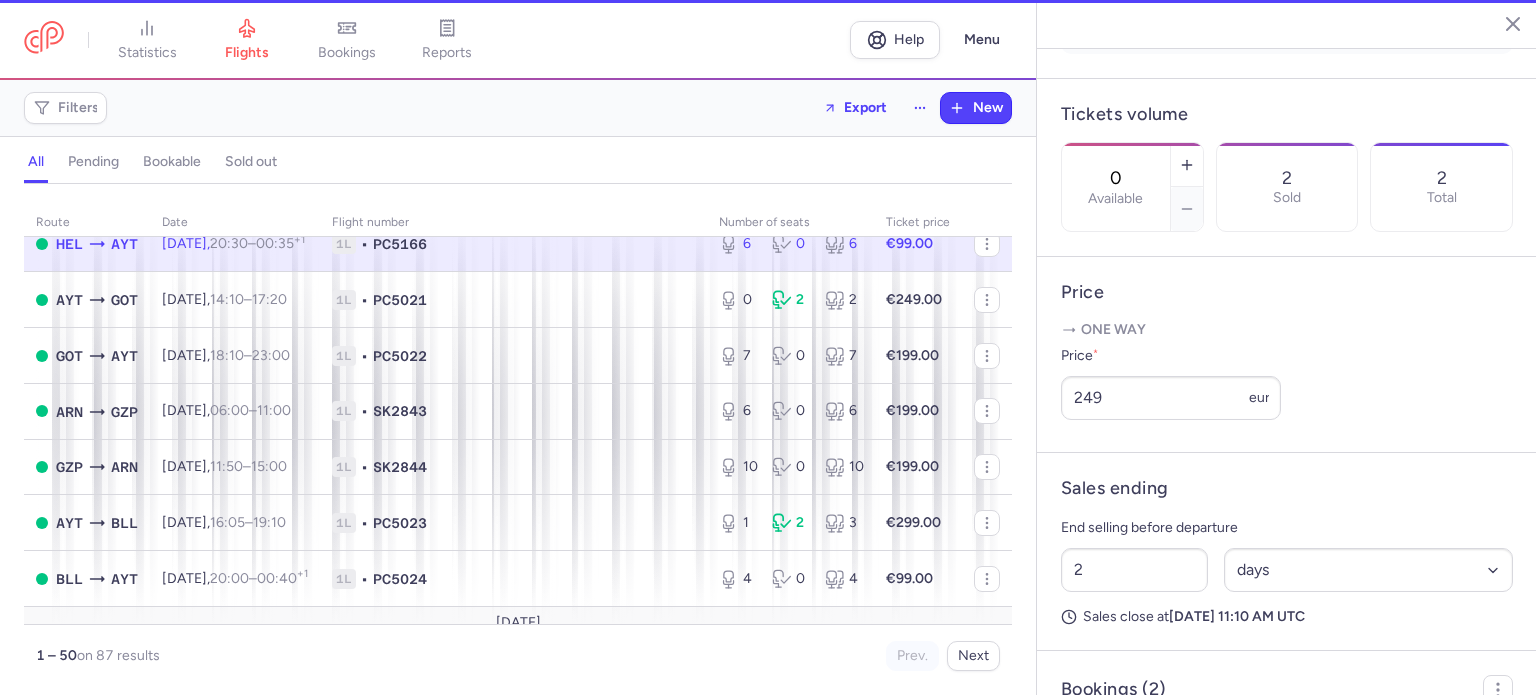 type on "6" 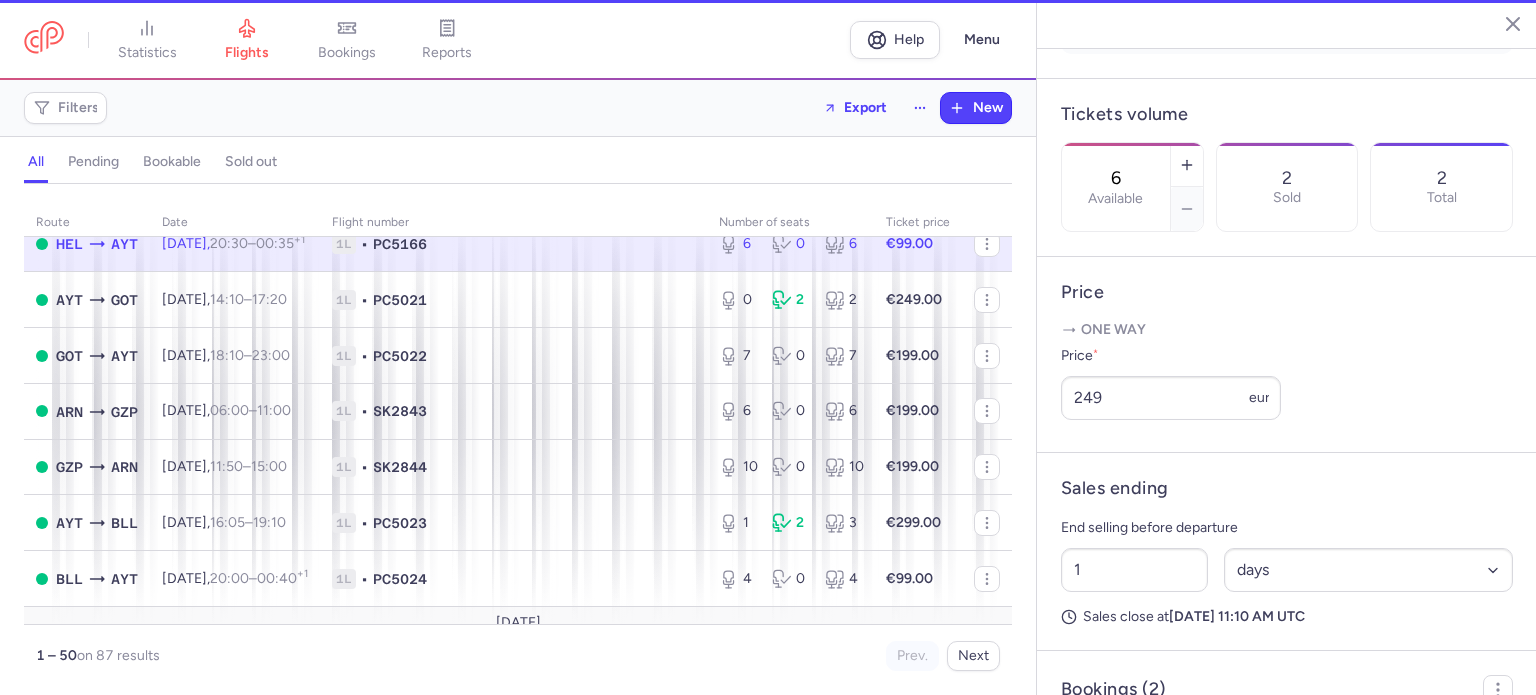 scroll, scrollTop: 564, scrollLeft: 0, axis: vertical 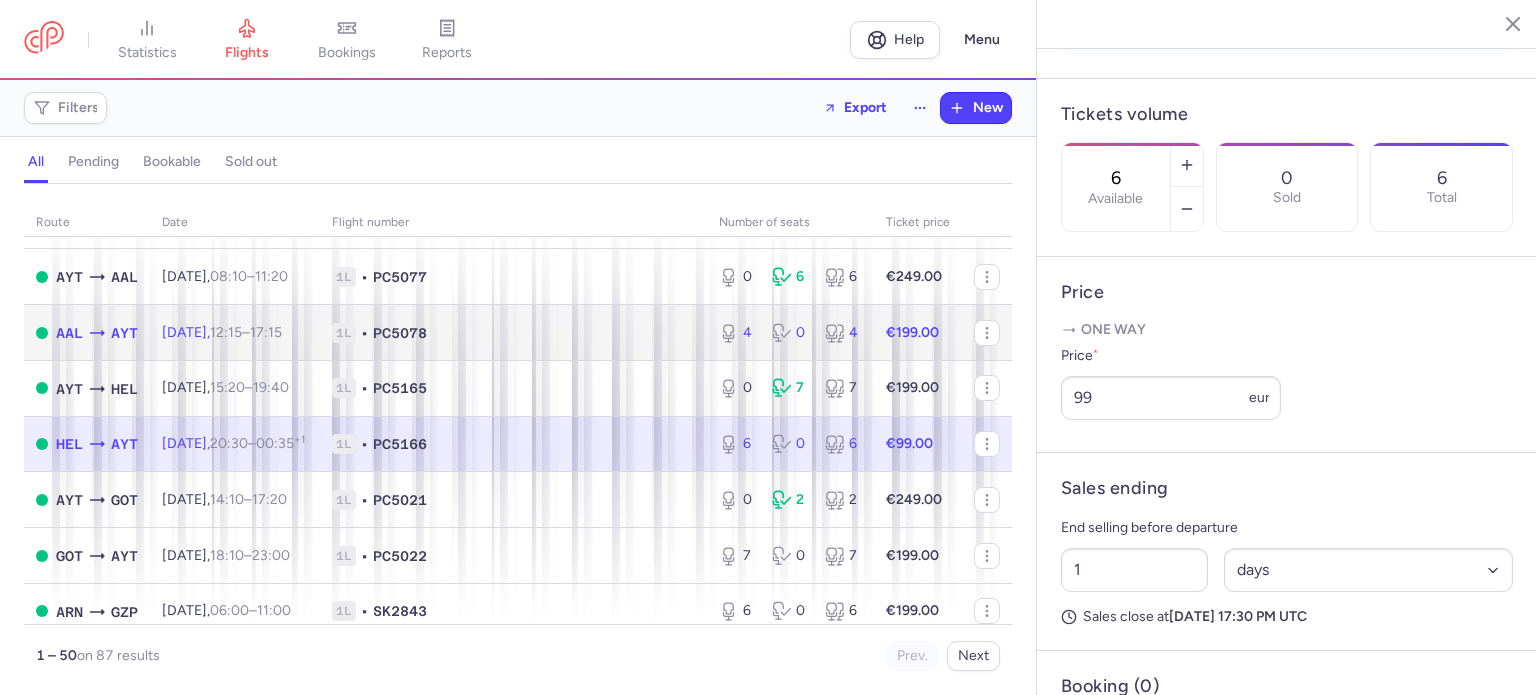click on "4 0 4" at bounding box center (790, 333) 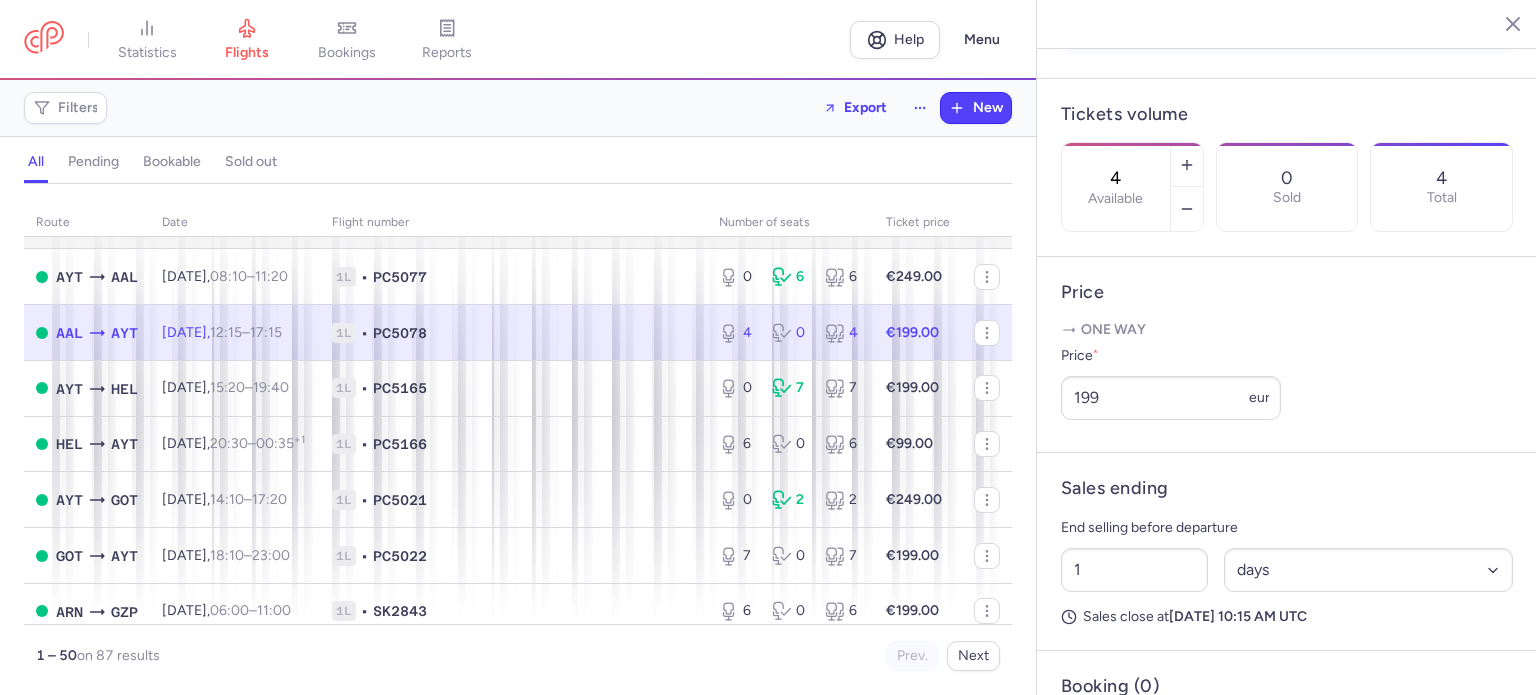 click on "1L • PC5026" at bounding box center (513, 221) 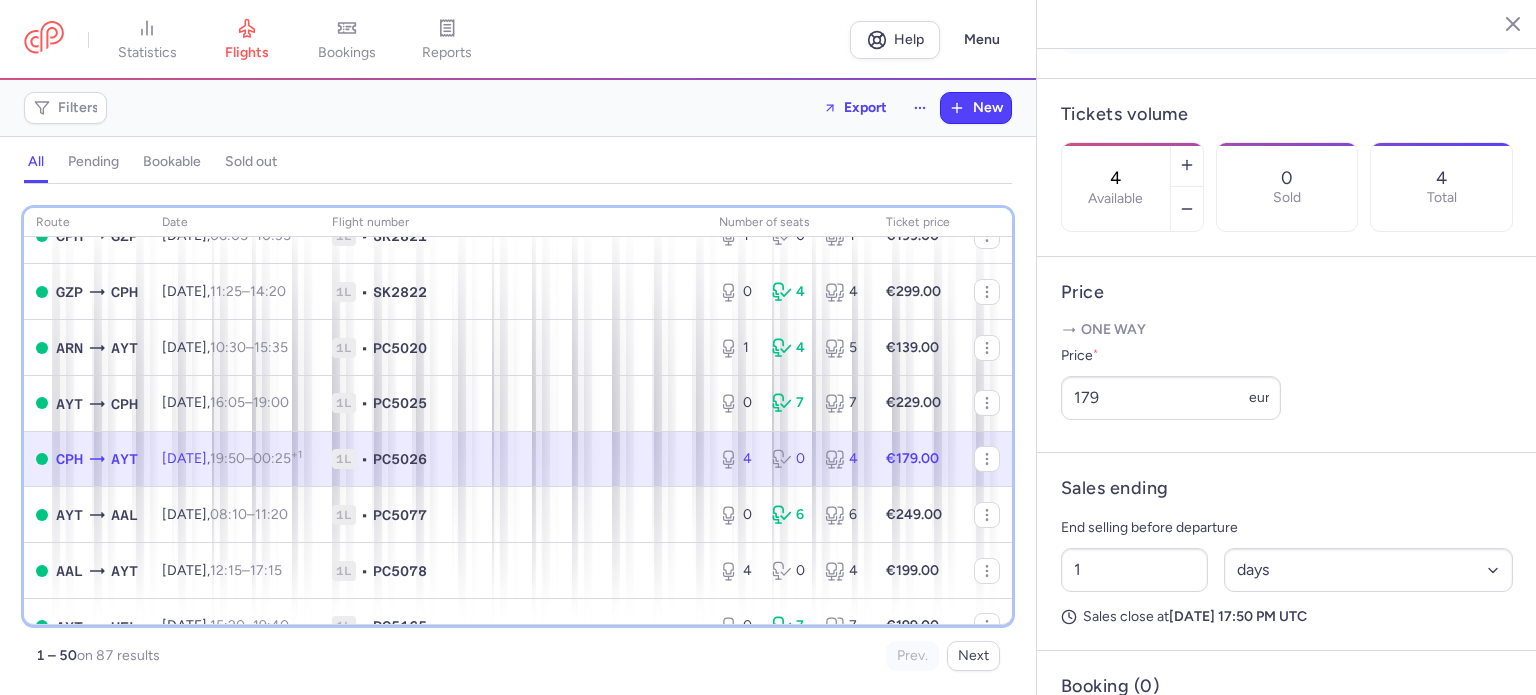 scroll, scrollTop: 896, scrollLeft: 0, axis: vertical 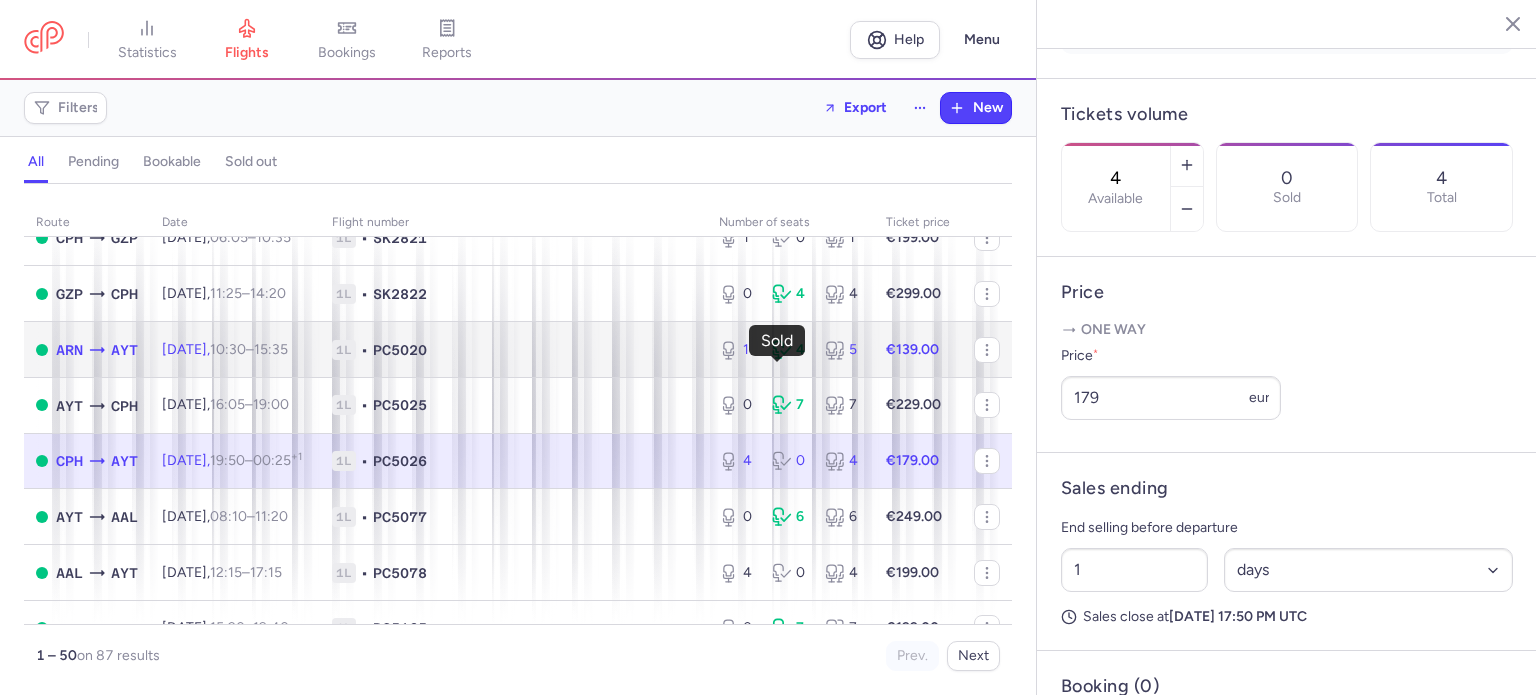 click on "4" at bounding box center (790, 350) 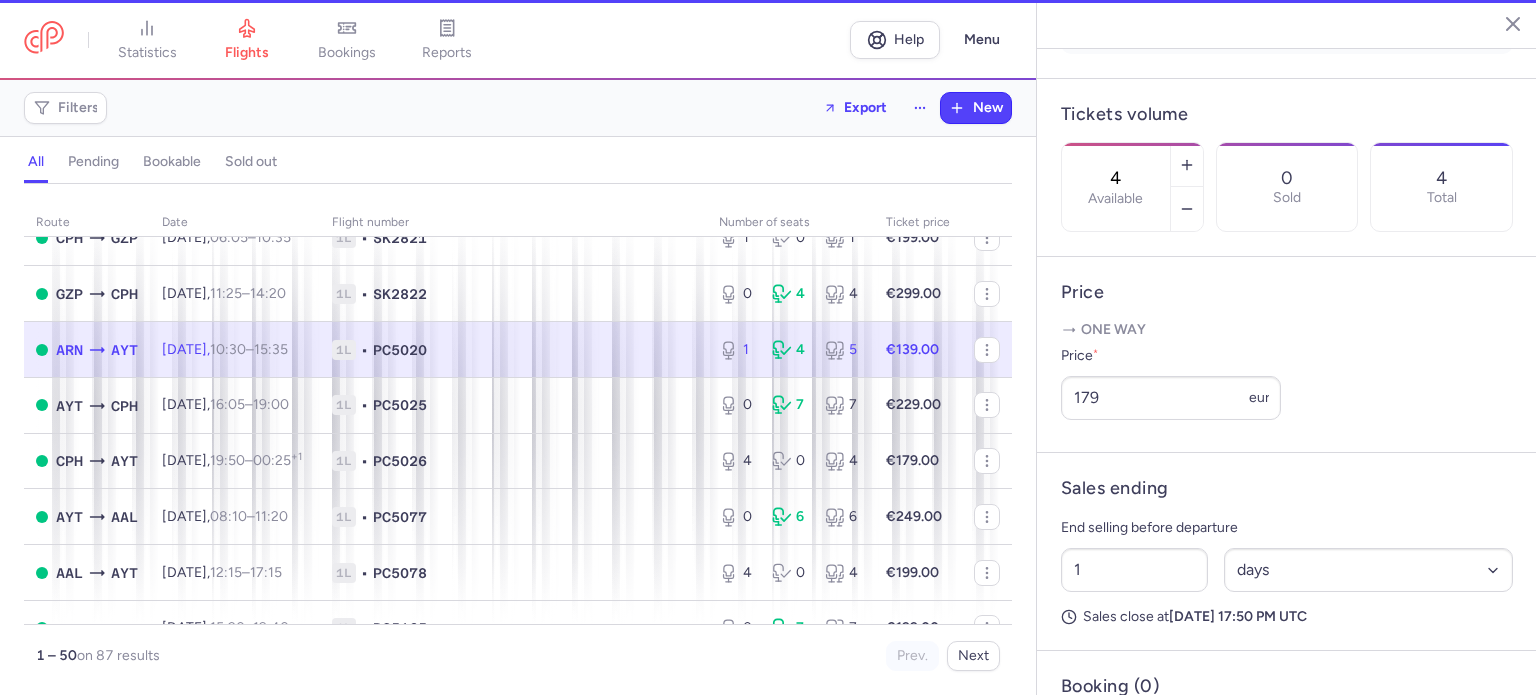 type on "1" 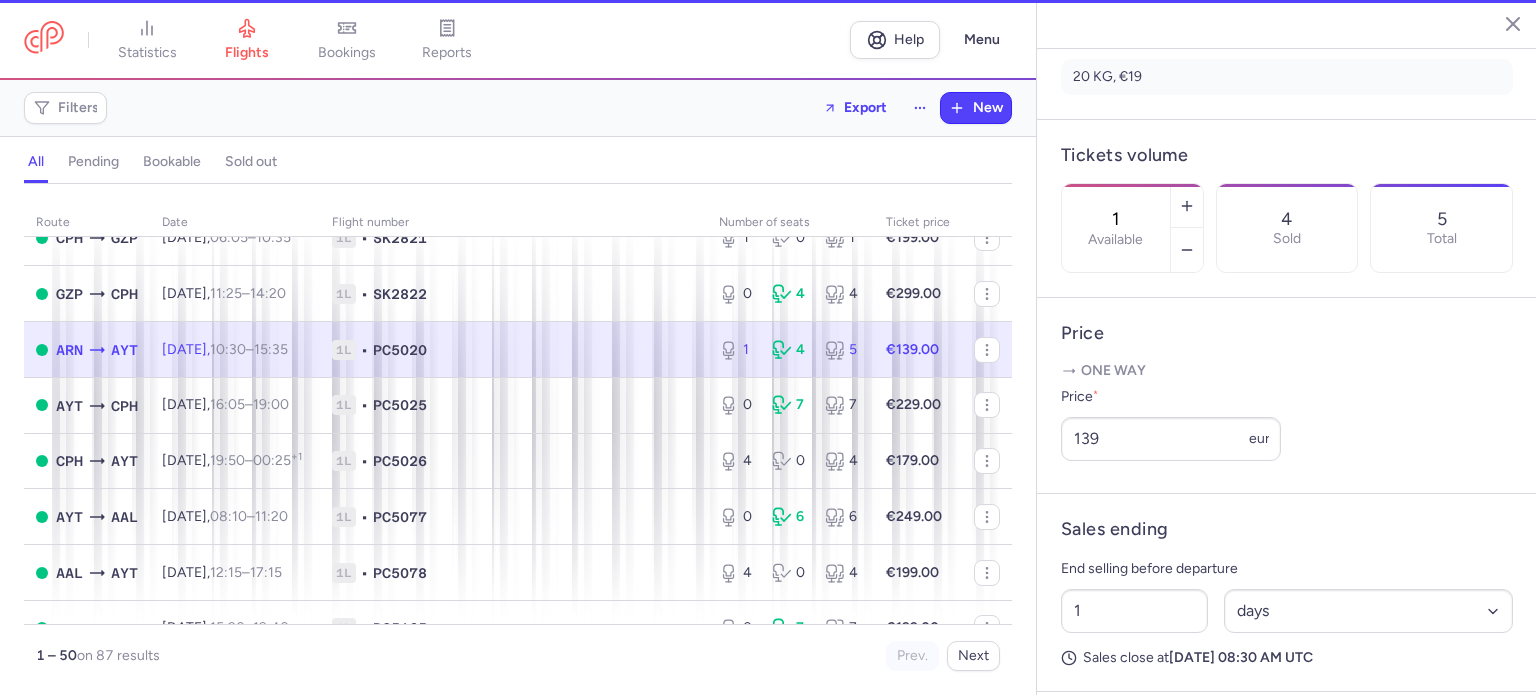 scroll, scrollTop: 580, scrollLeft: 0, axis: vertical 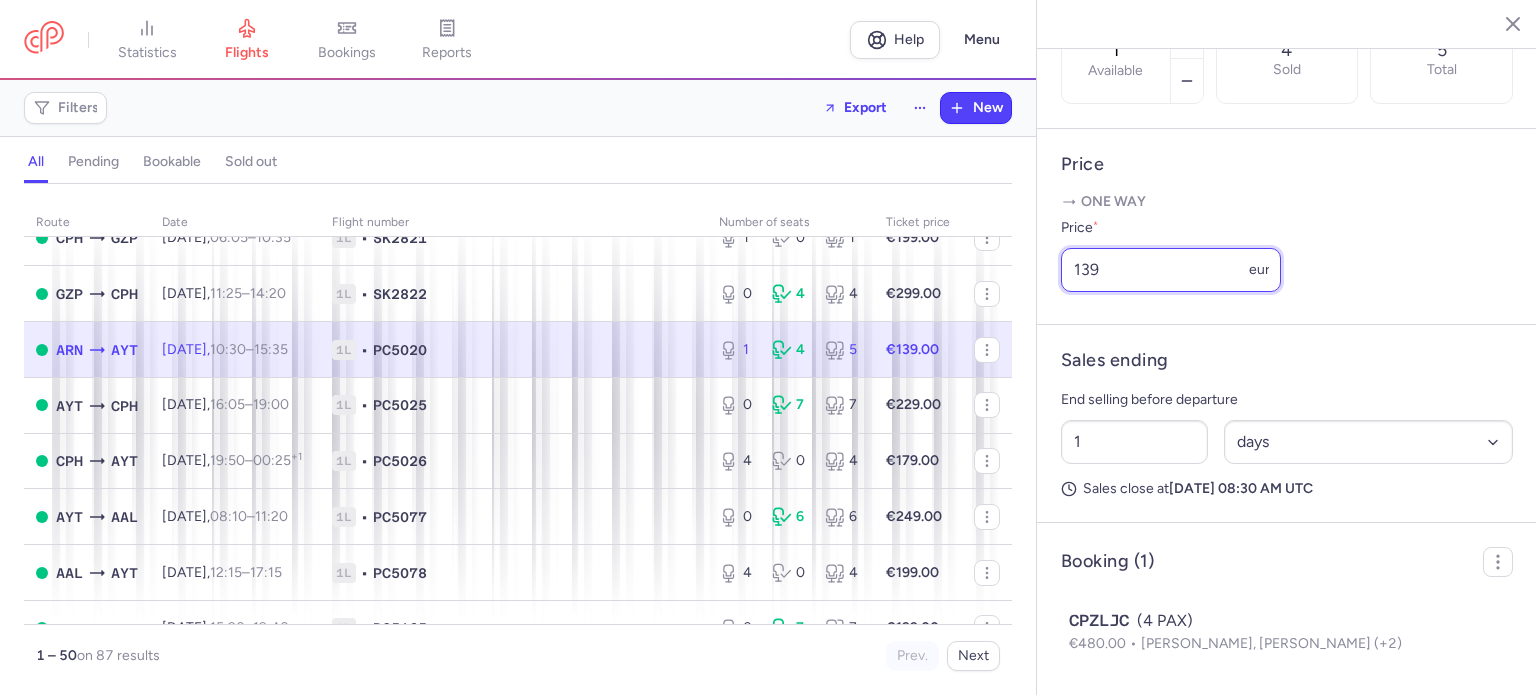 click on "139" at bounding box center [1171, 270] 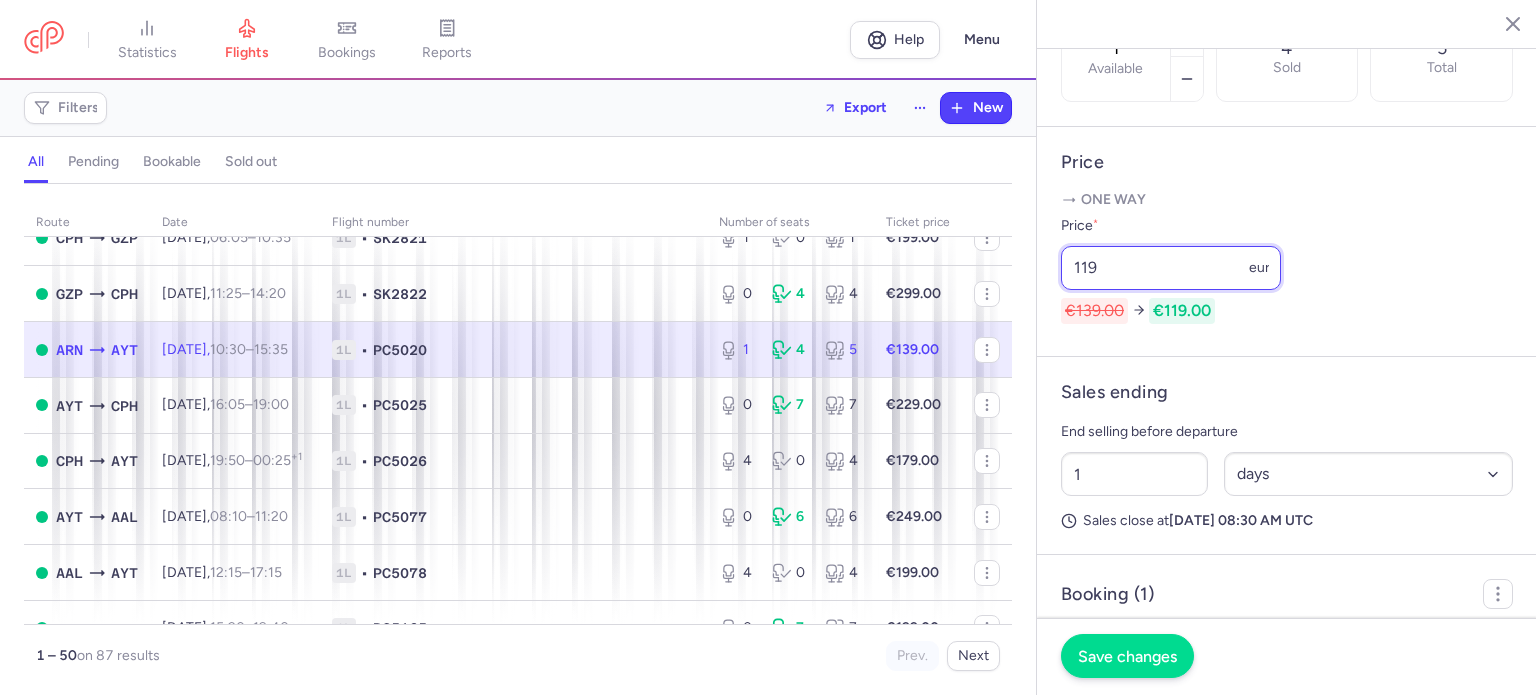 type on "119" 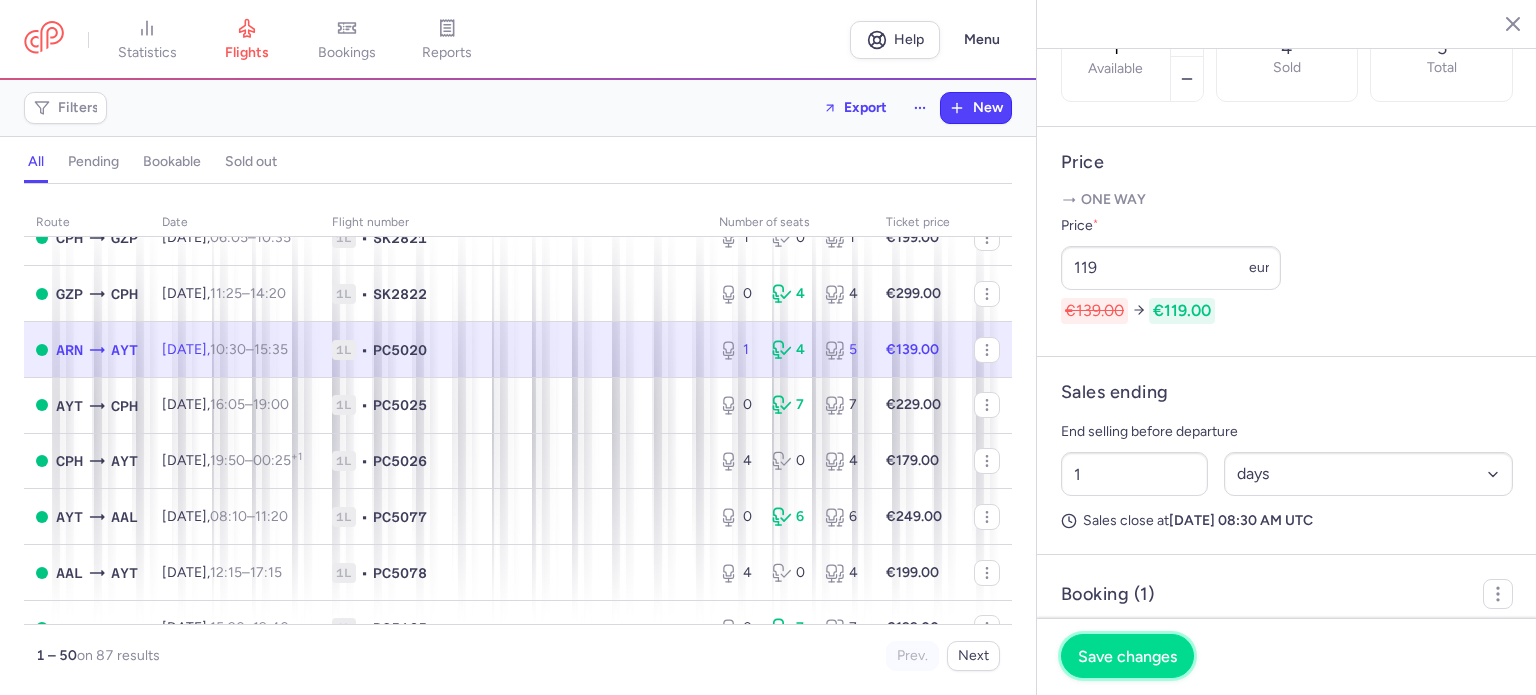 click on "Save changes" at bounding box center [1127, 656] 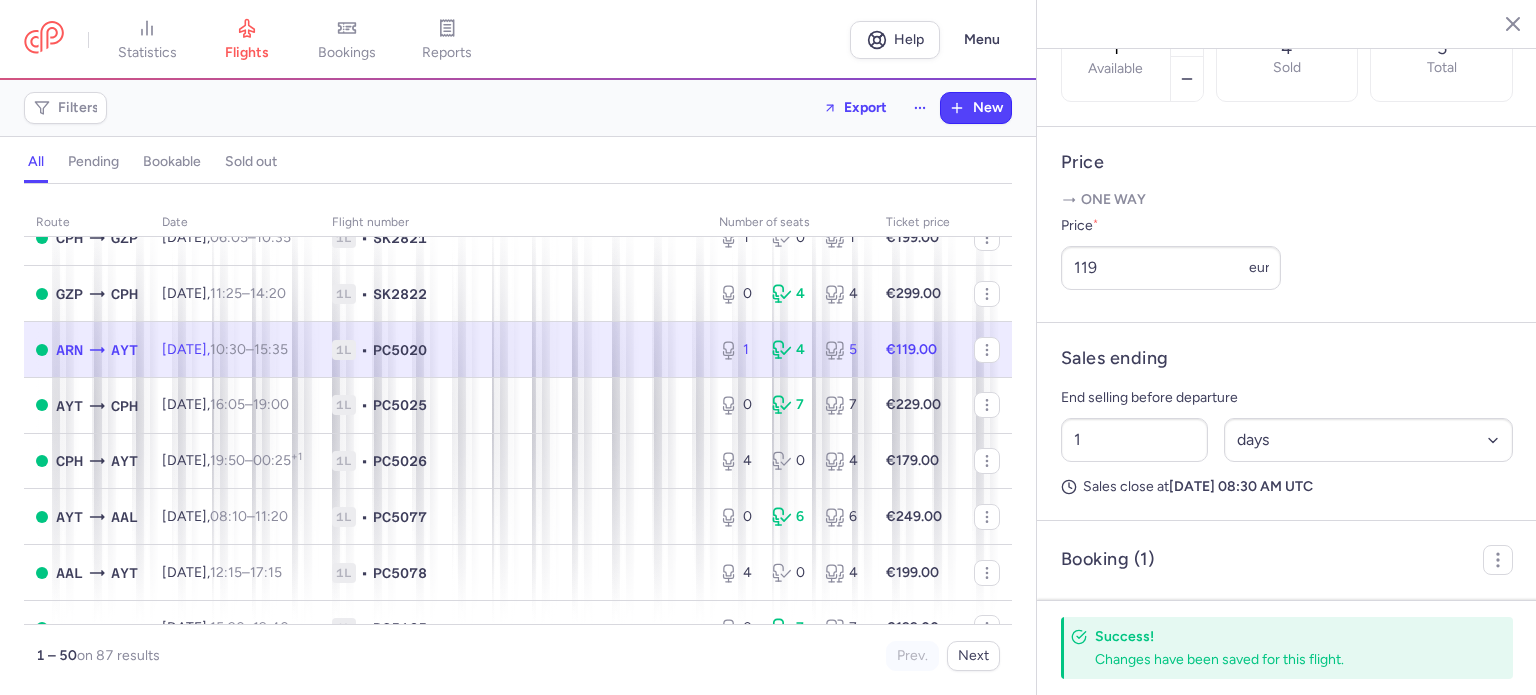 scroll, scrollTop: 830, scrollLeft: 0, axis: vertical 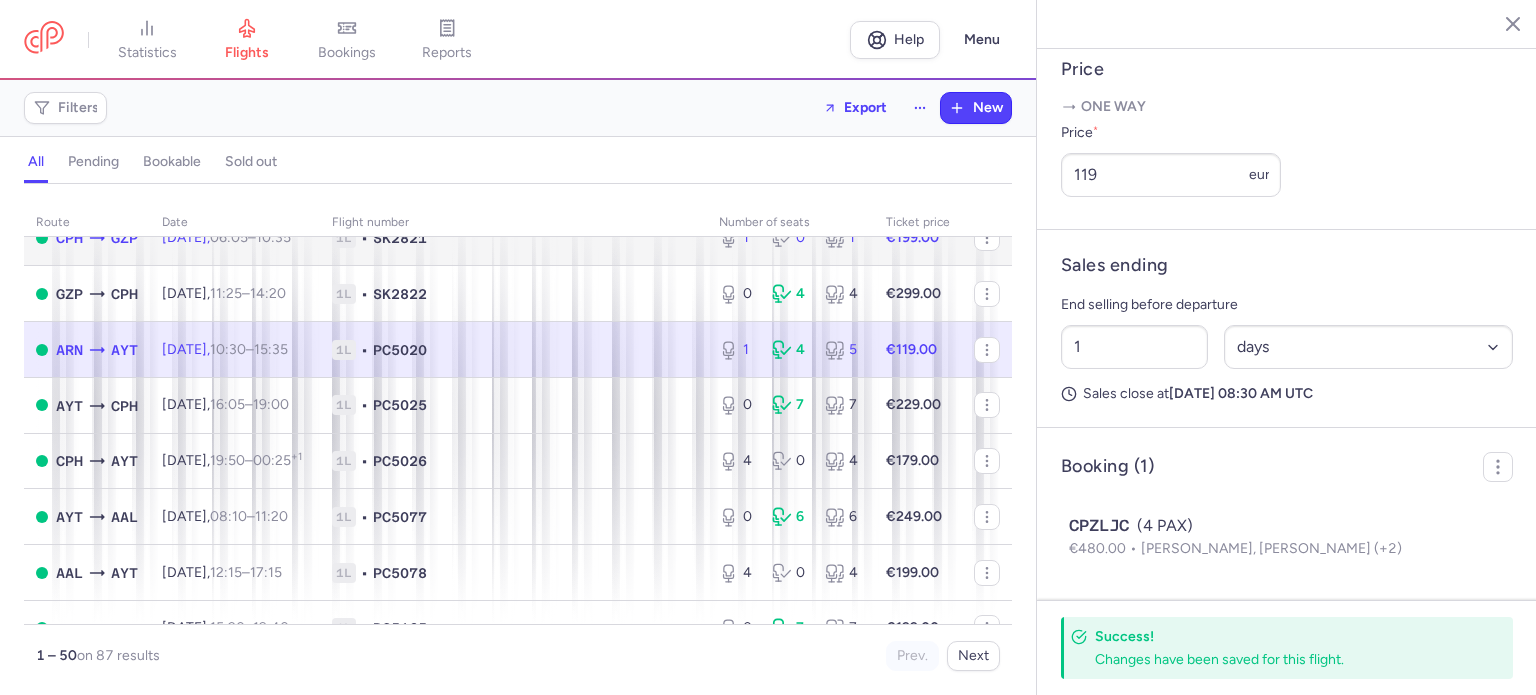 click on "€199.00" at bounding box center [912, 237] 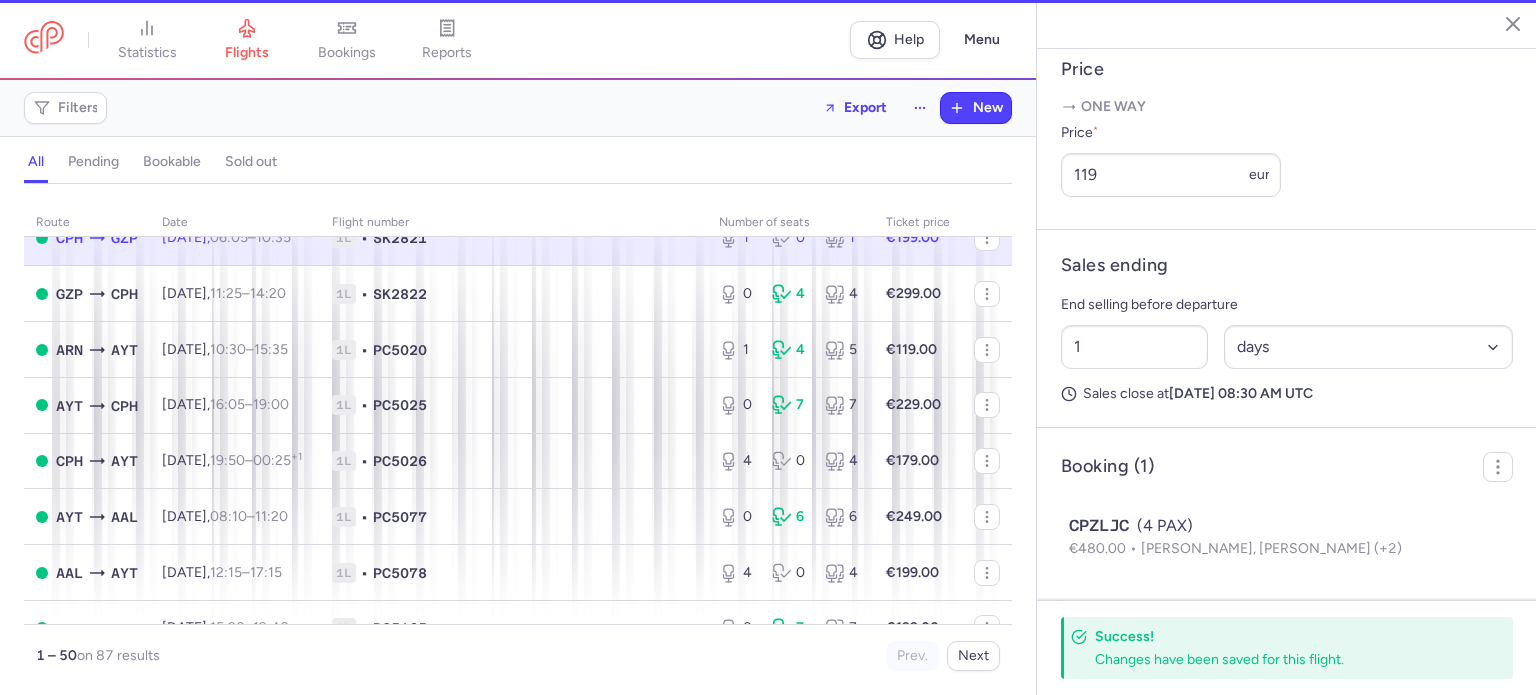 type on "36" 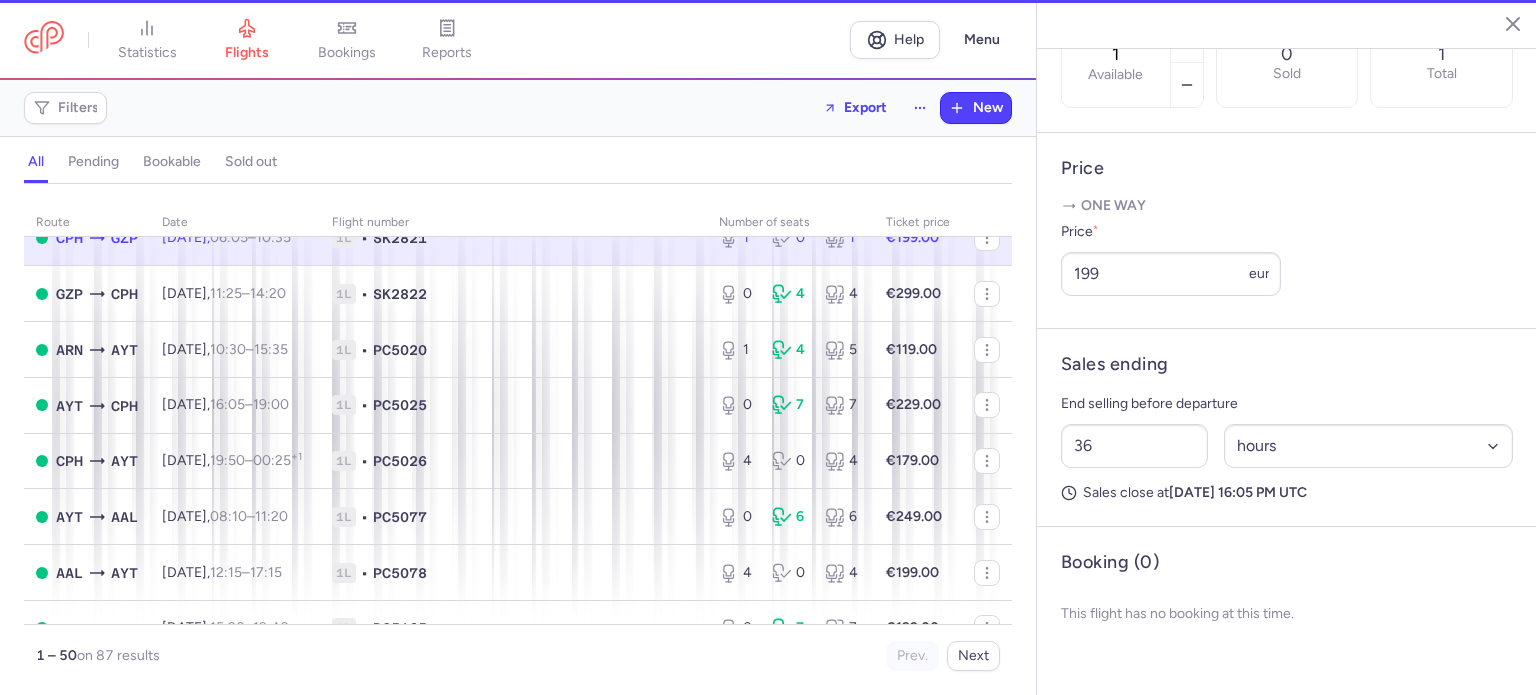 scroll, scrollTop: 683, scrollLeft: 0, axis: vertical 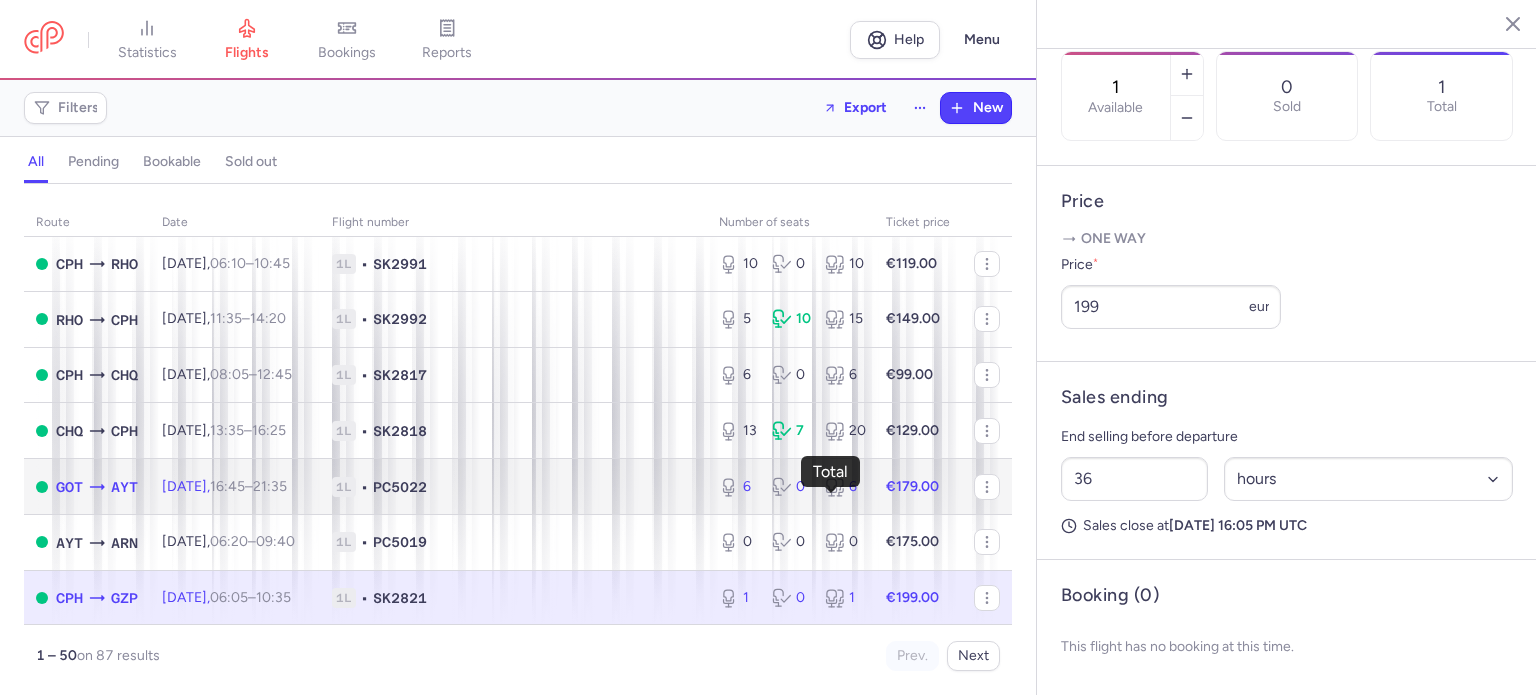 click on "6" at bounding box center (843, 487) 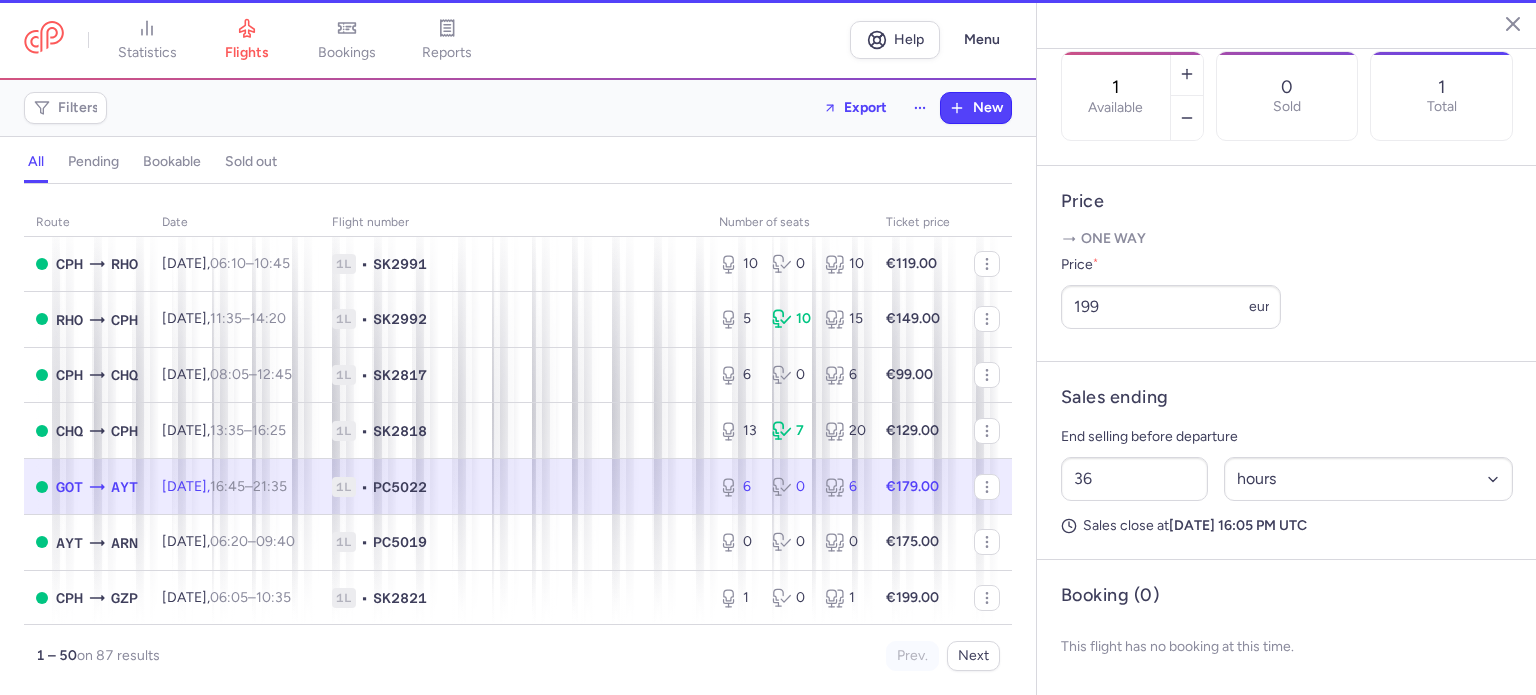 type on "6" 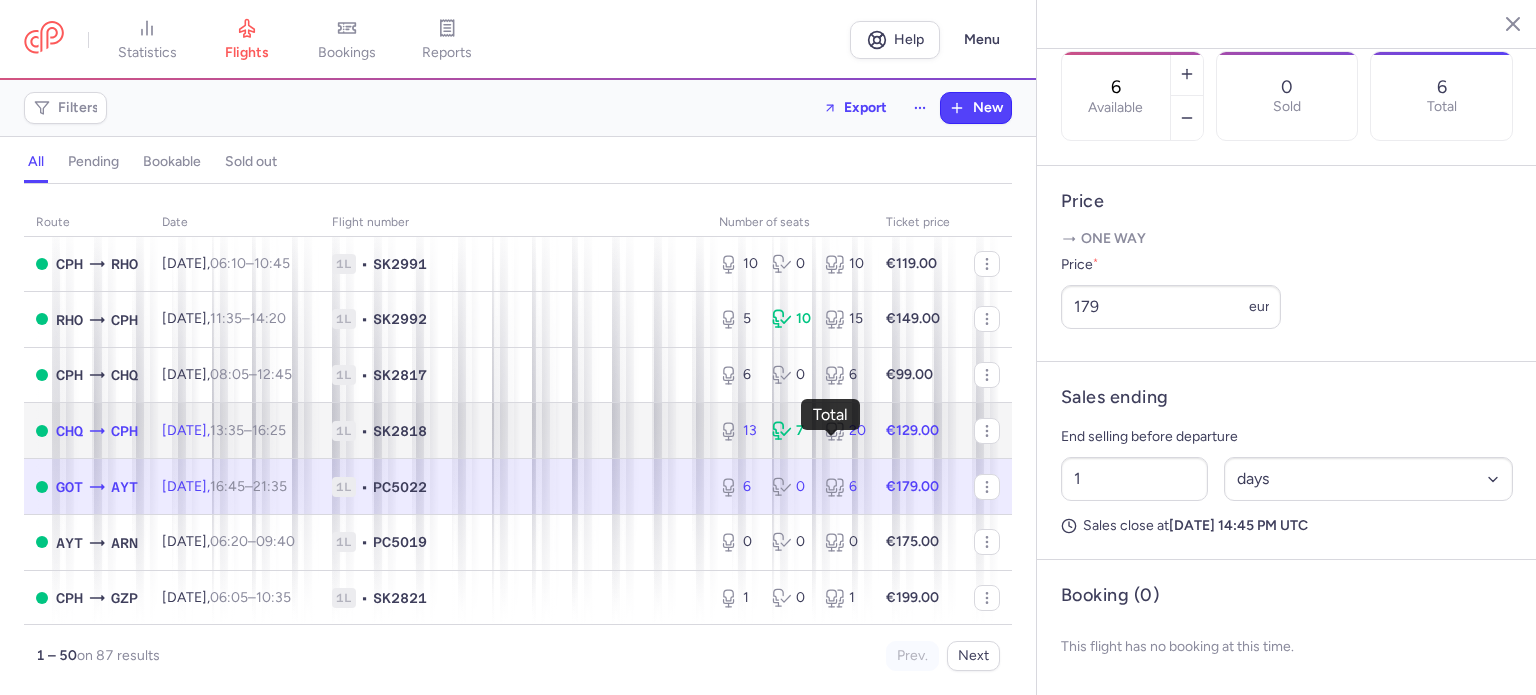 click 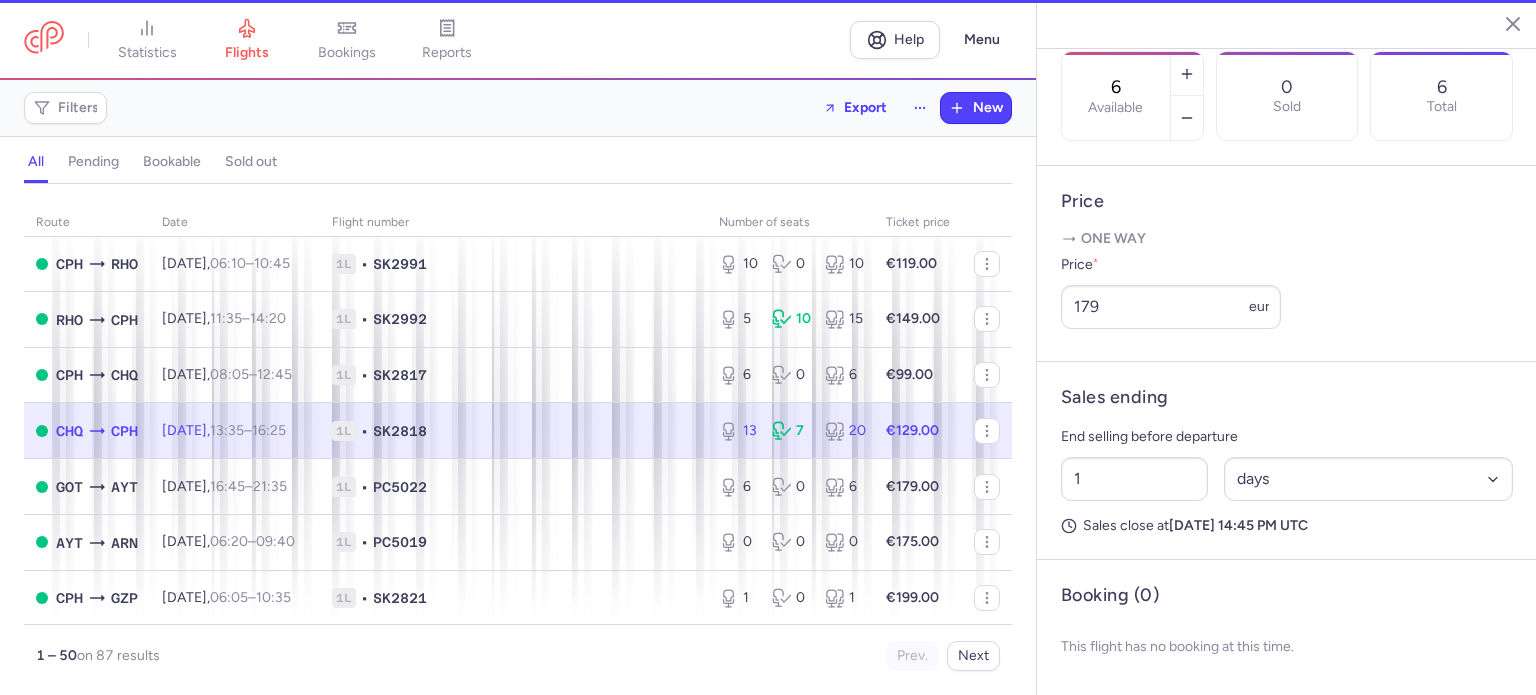 type on "13" 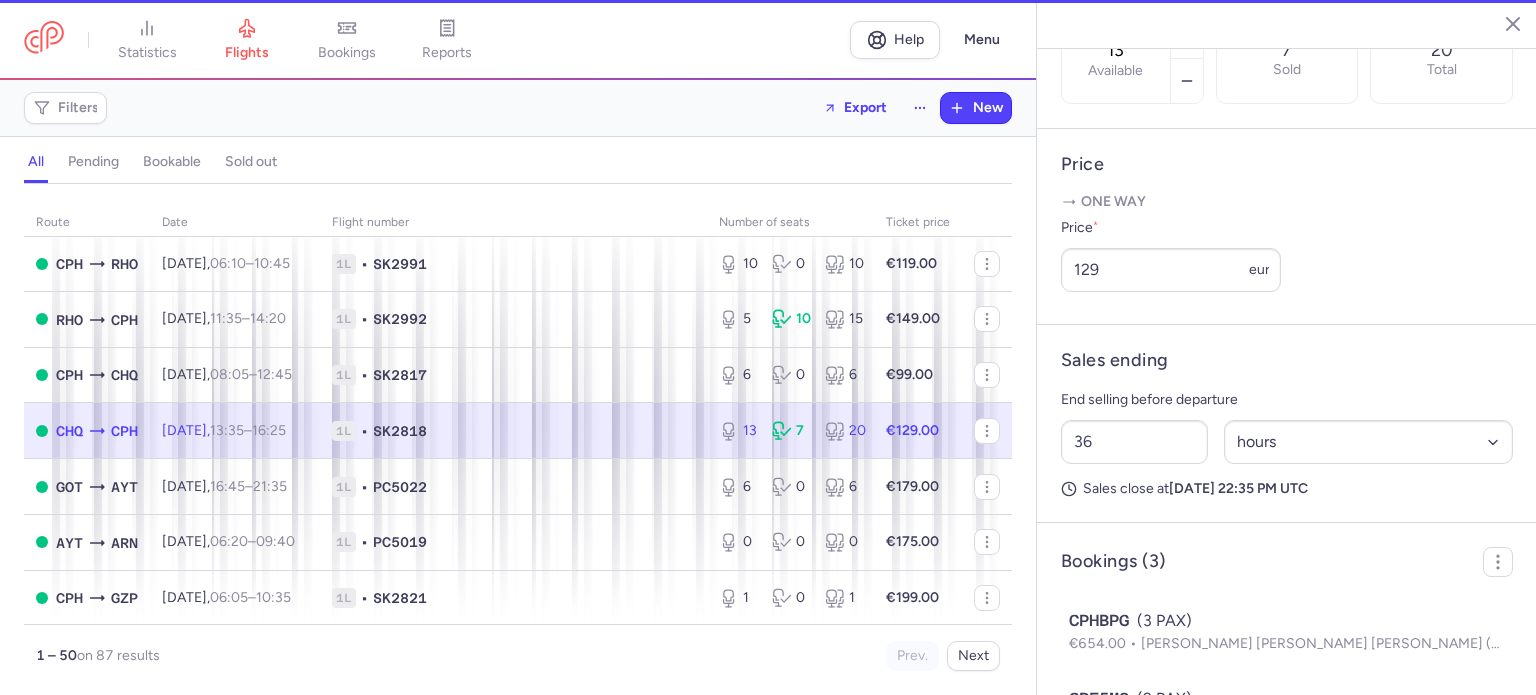 scroll, scrollTop: 830, scrollLeft: 0, axis: vertical 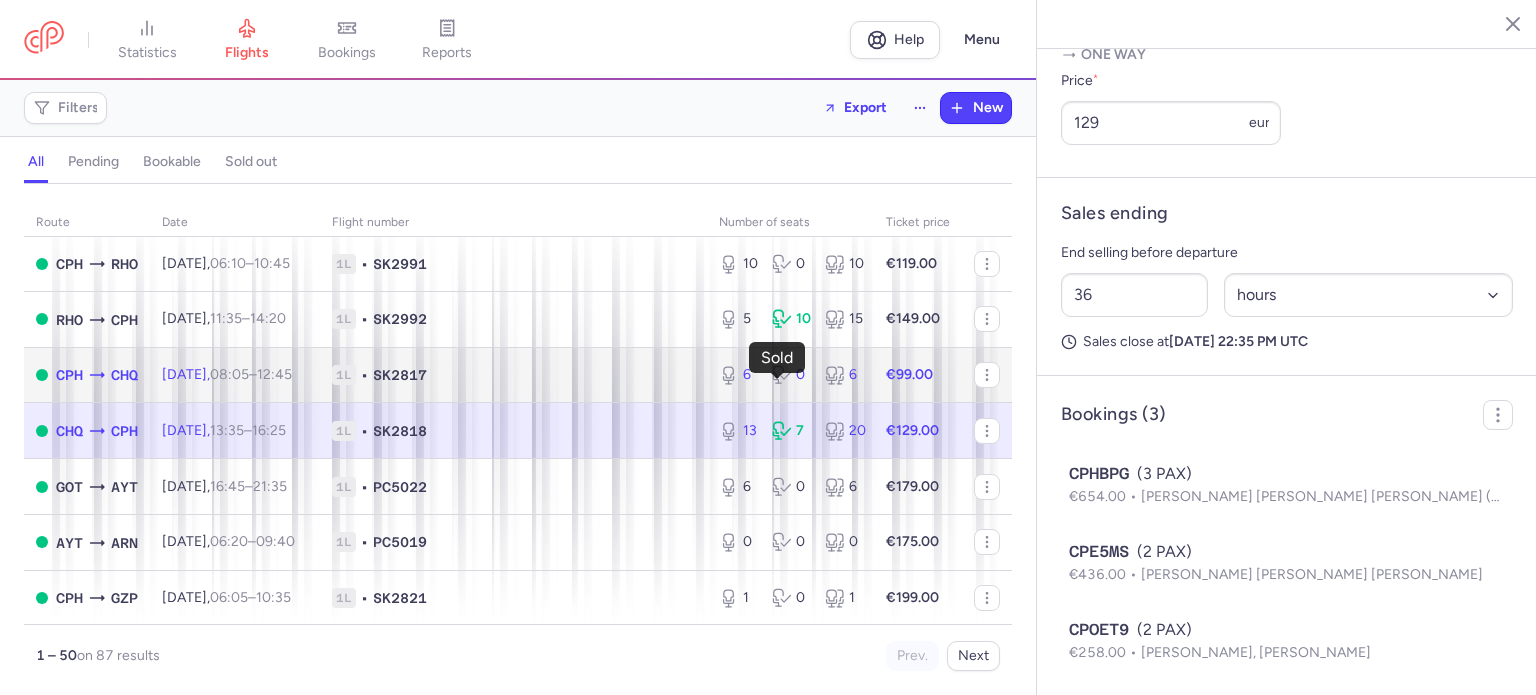 click on "0" at bounding box center [790, 375] 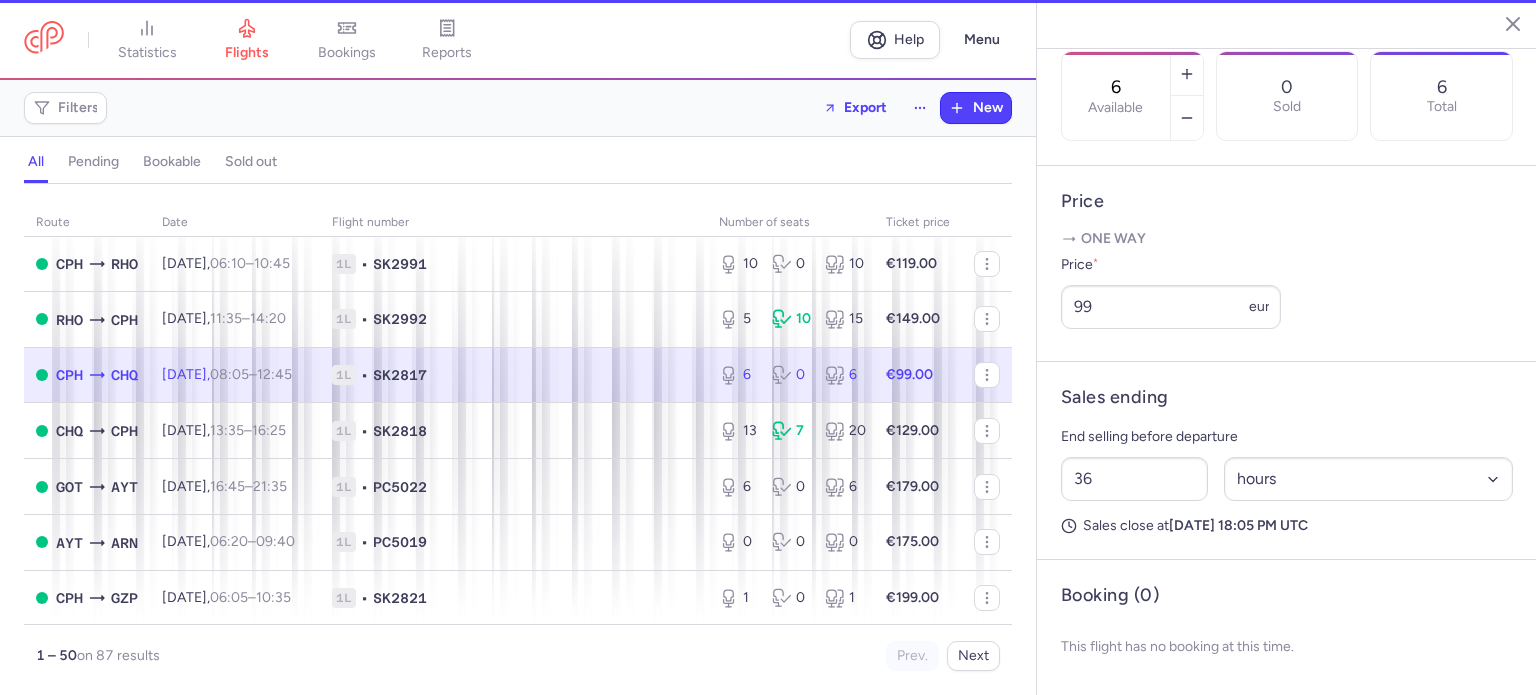 scroll, scrollTop: 683, scrollLeft: 0, axis: vertical 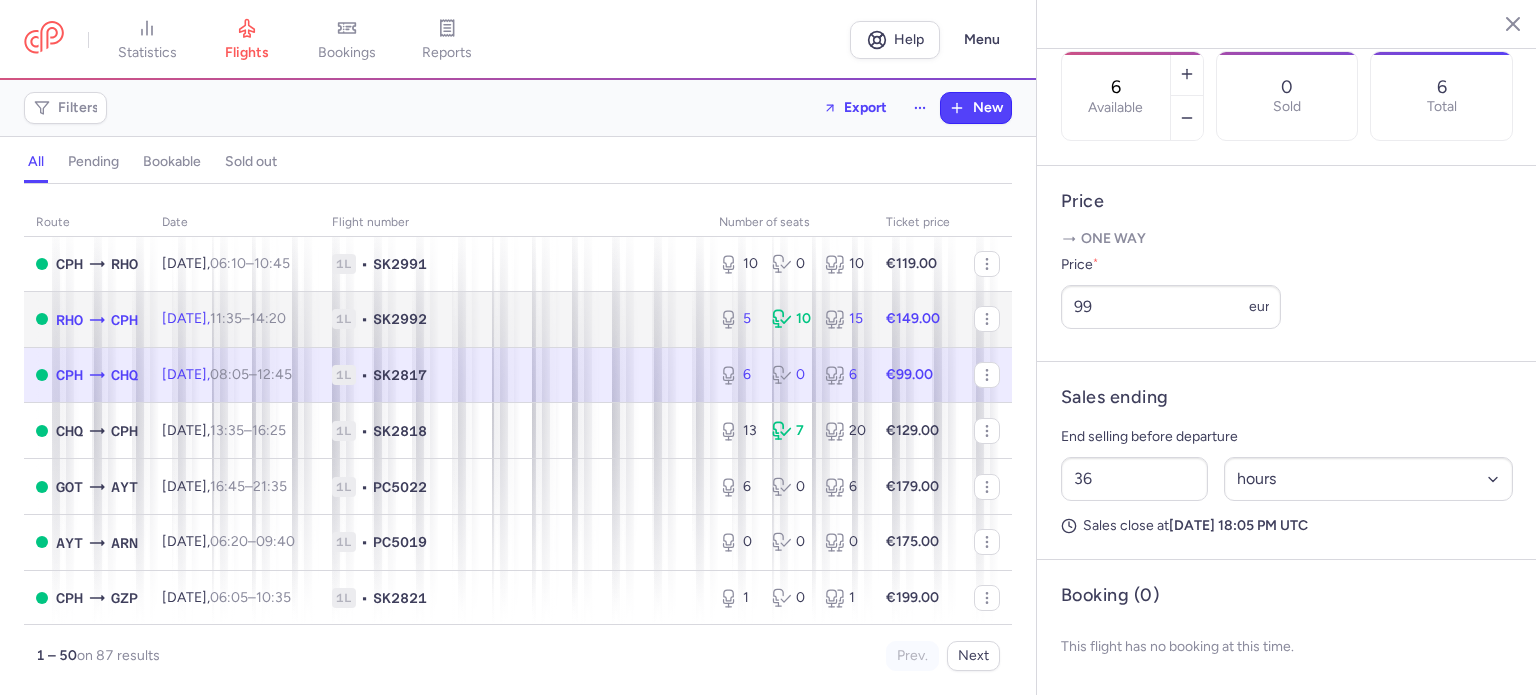 click on "5 10 15" at bounding box center [790, 319] 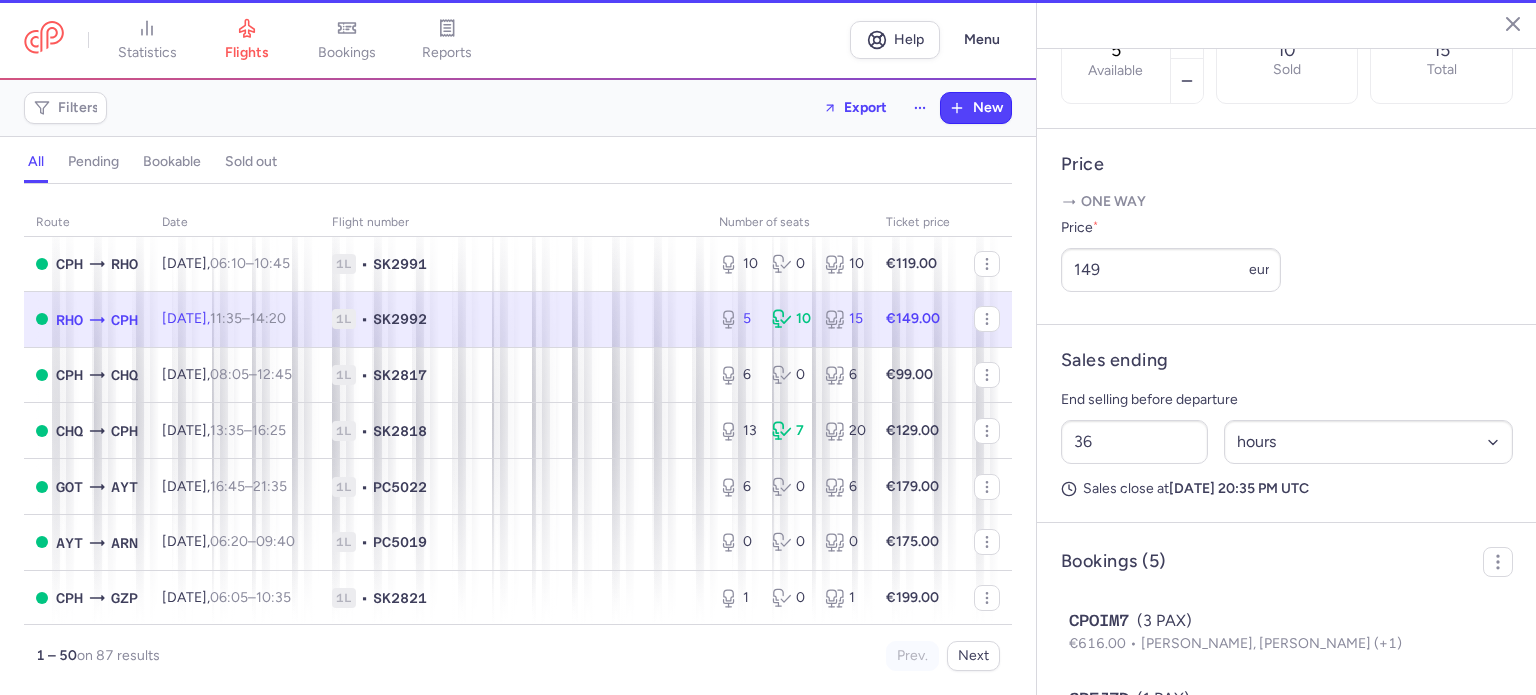 scroll, scrollTop: 830, scrollLeft: 0, axis: vertical 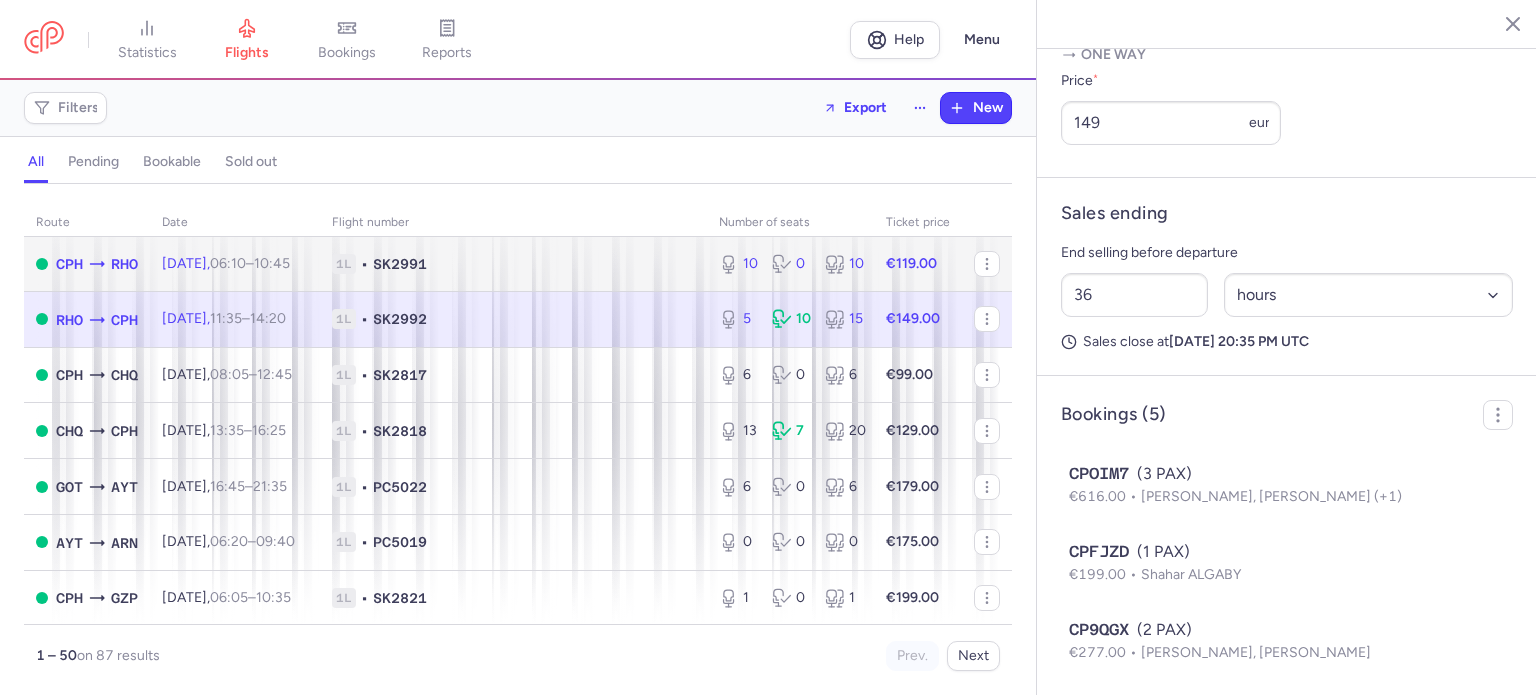 click on "10 0 10" at bounding box center (790, 264) 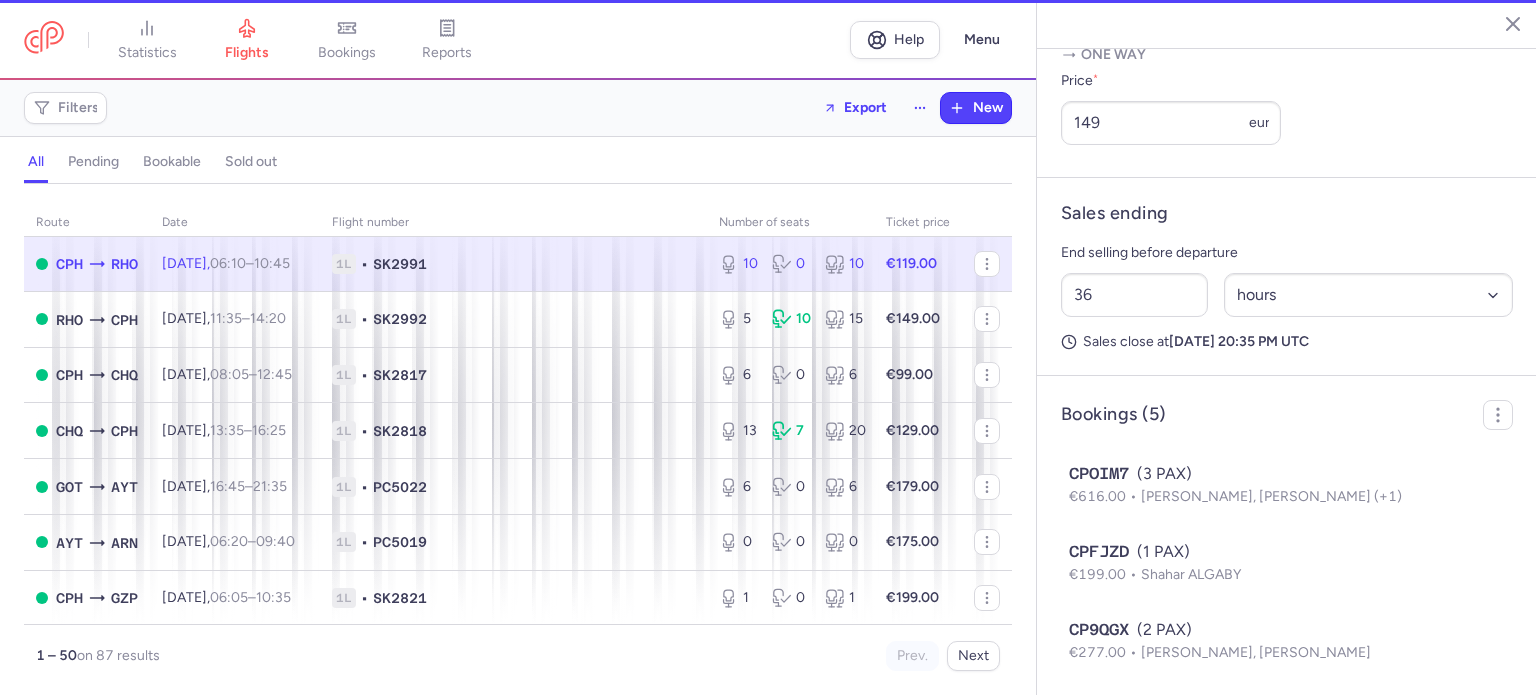 scroll, scrollTop: 683, scrollLeft: 0, axis: vertical 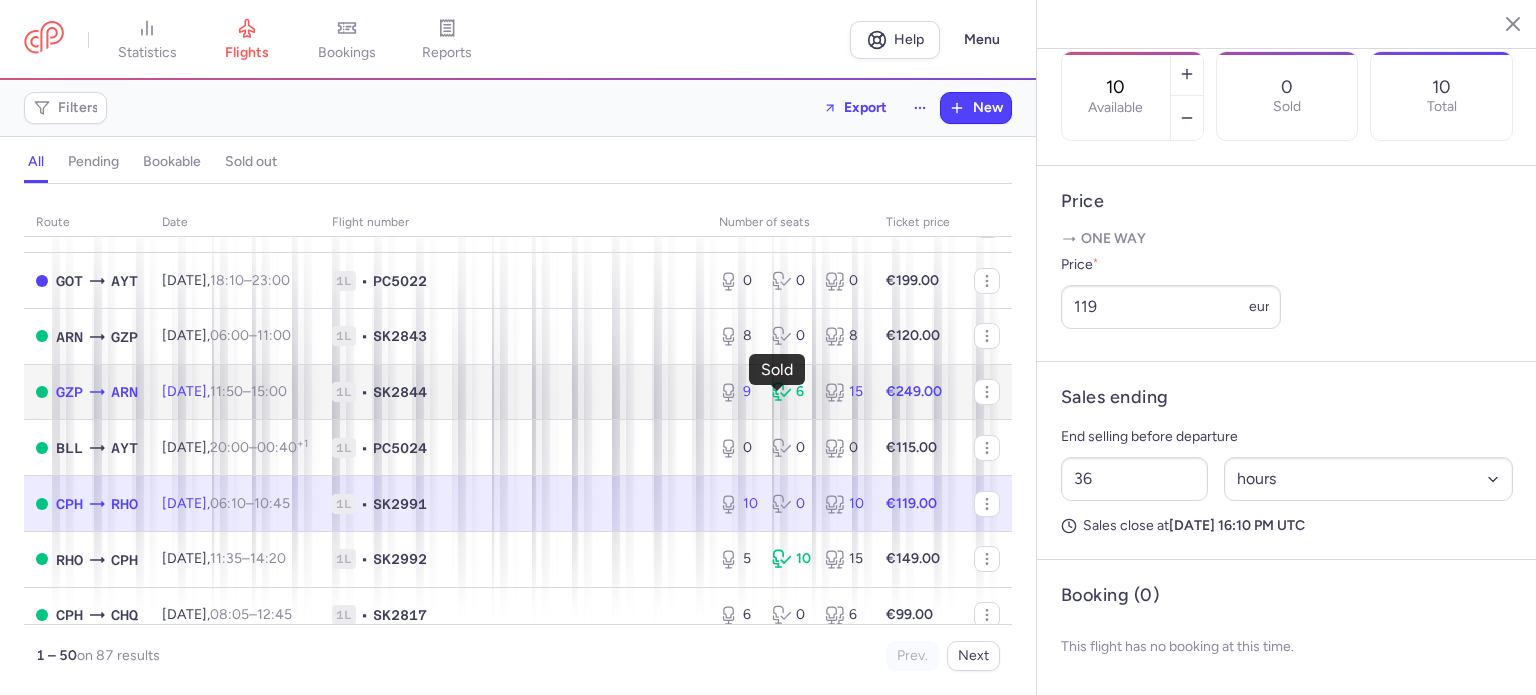 click 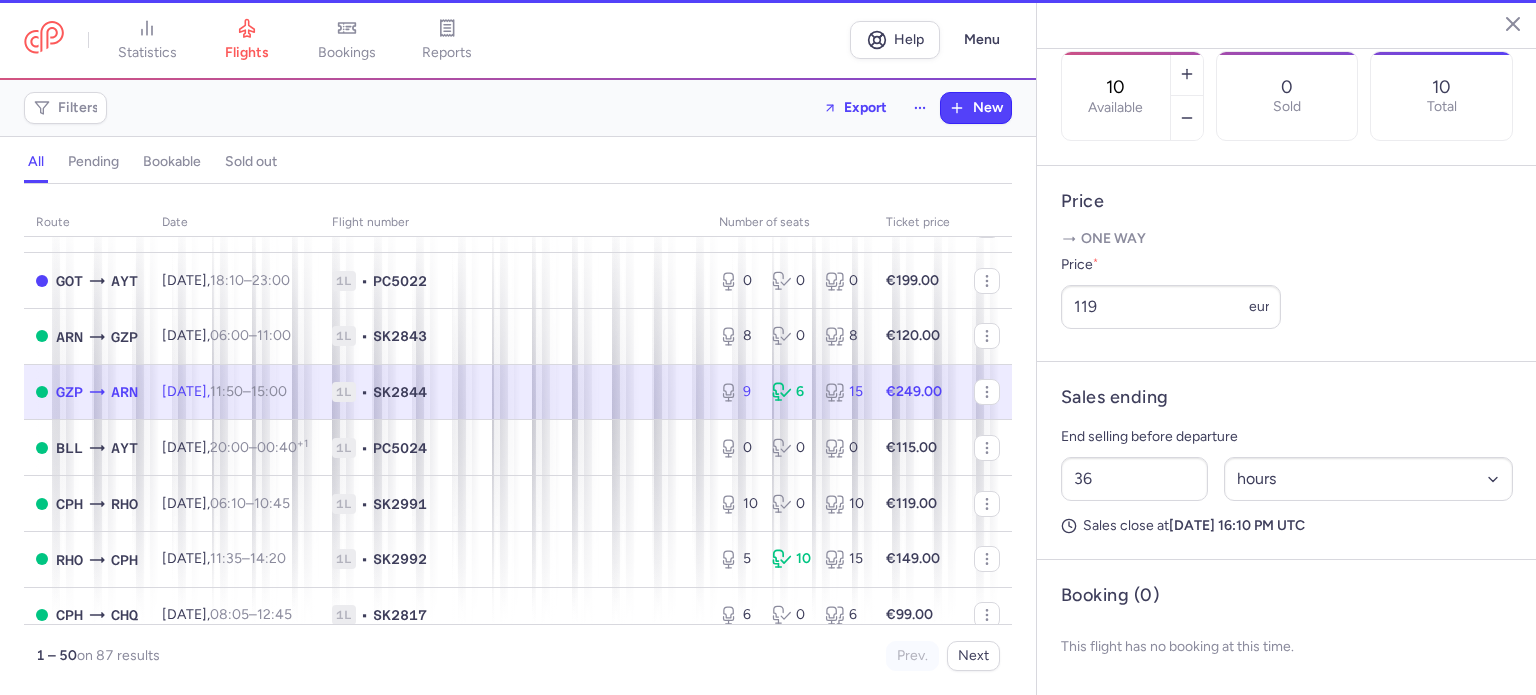 type on "9" 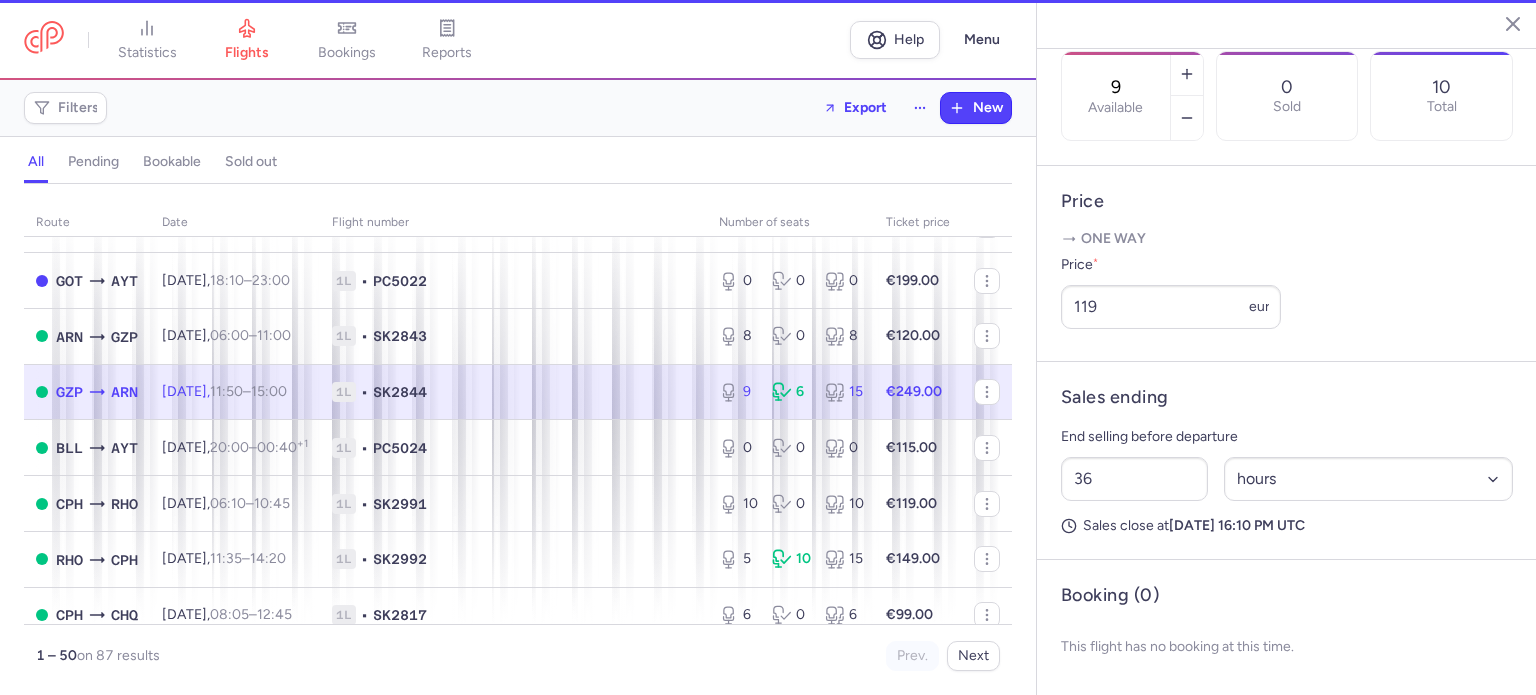 scroll, scrollTop: 830, scrollLeft: 0, axis: vertical 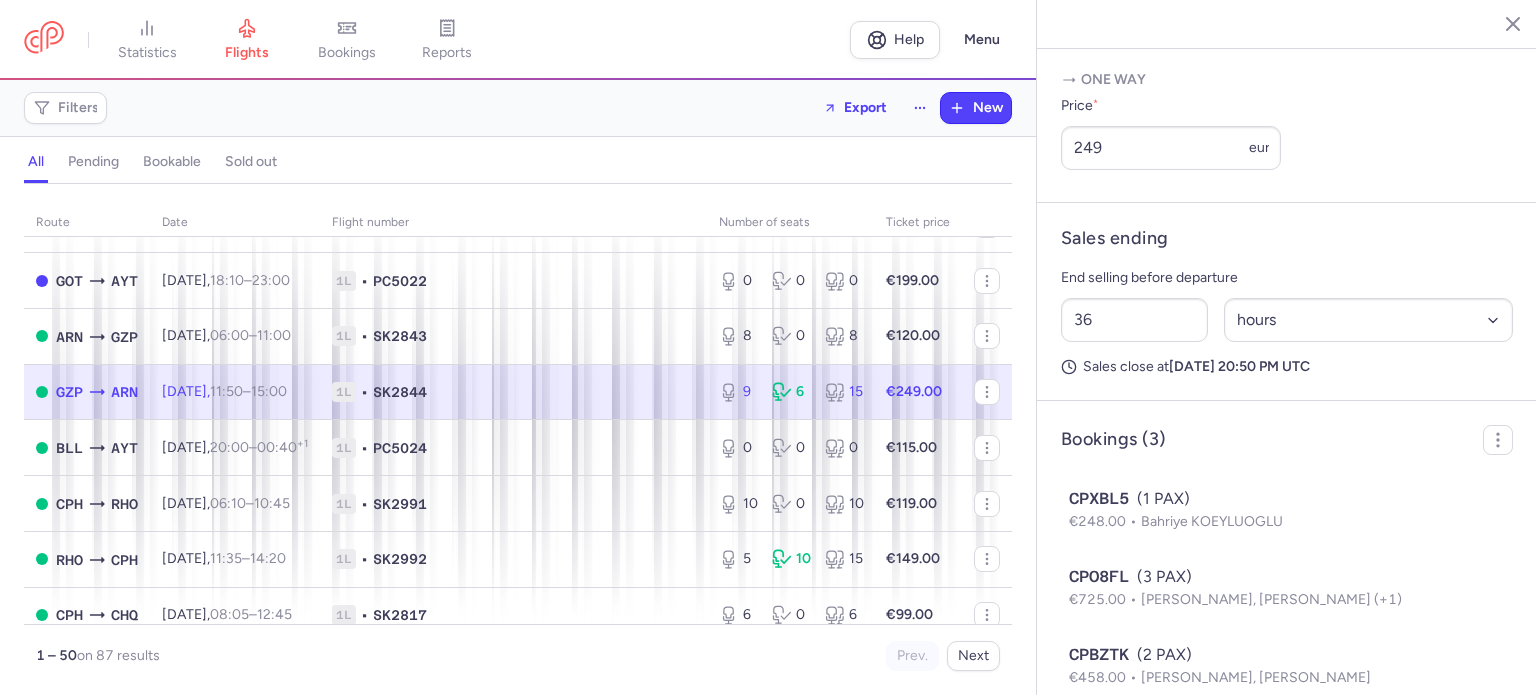 click on "€249.00" at bounding box center (914, 391) 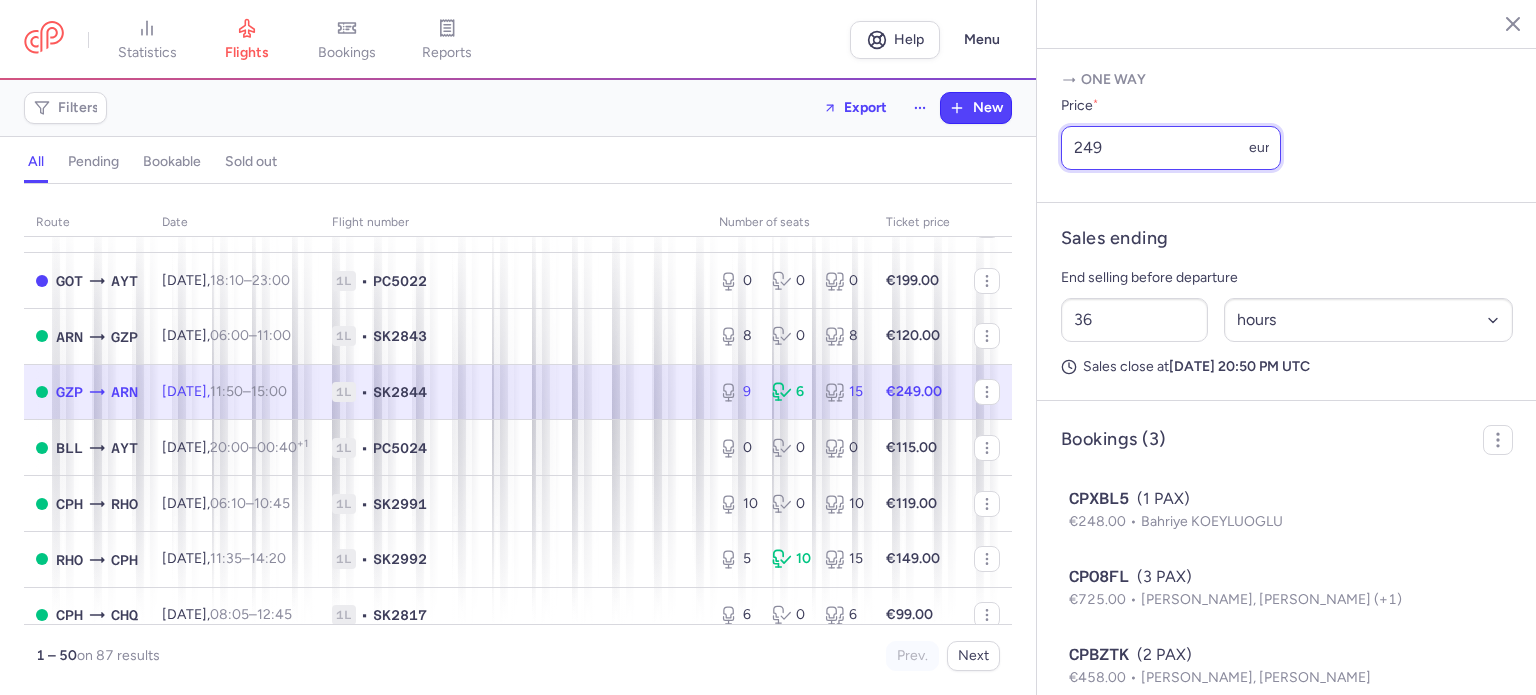 click on "249" at bounding box center [1171, 148] 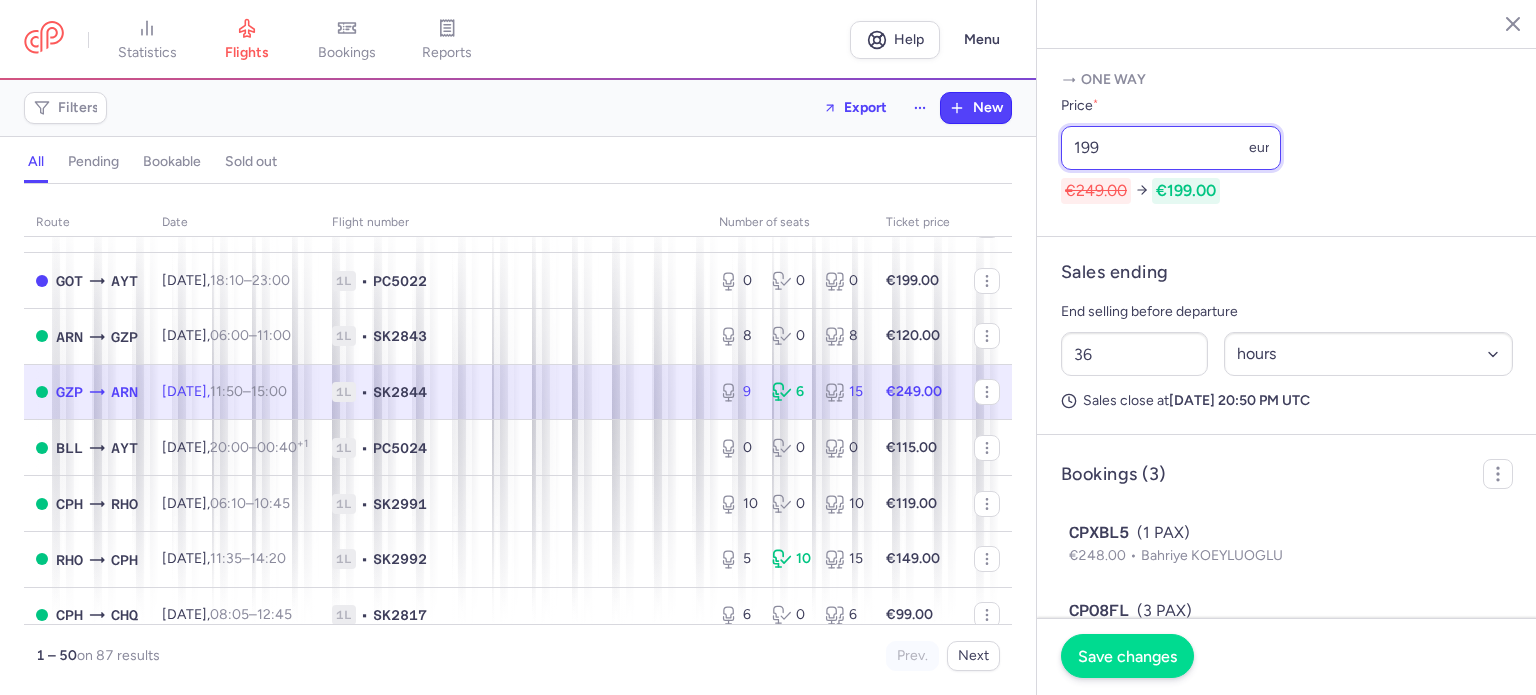 type on "199" 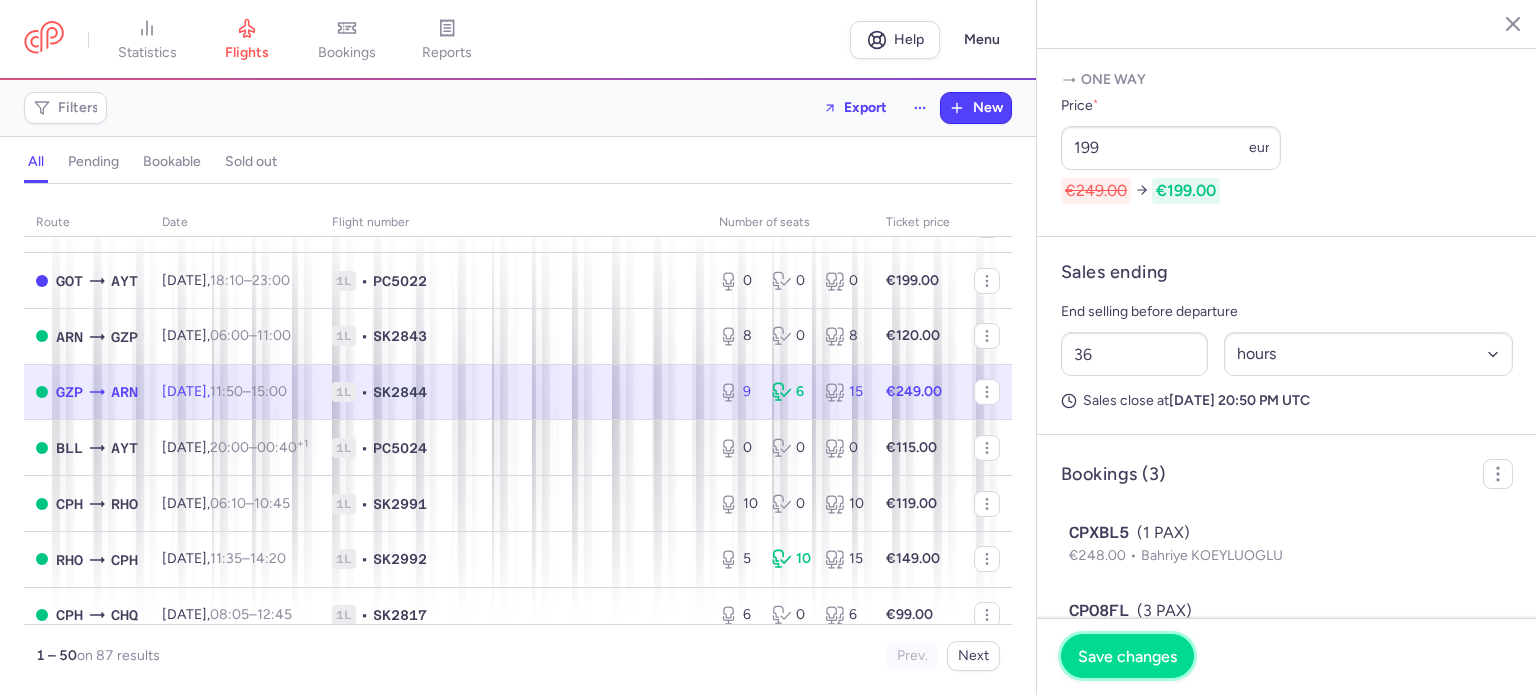 click on "Save changes" at bounding box center (1127, 656) 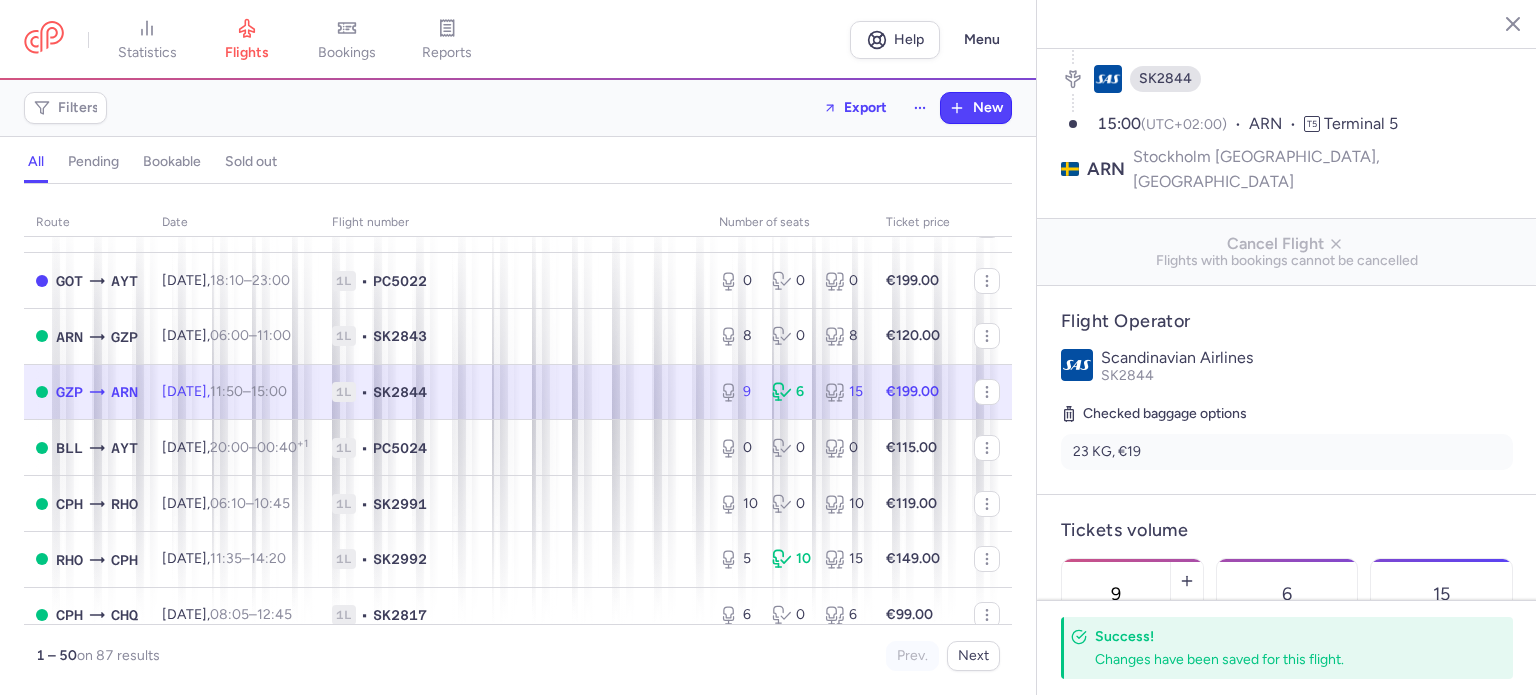 scroll, scrollTop: 152, scrollLeft: 0, axis: vertical 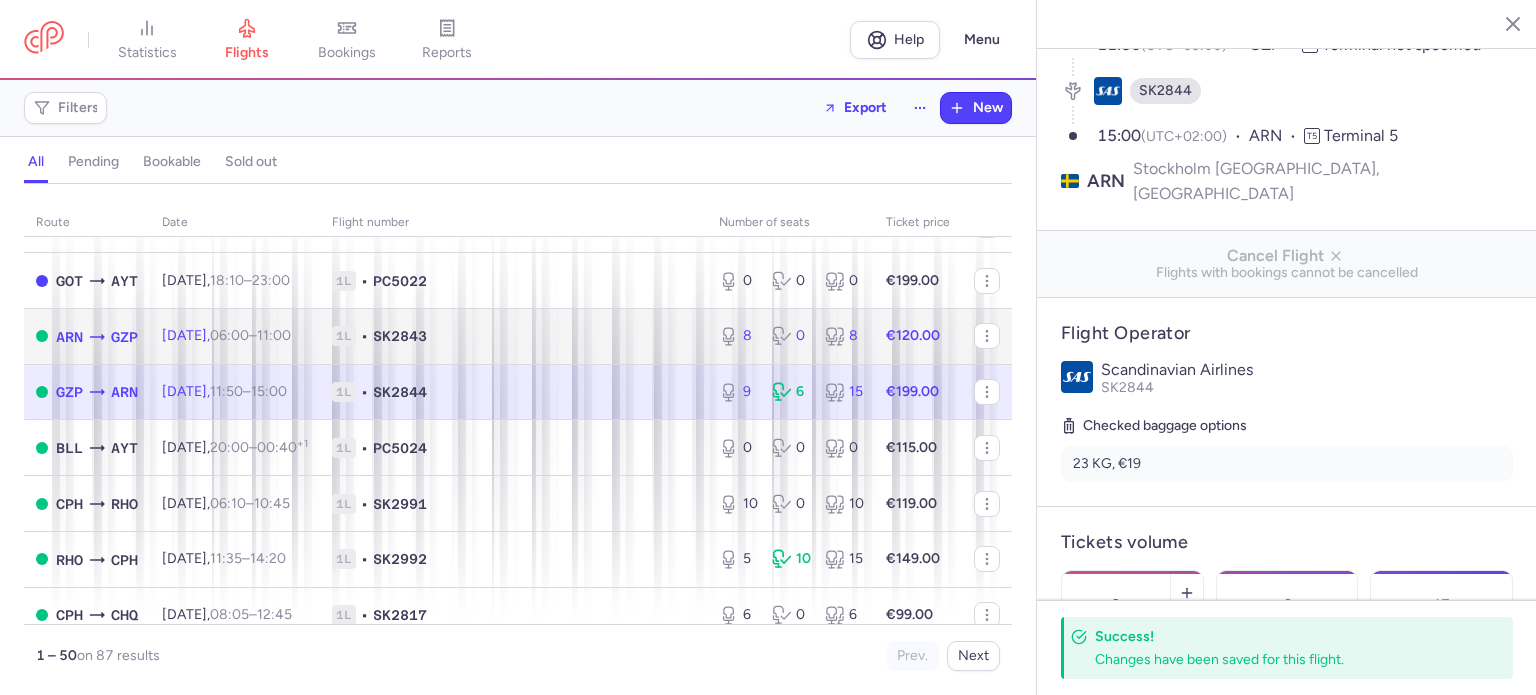 click on "8 0 8" at bounding box center [790, 336] 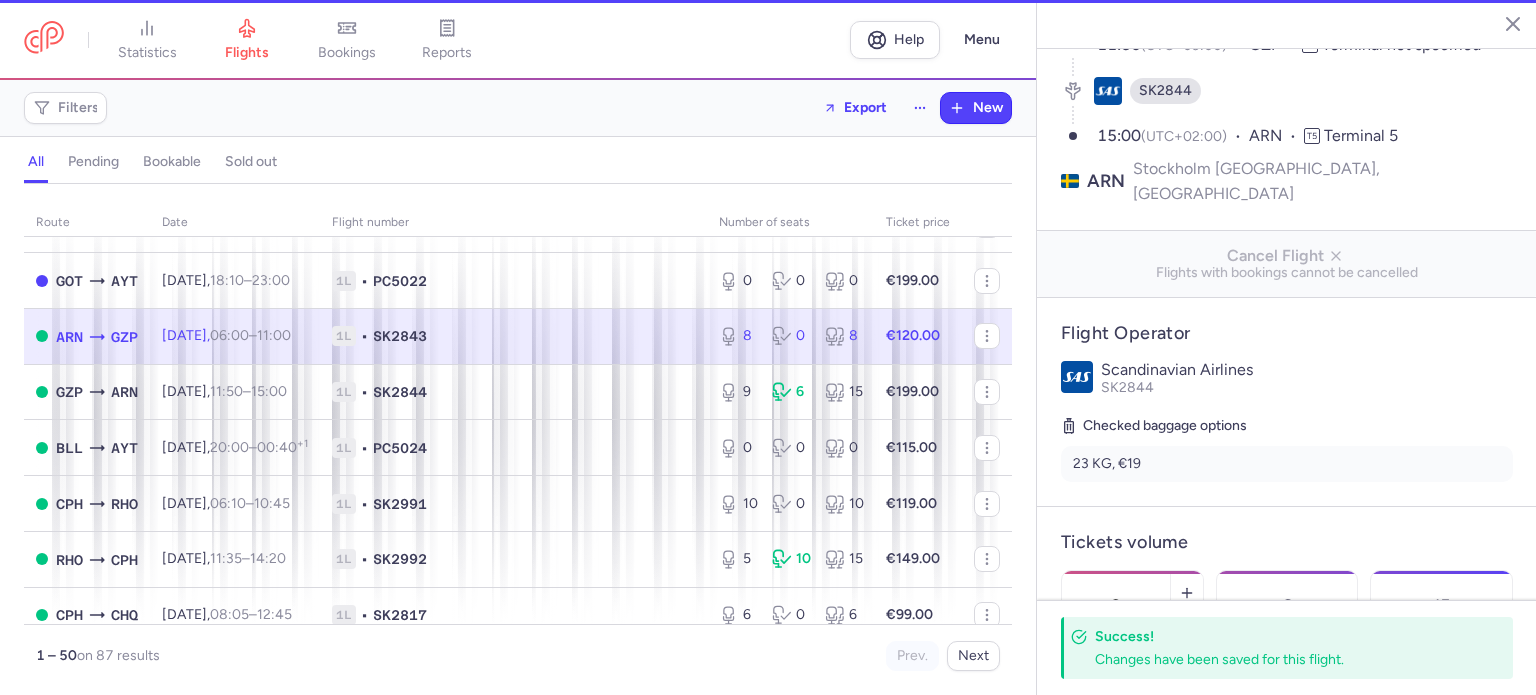 type on "8" 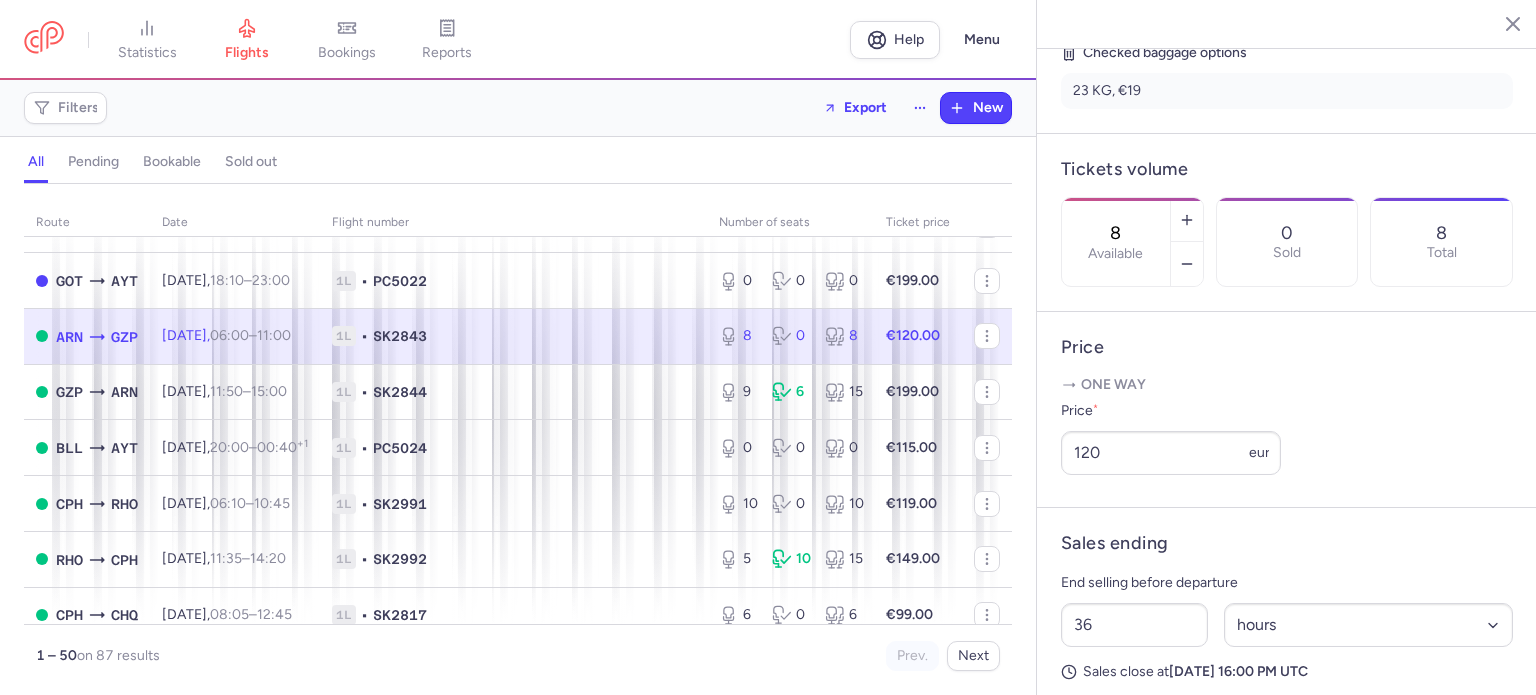 scroll, scrollTop: 543, scrollLeft: 0, axis: vertical 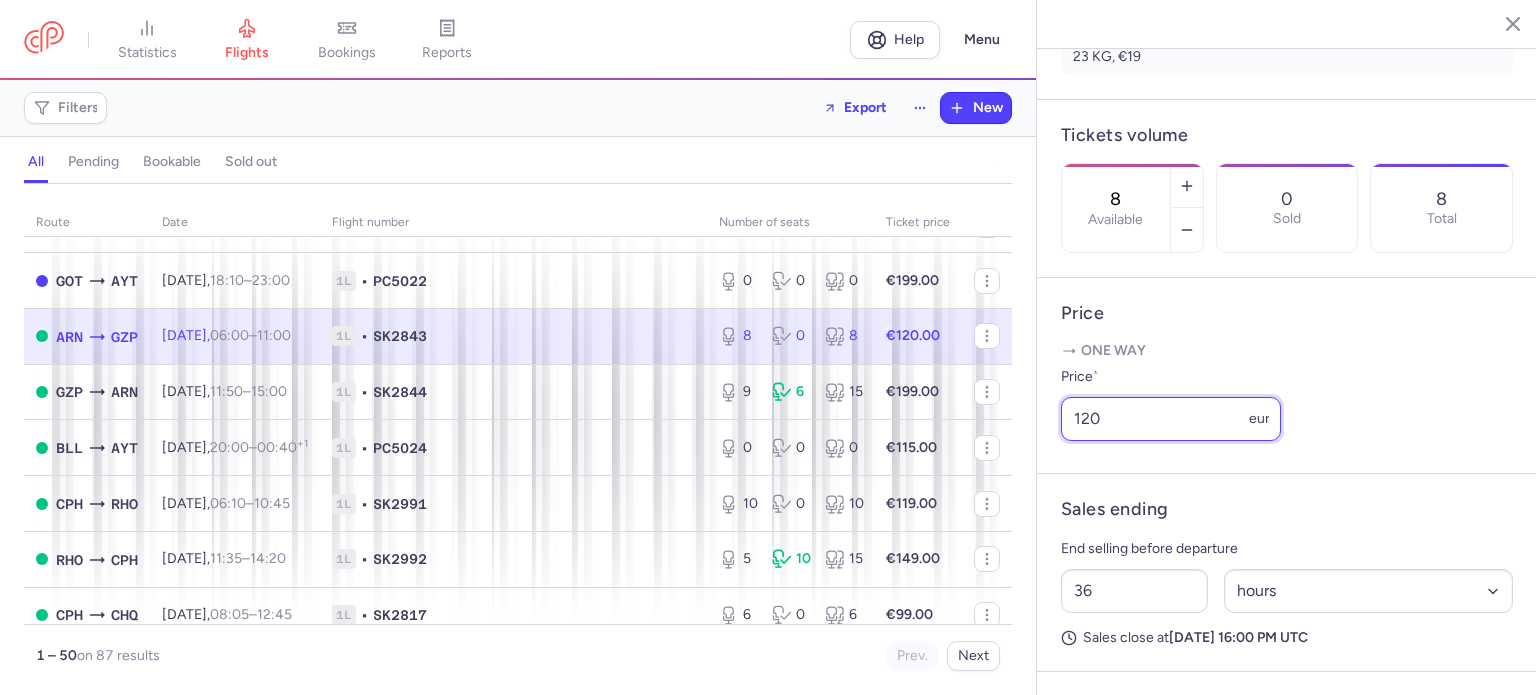 click on "120" at bounding box center (1171, 419) 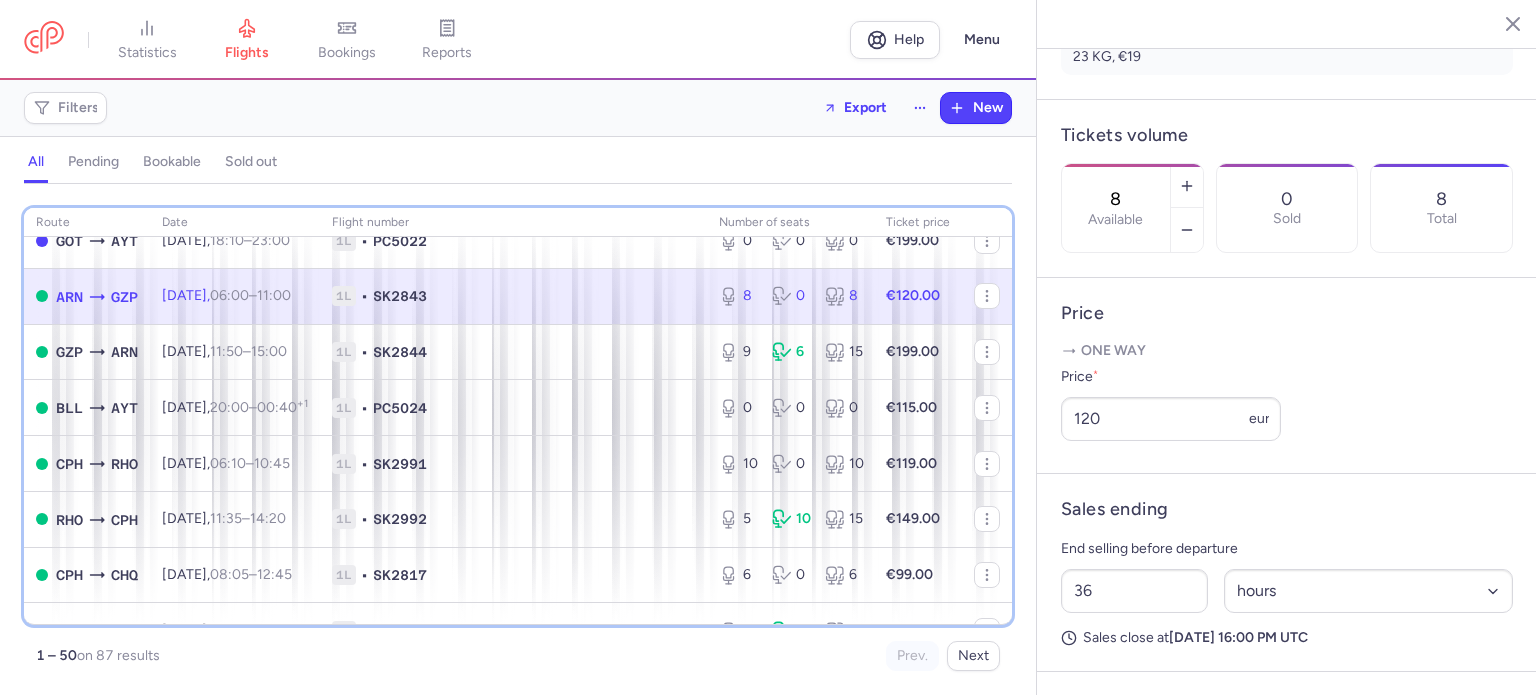scroll, scrollTop: 376, scrollLeft: 0, axis: vertical 